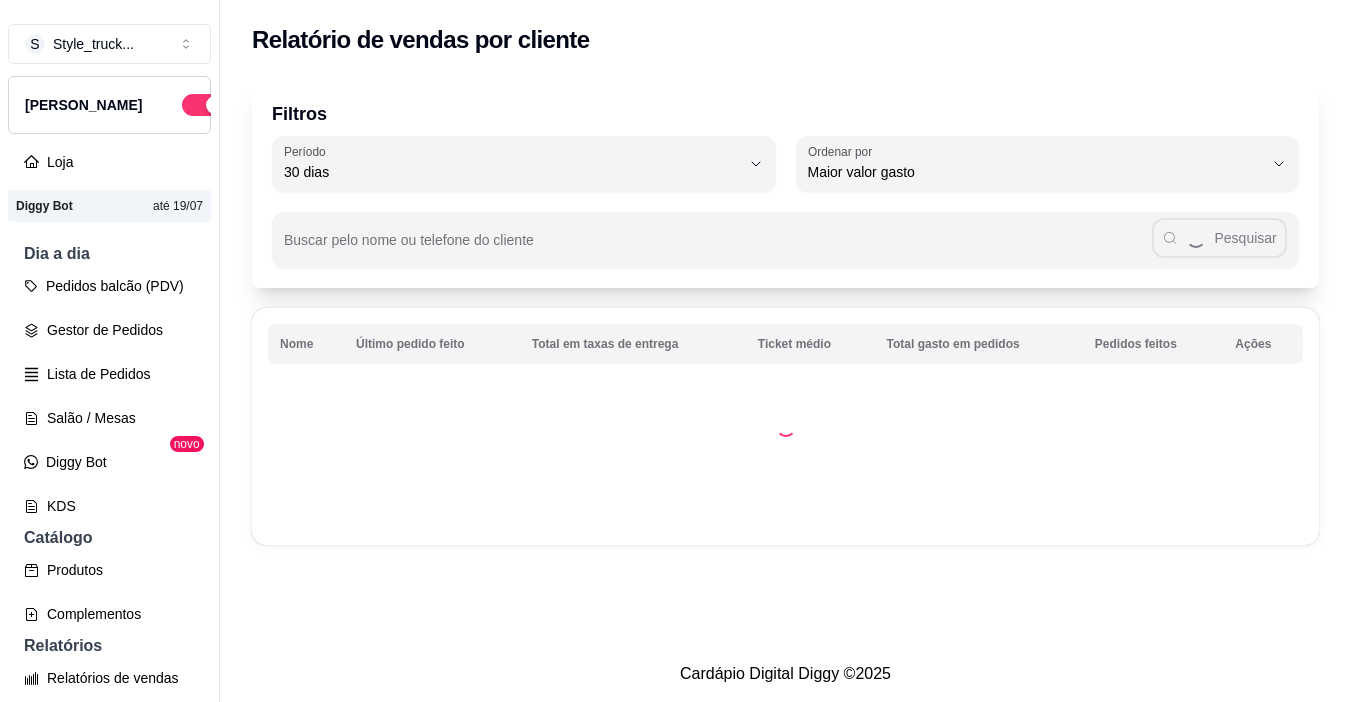 select on "30" 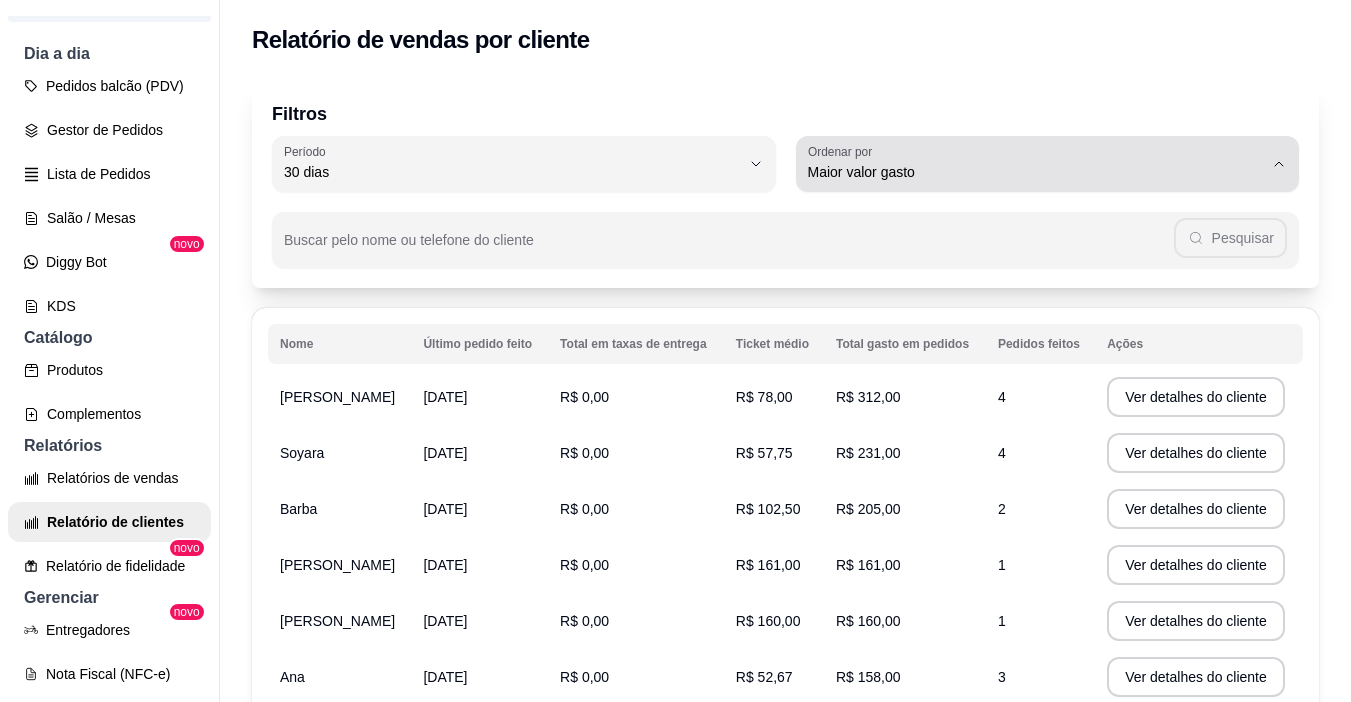 click 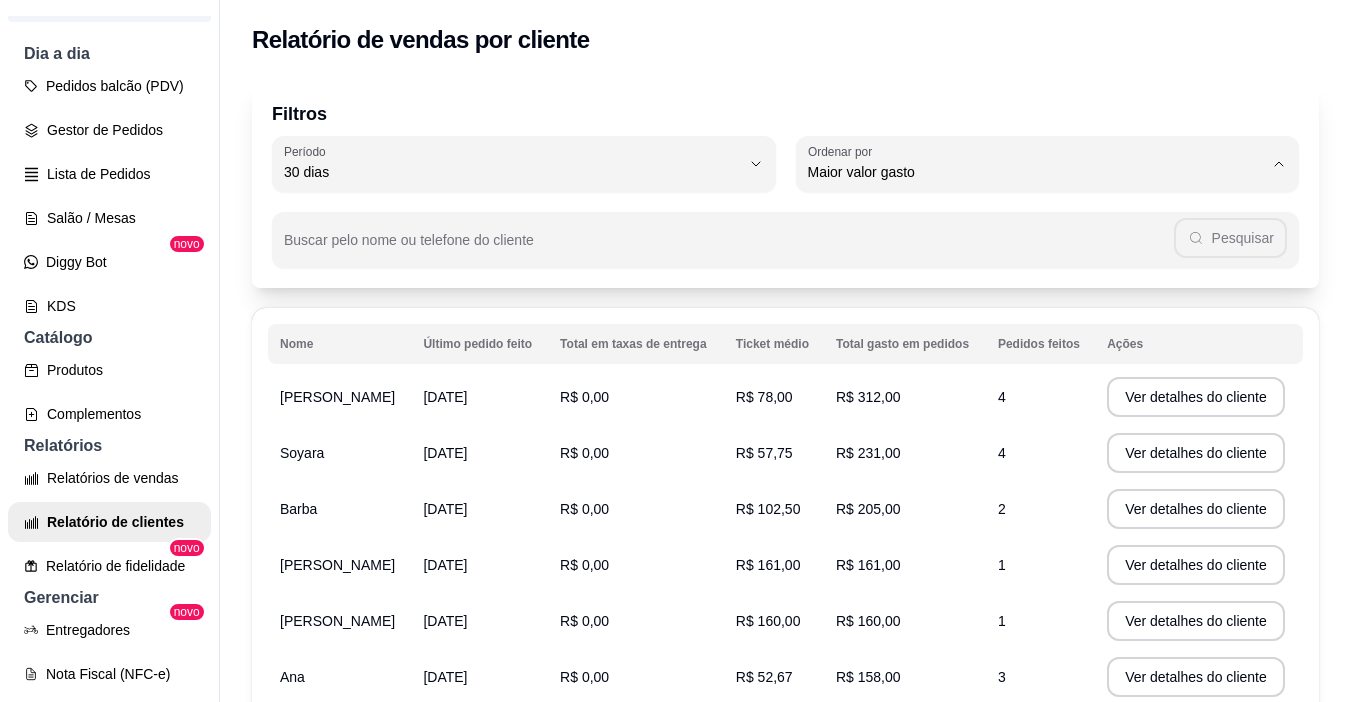 click on "Maior número de pedidos" at bounding box center (1026, 219) 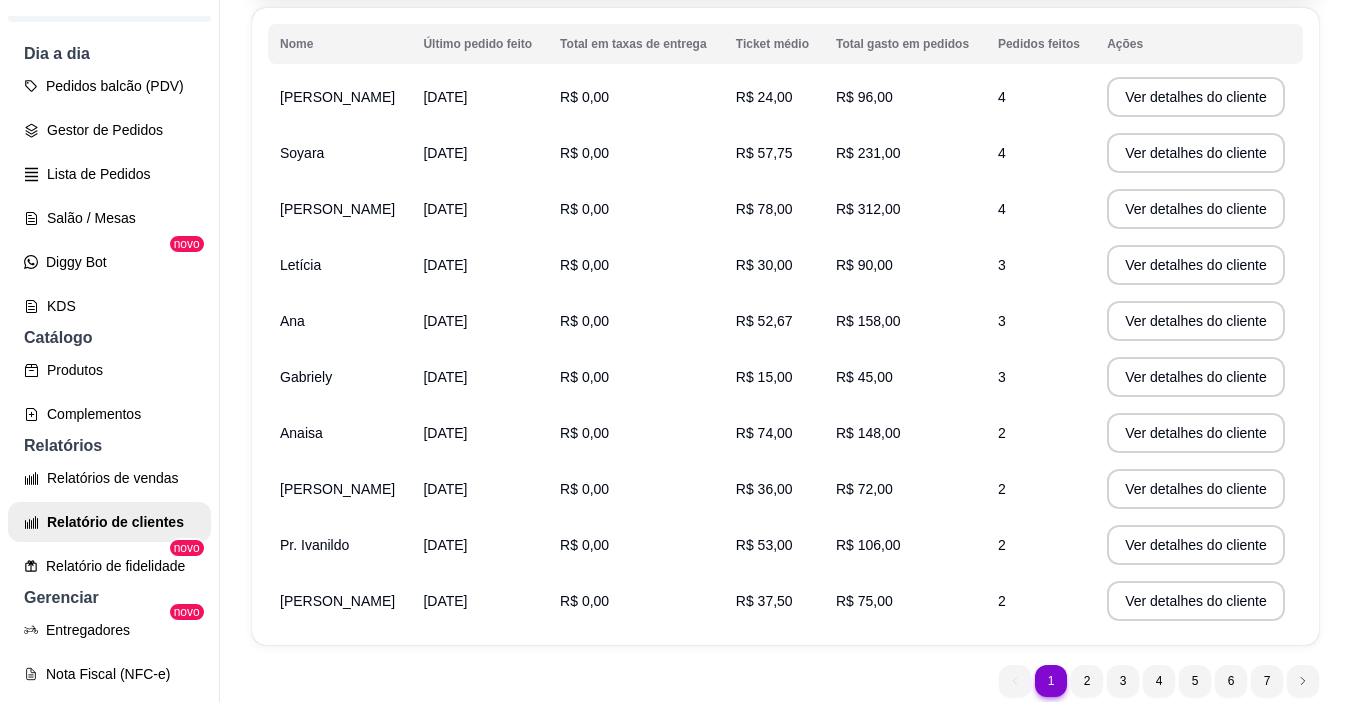 scroll, scrollTop: 100, scrollLeft: 0, axis: vertical 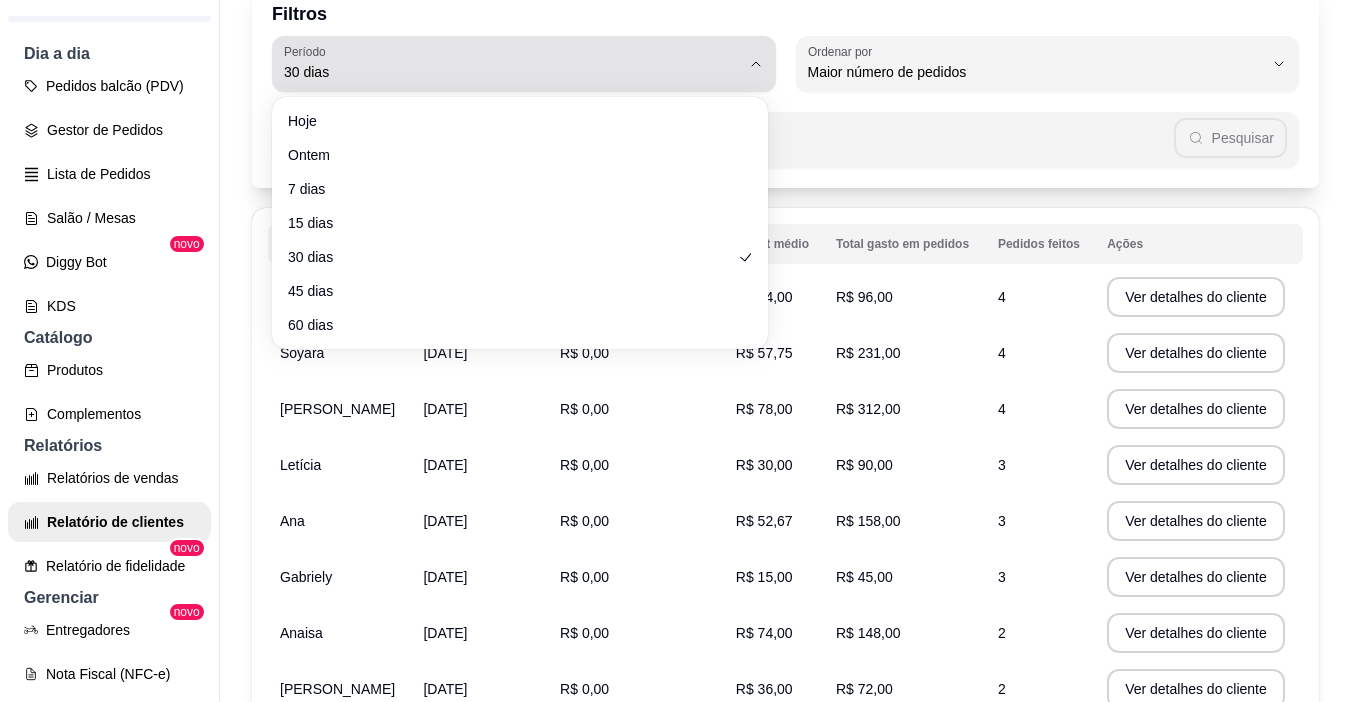 click 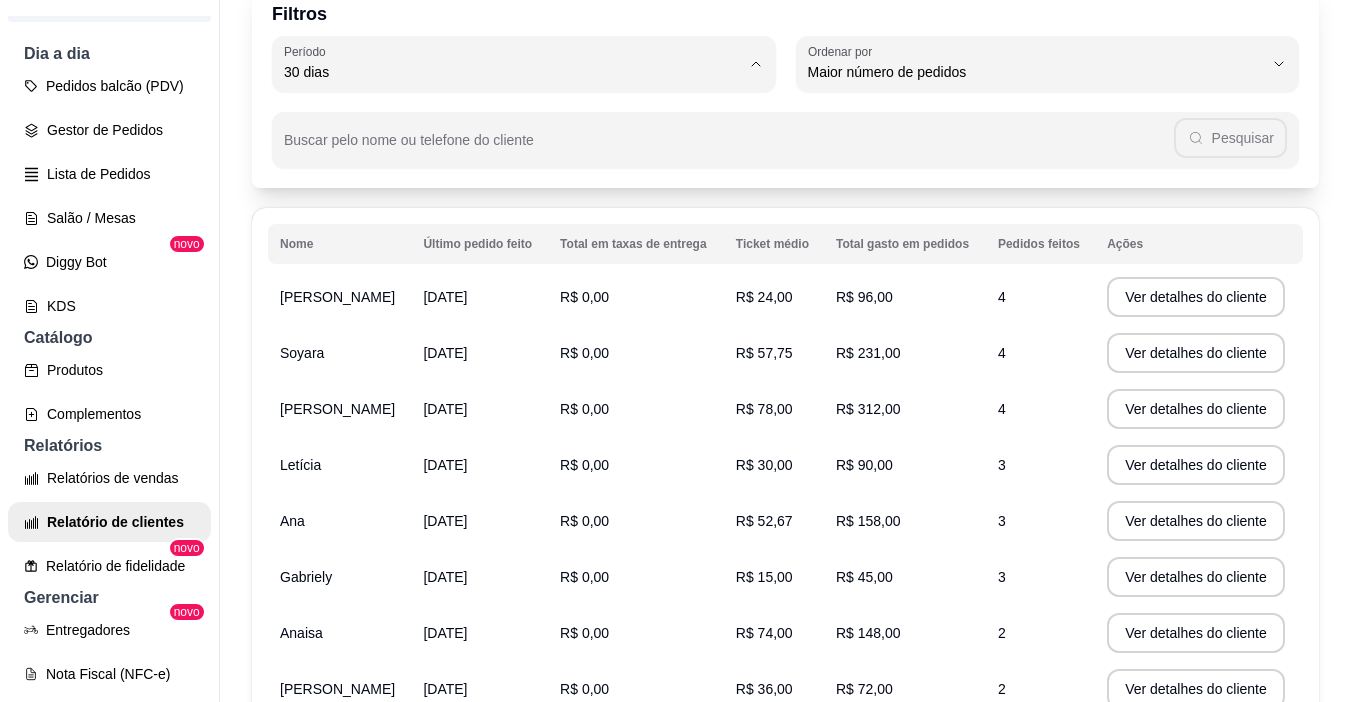 click on "60 dias" at bounding box center (510, 315) 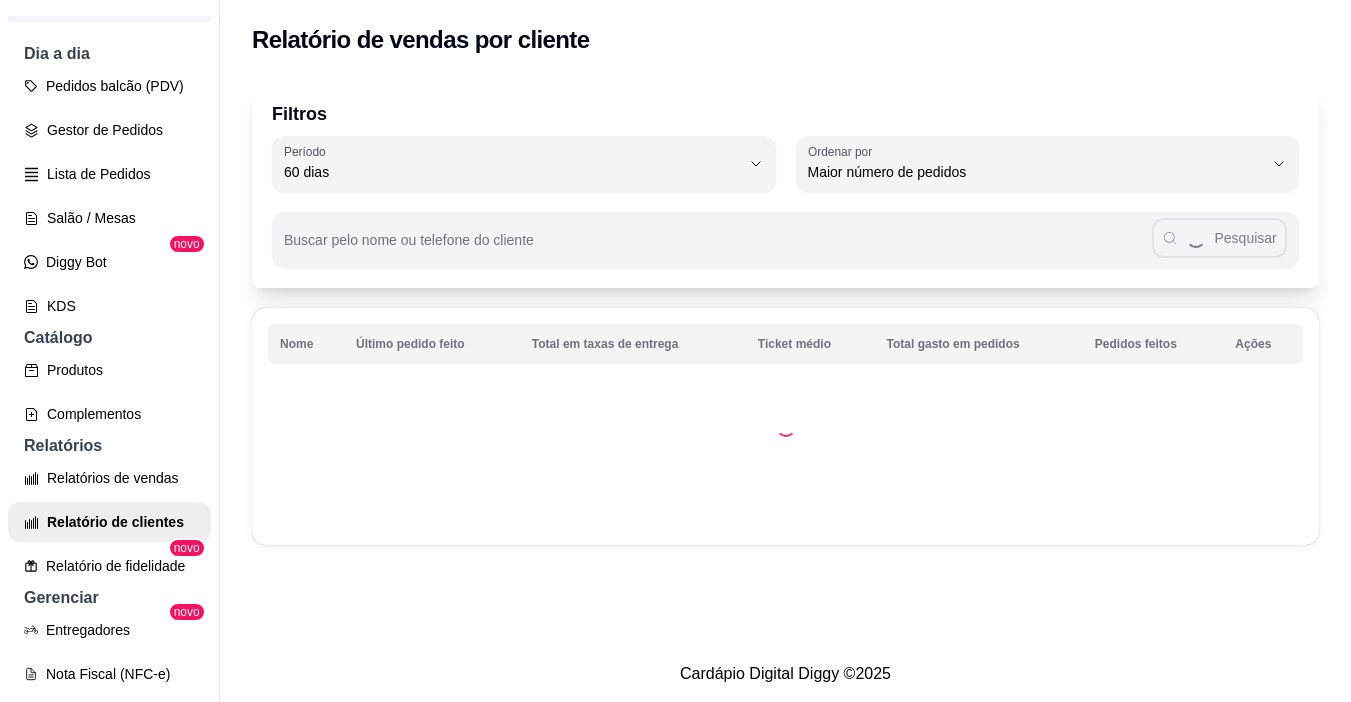 scroll, scrollTop: 0, scrollLeft: 0, axis: both 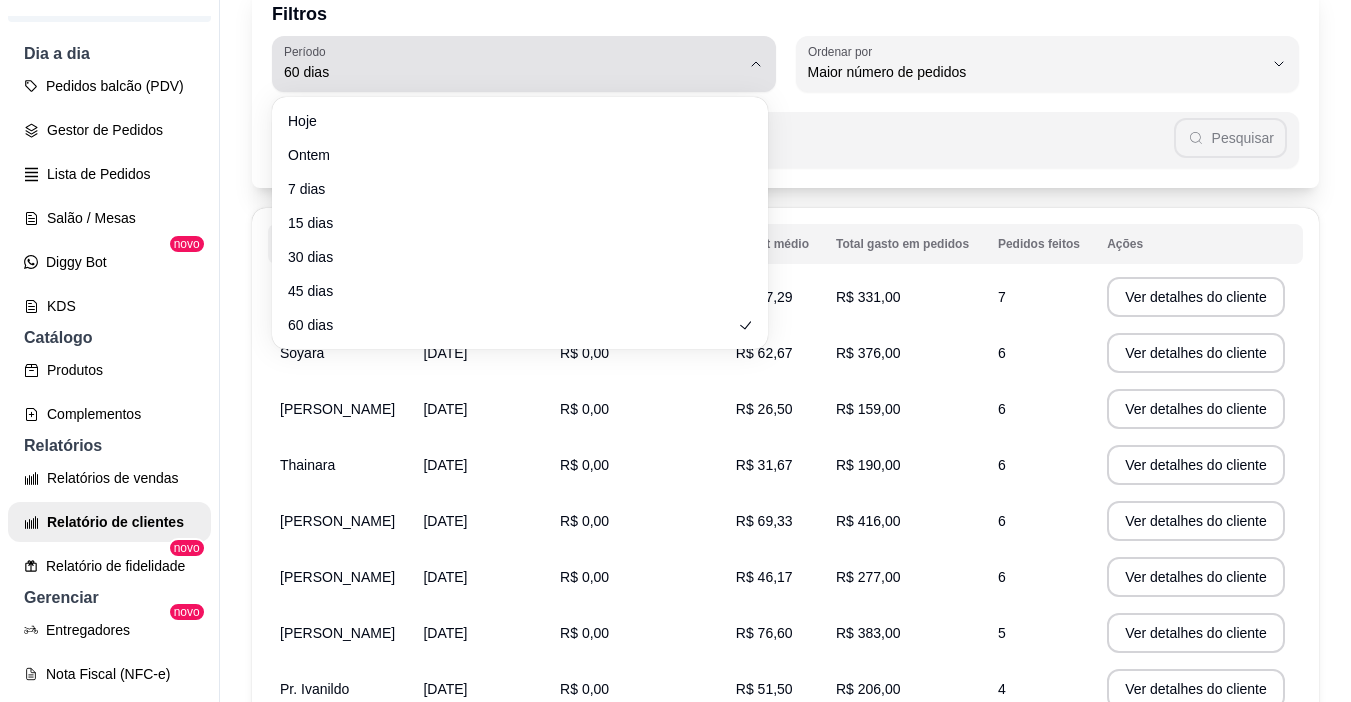 click on "Período 60 dias" at bounding box center (524, 64) 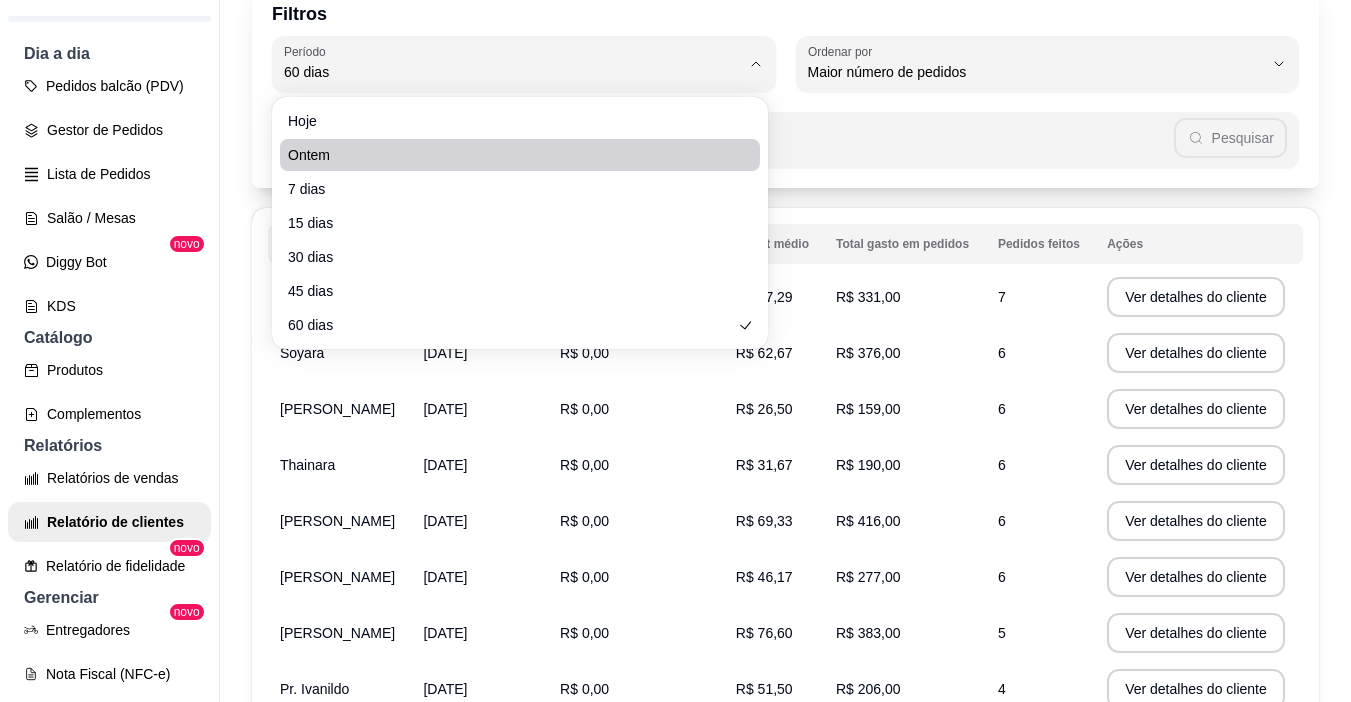 scroll, scrollTop: 32, scrollLeft: 0, axis: vertical 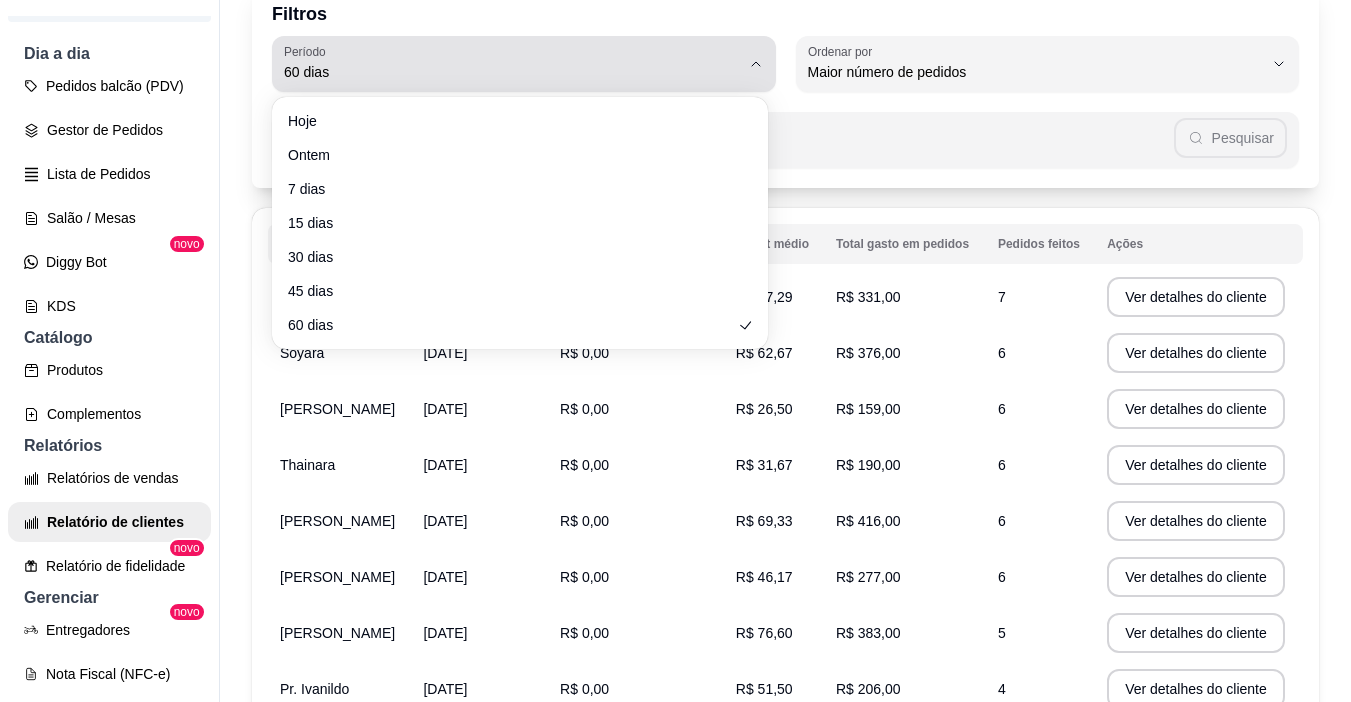 click on "60 dias" at bounding box center (512, 72) 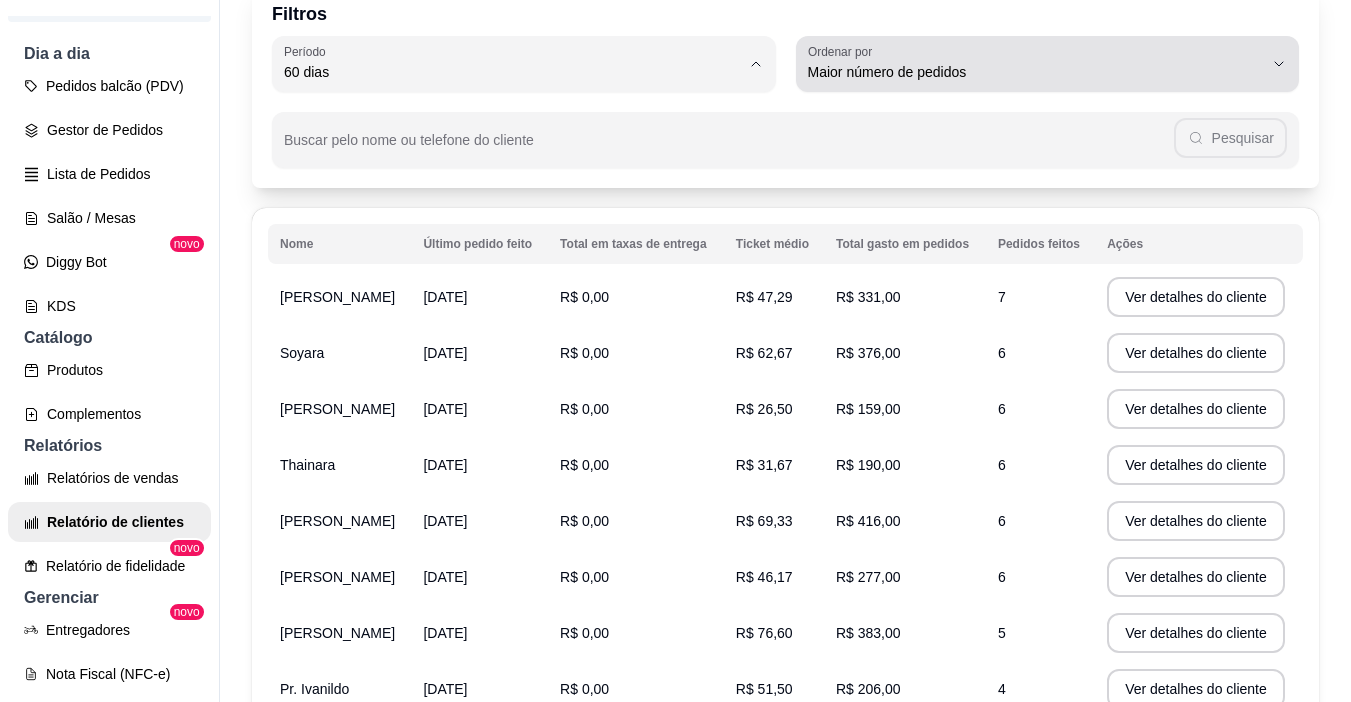 click 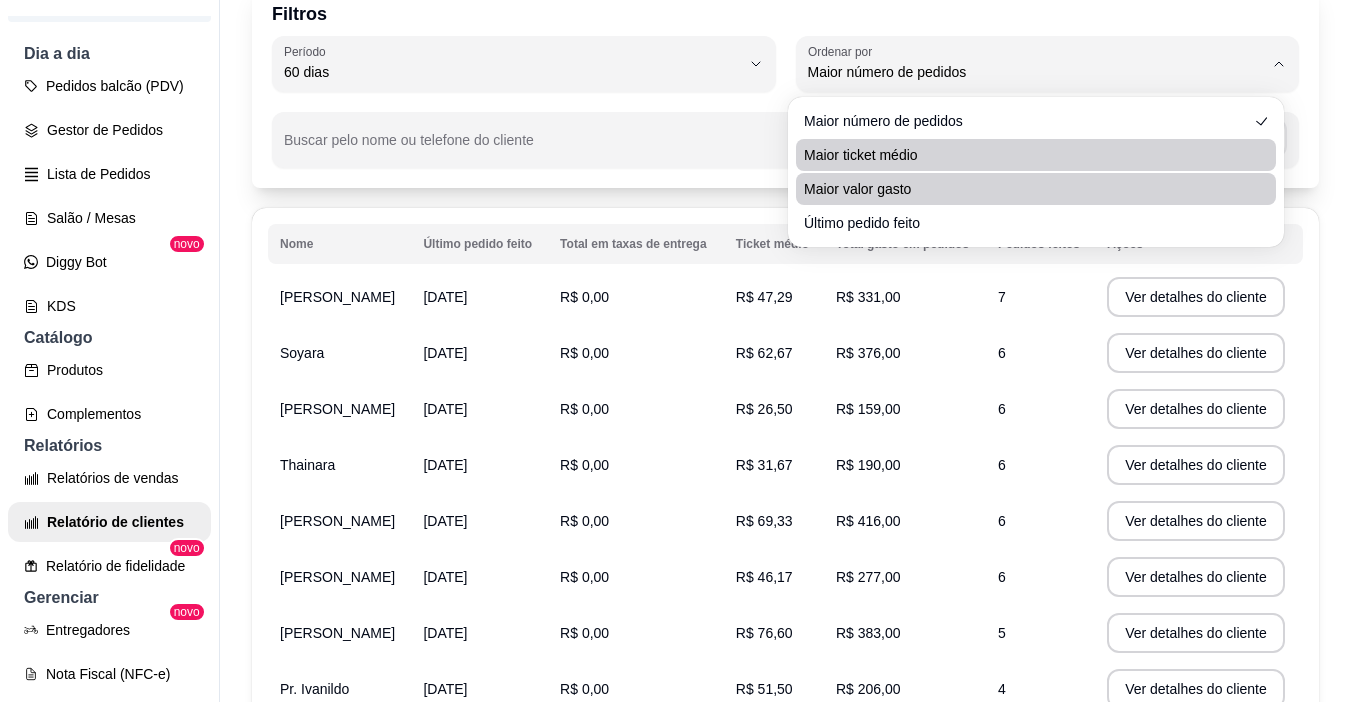 scroll, scrollTop: 32, scrollLeft: 0, axis: vertical 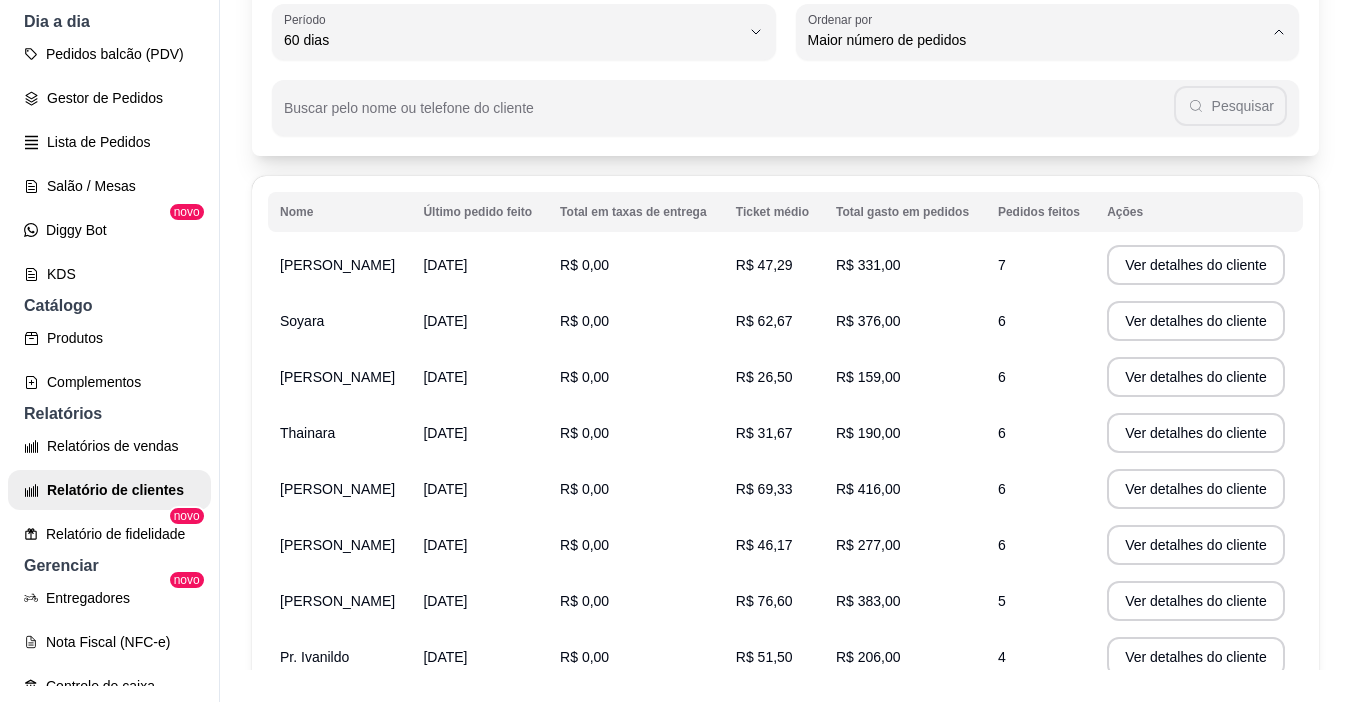 click on "Maior ticket médio" at bounding box center [1026, 120] 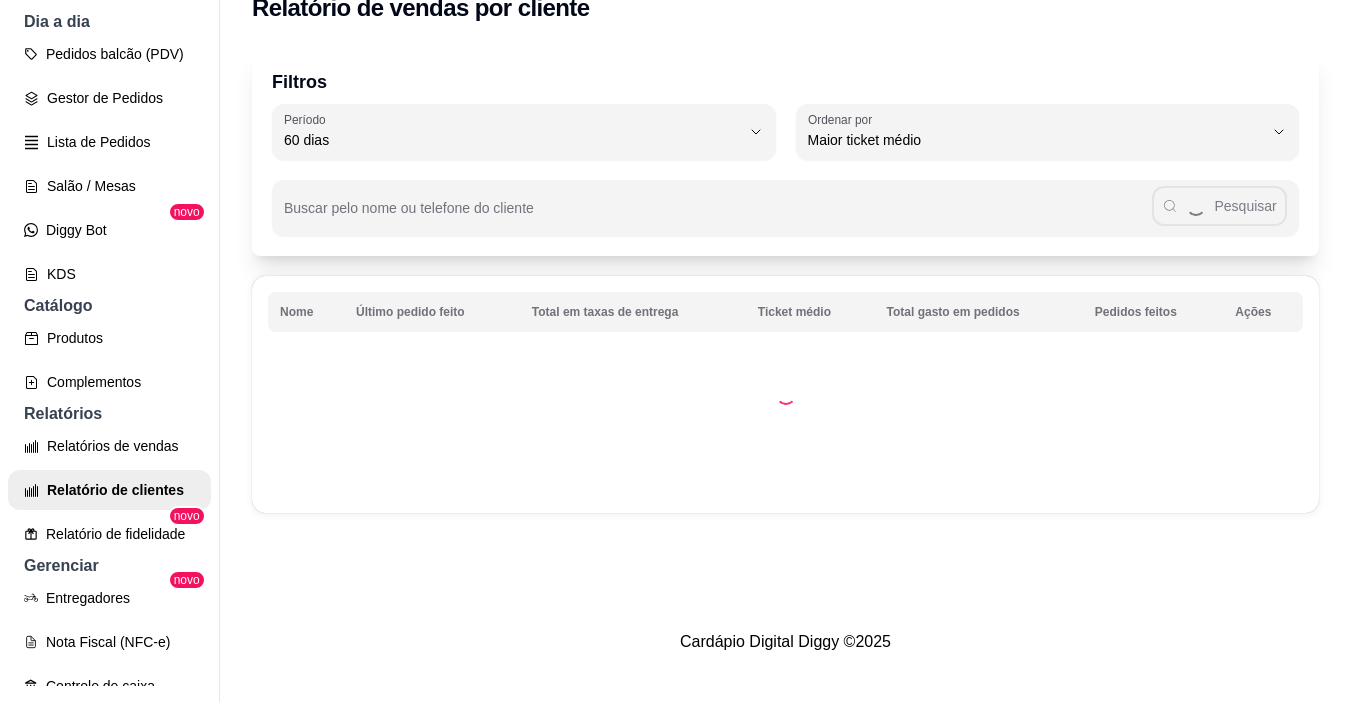 type on "HIGHEST_AVERAGE_TICKET" 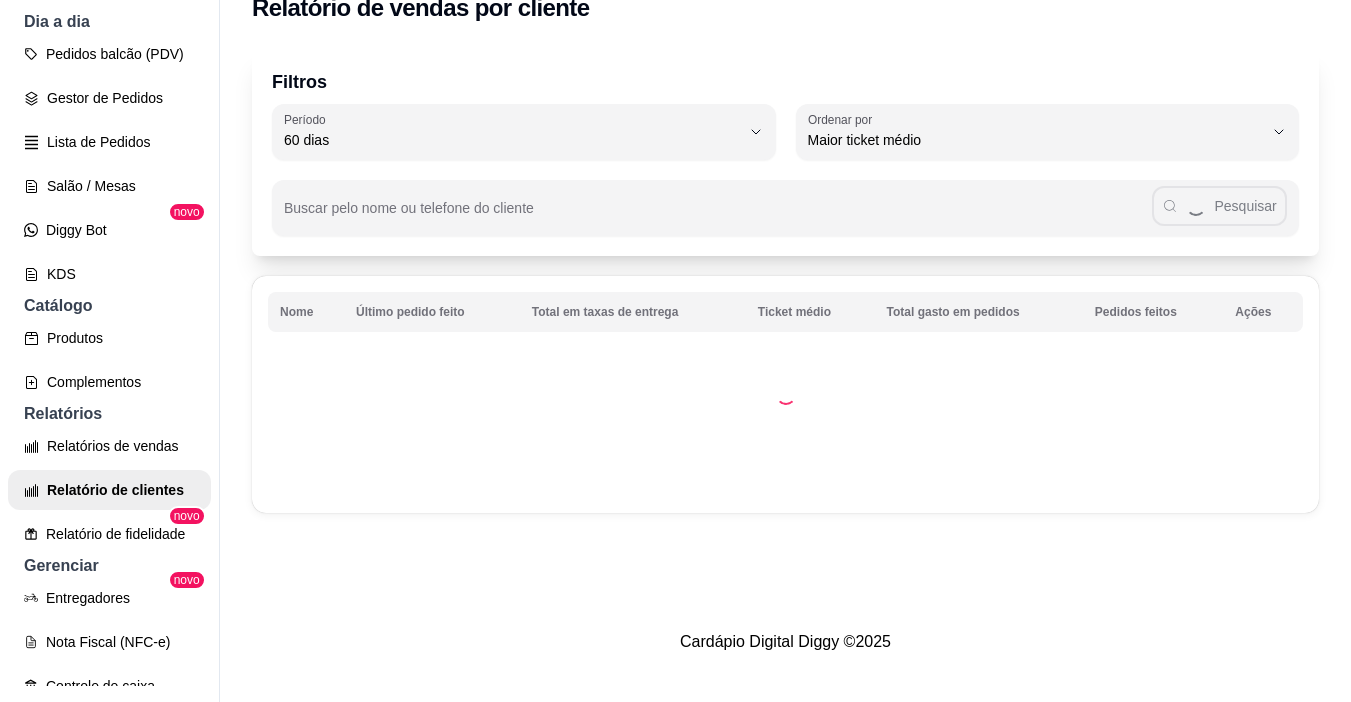 select on "HIGHEST_AVERAGE_TICKET" 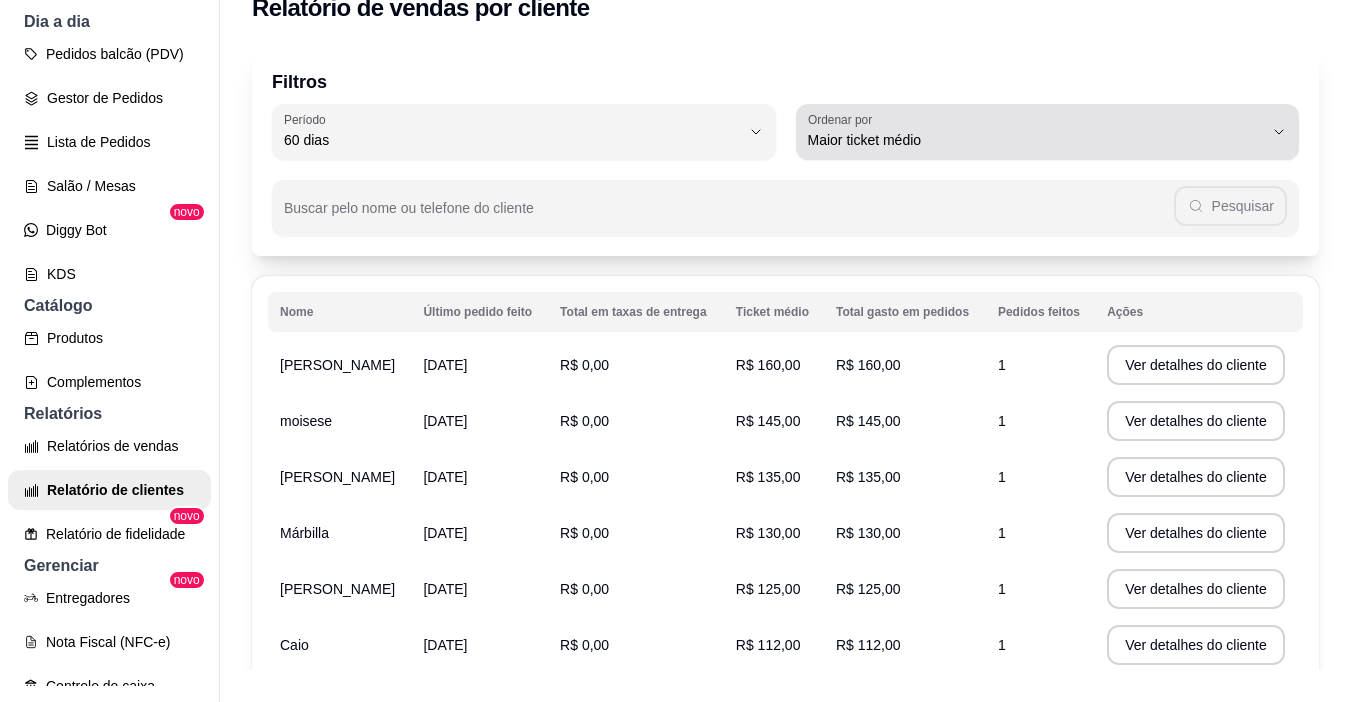 click on "Maior ticket médio" at bounding box center [1036, 132] 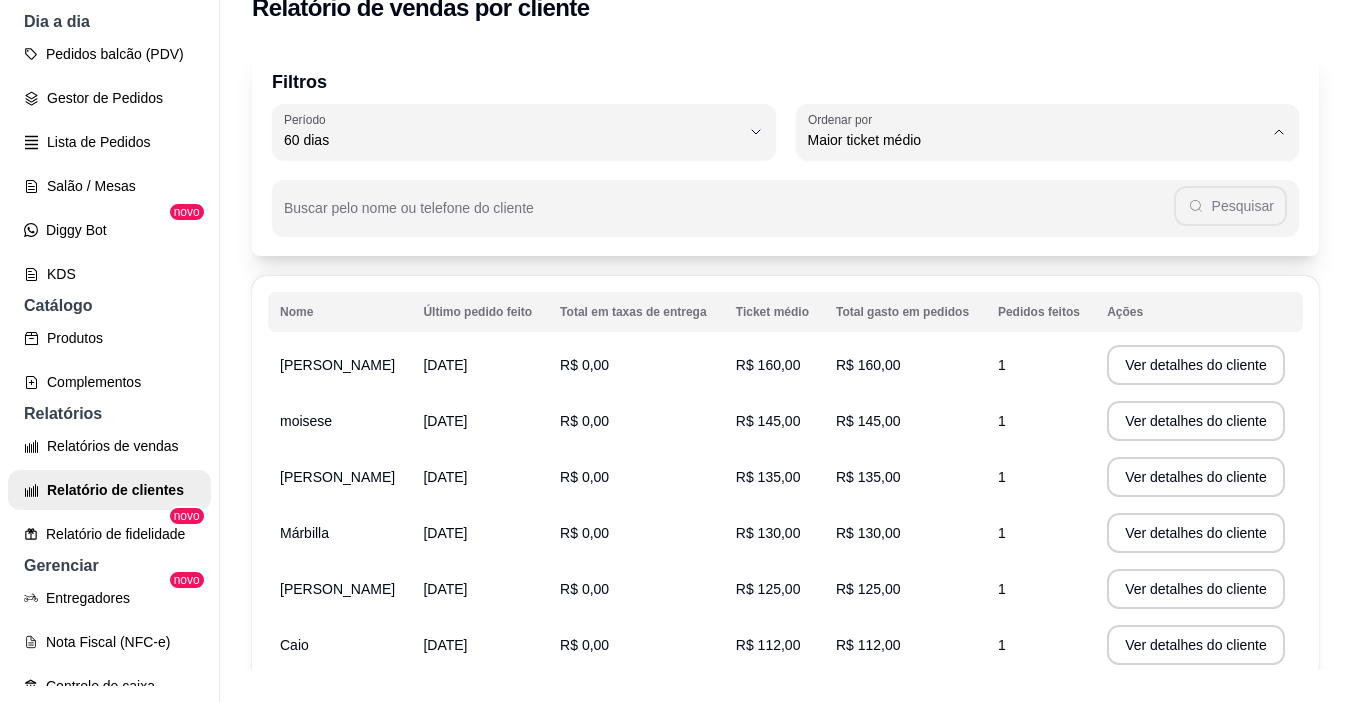 click on "Maior valor gasto" at bounding box center [1026, 253] 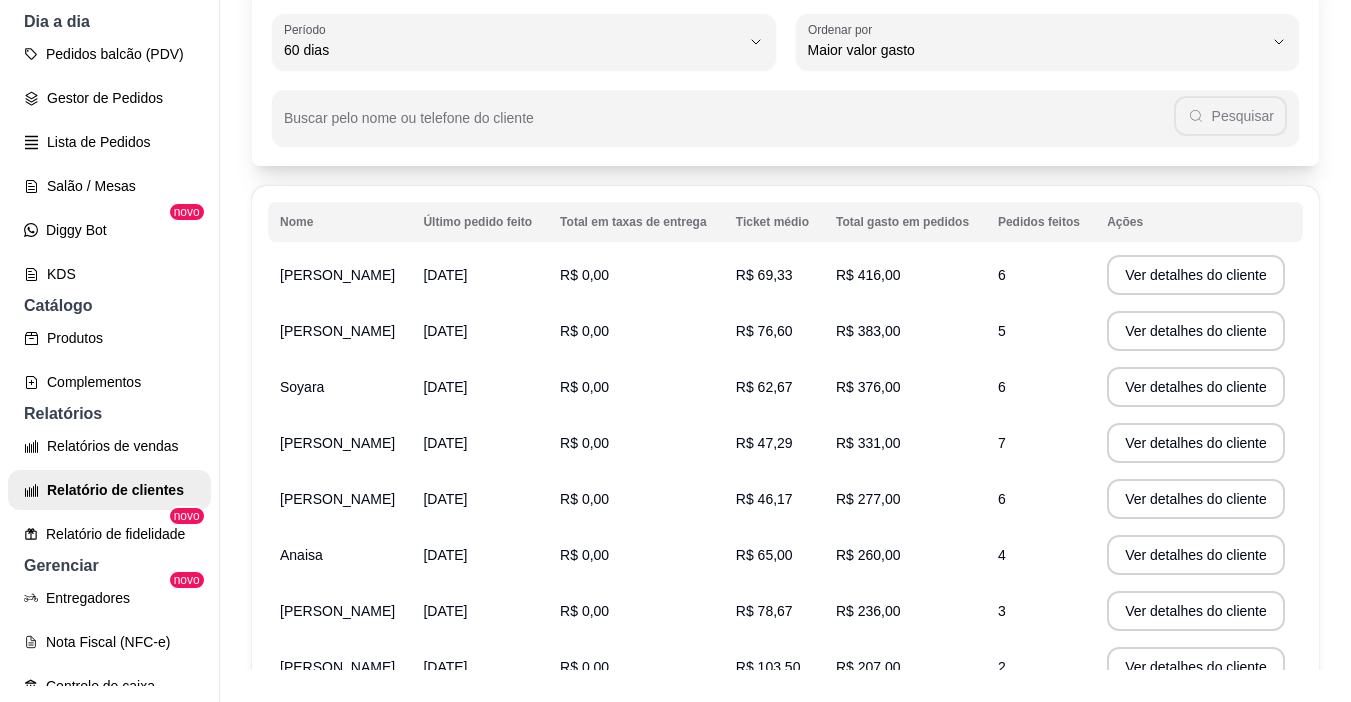 scroll, scrollTop: 0, scrollLeft: 0, axis: both 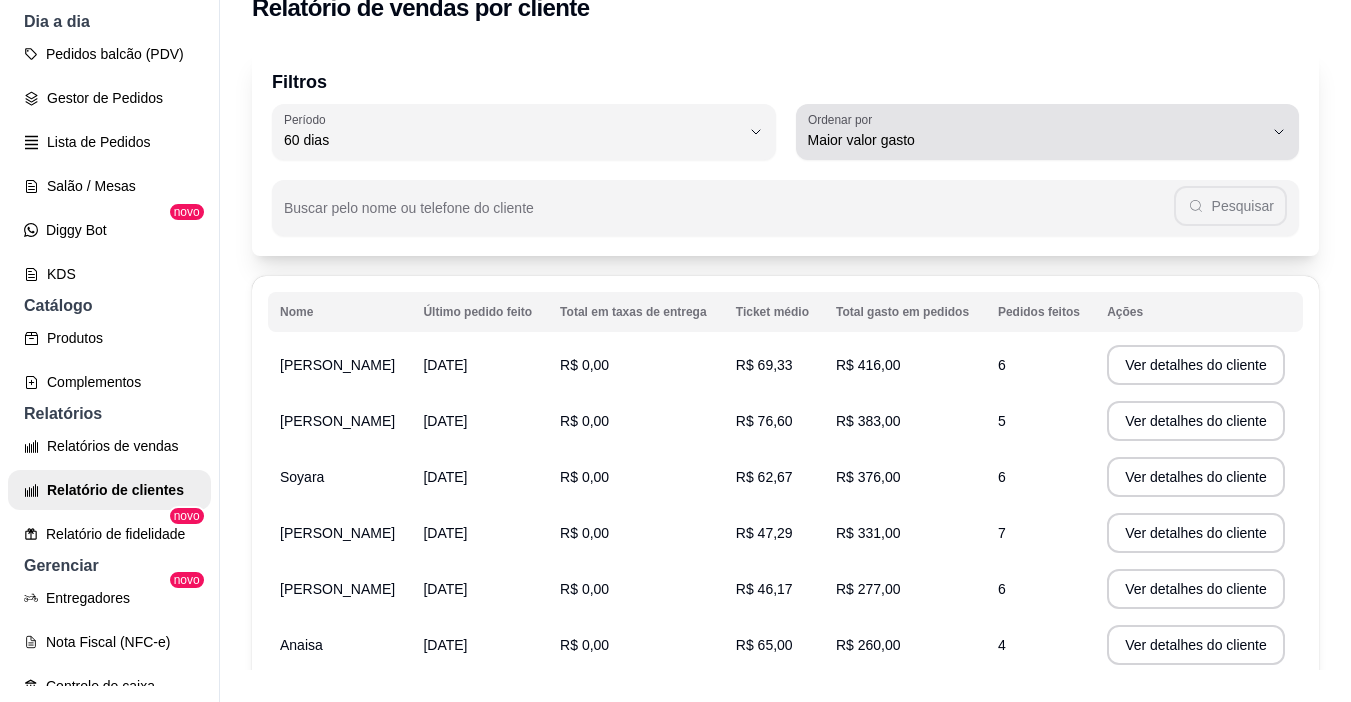 click on "Maior valor gasto" at bounding box center (1036, 140) 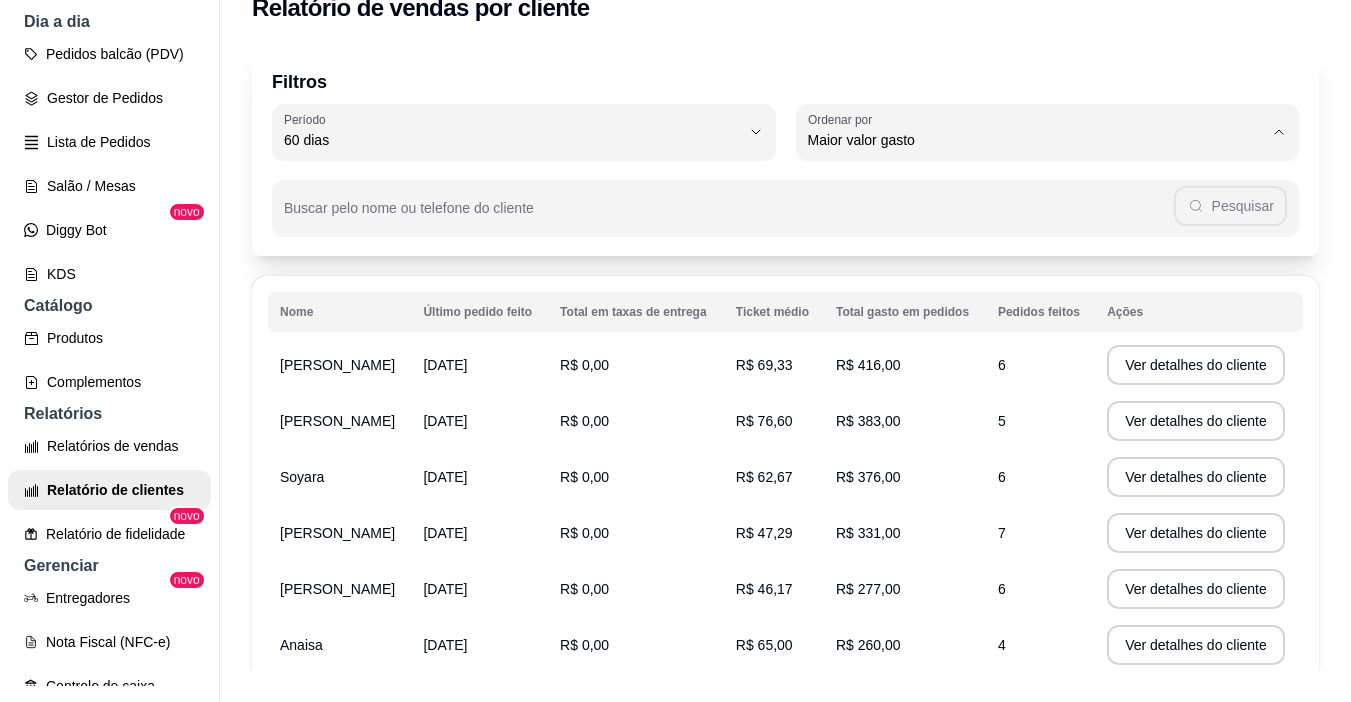 click on "Maior número de pedidos" at bounding box center [1026, 187] 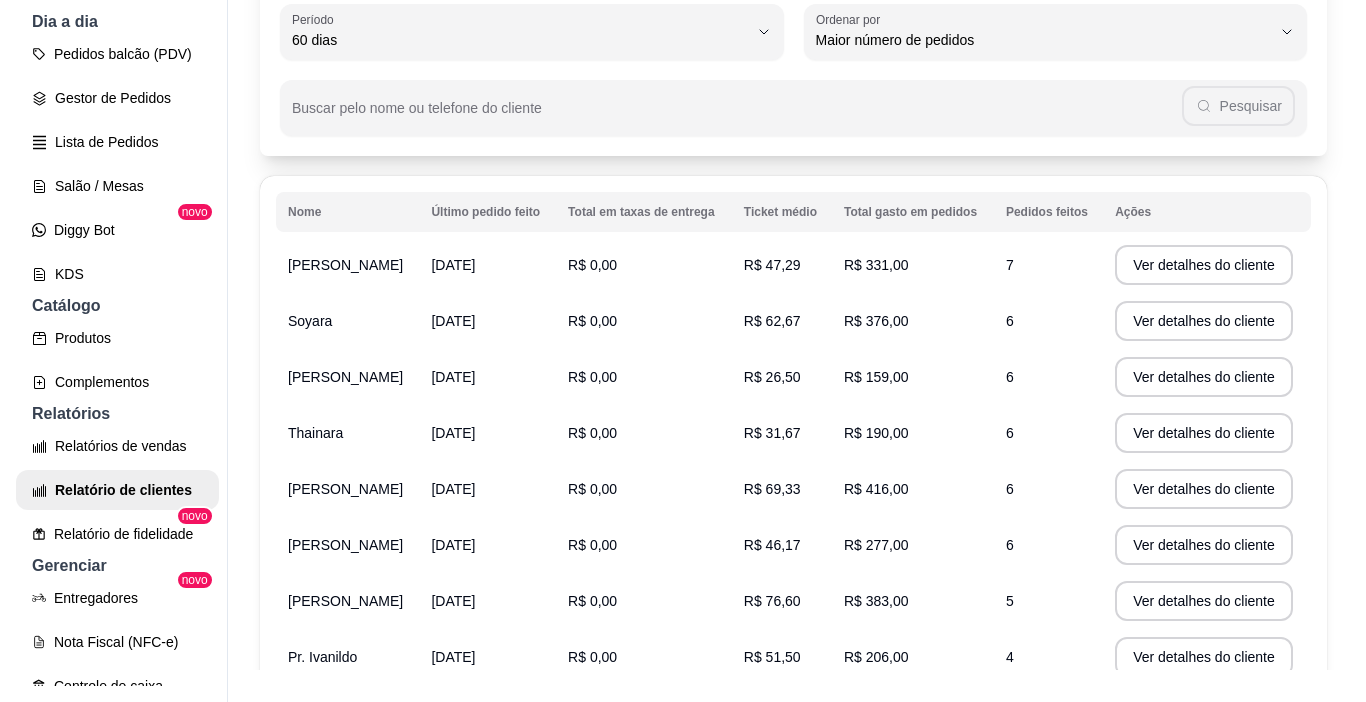 scroll, scrollTop: 200, scrollLeft: 0, axis: vertical 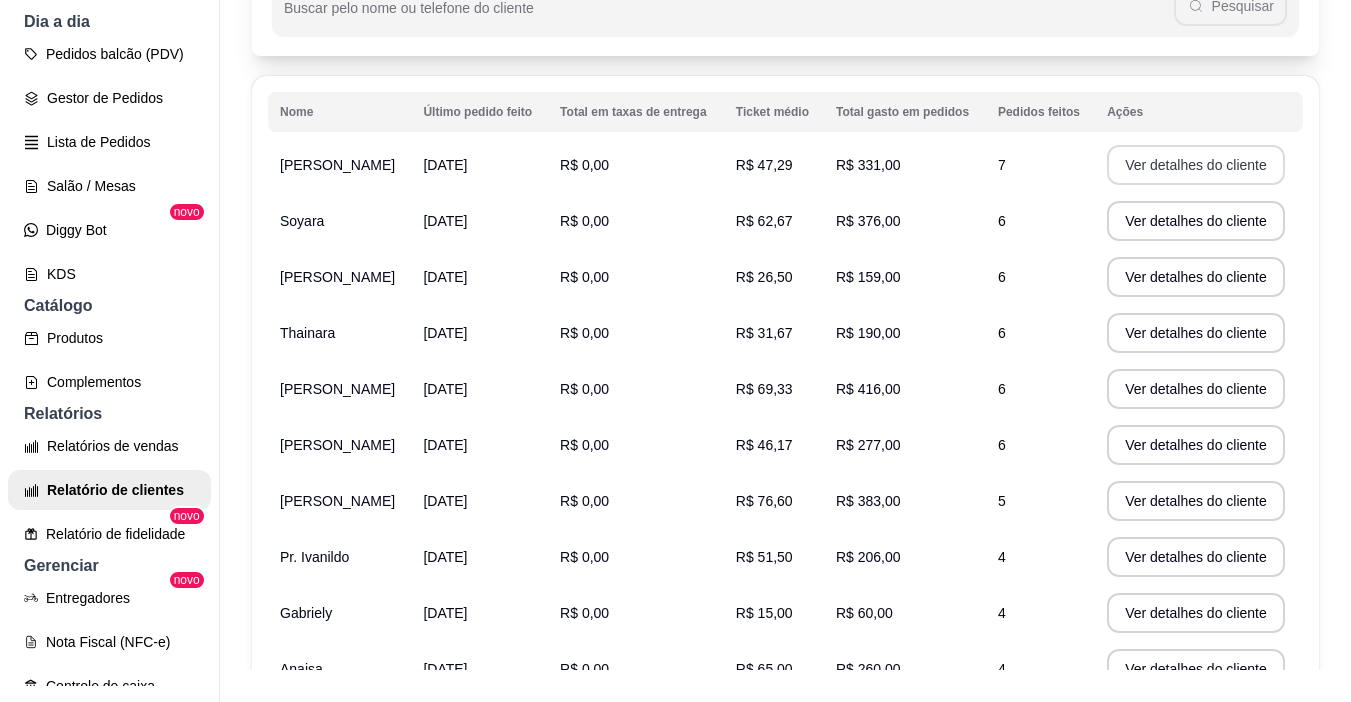 click on "Ver detalhes do cliente" at bounding box center [1196, 165] 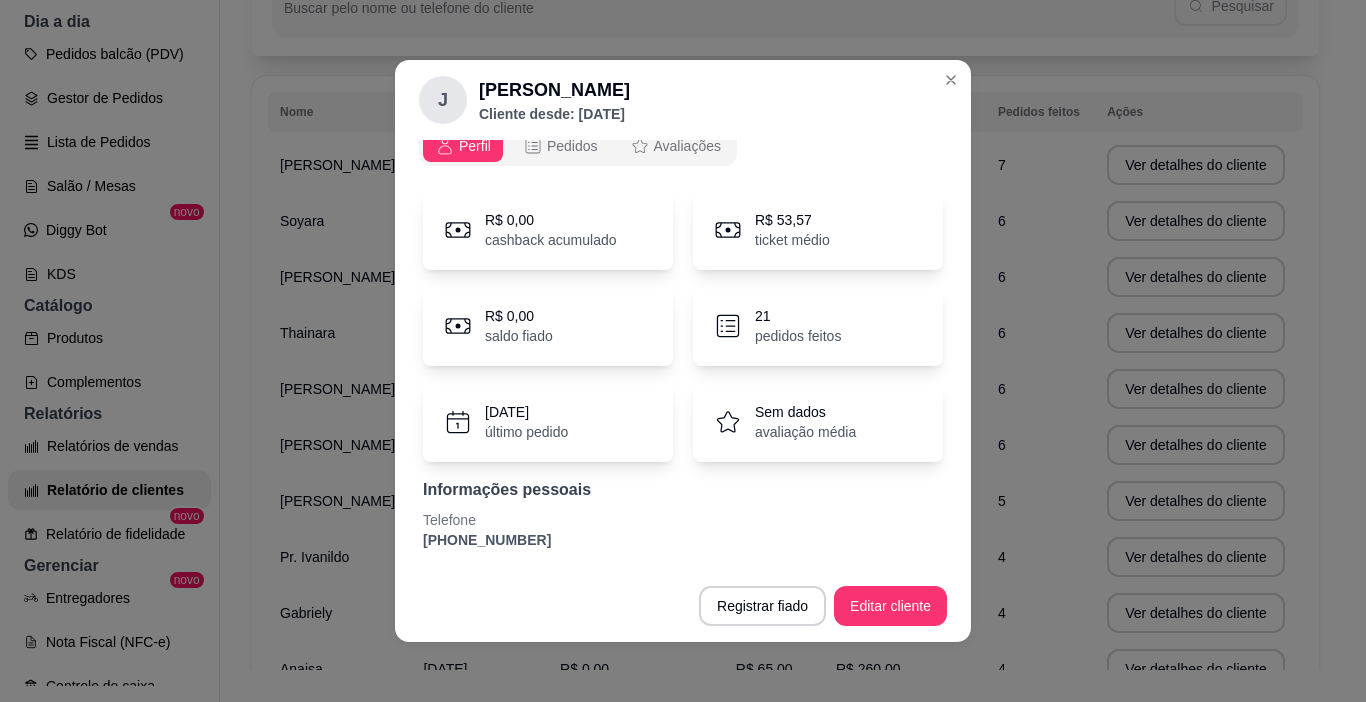 scroll, scrollTop: 0, scrollLeft: 0, axis: both 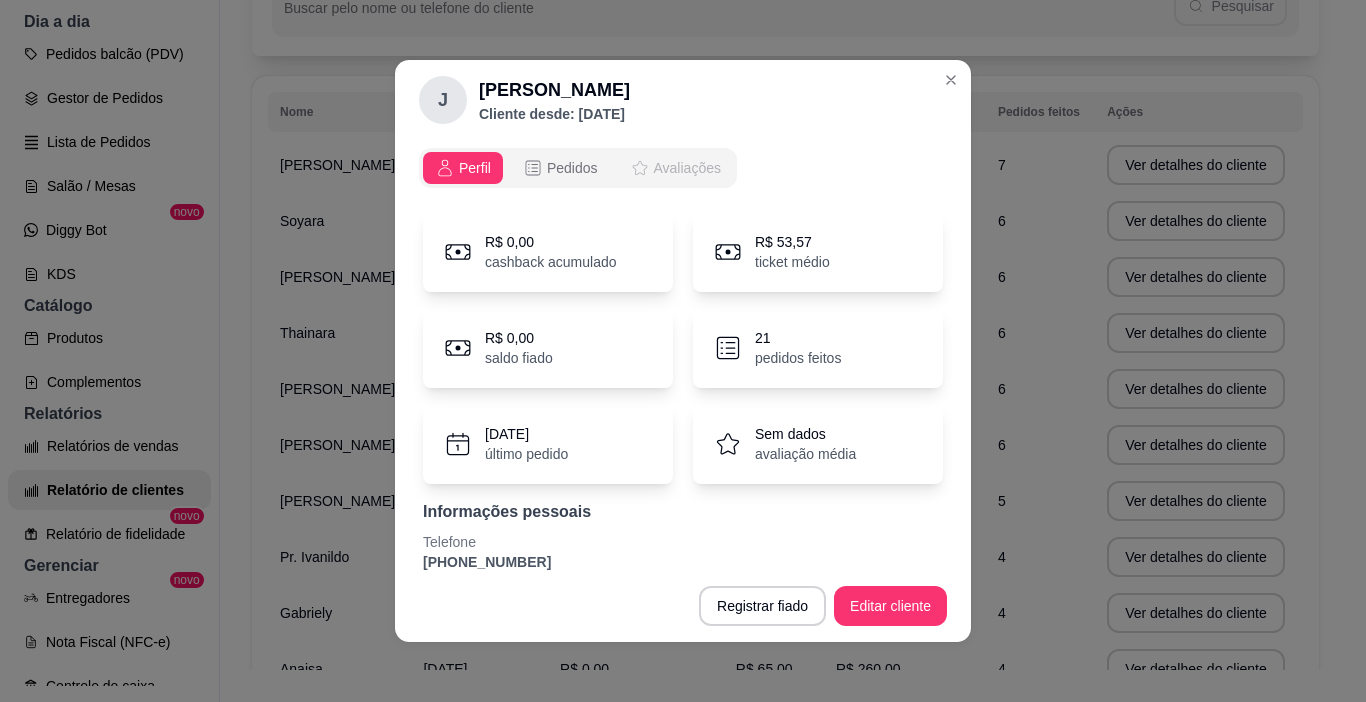 click on "Avaliações" at bounding box center [675, 168] 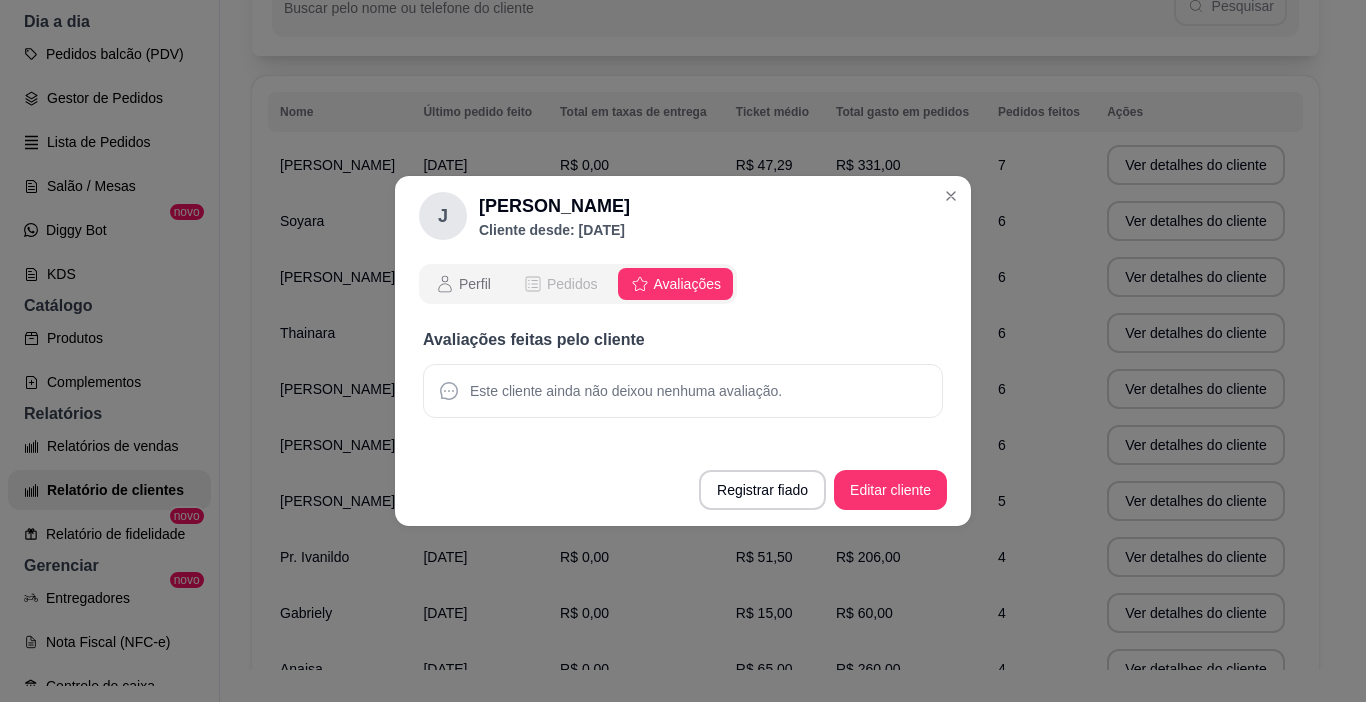 click on "Pedidos" at bounding box center (560, 284) 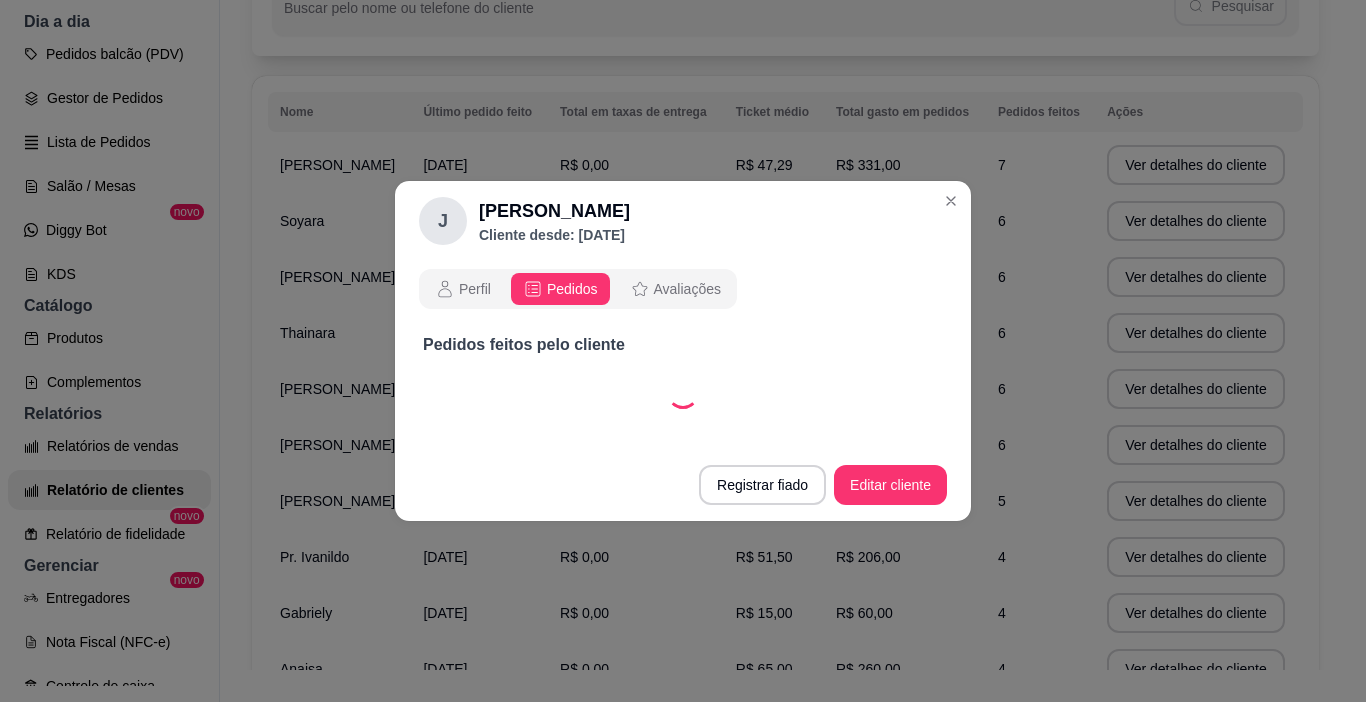 select on "30" 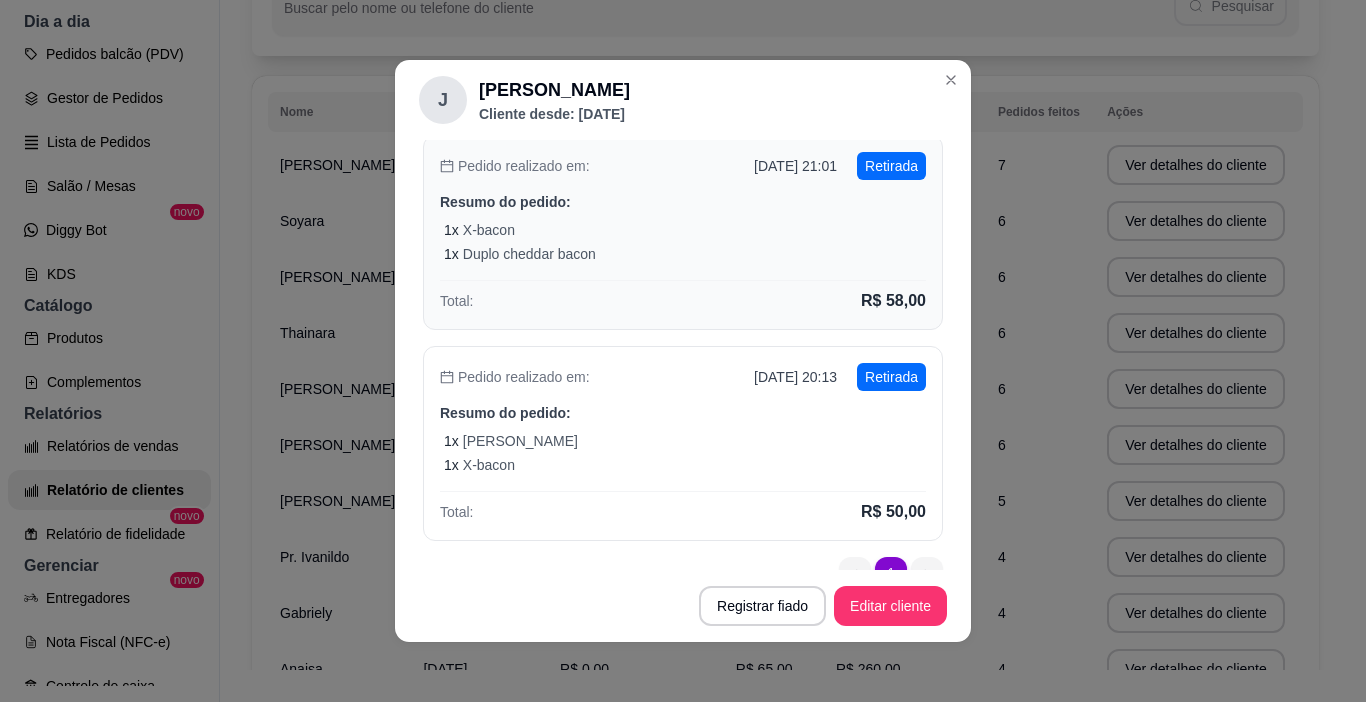 scroll, scrollTop: 439, scrollLeft: 0, axis: vertical 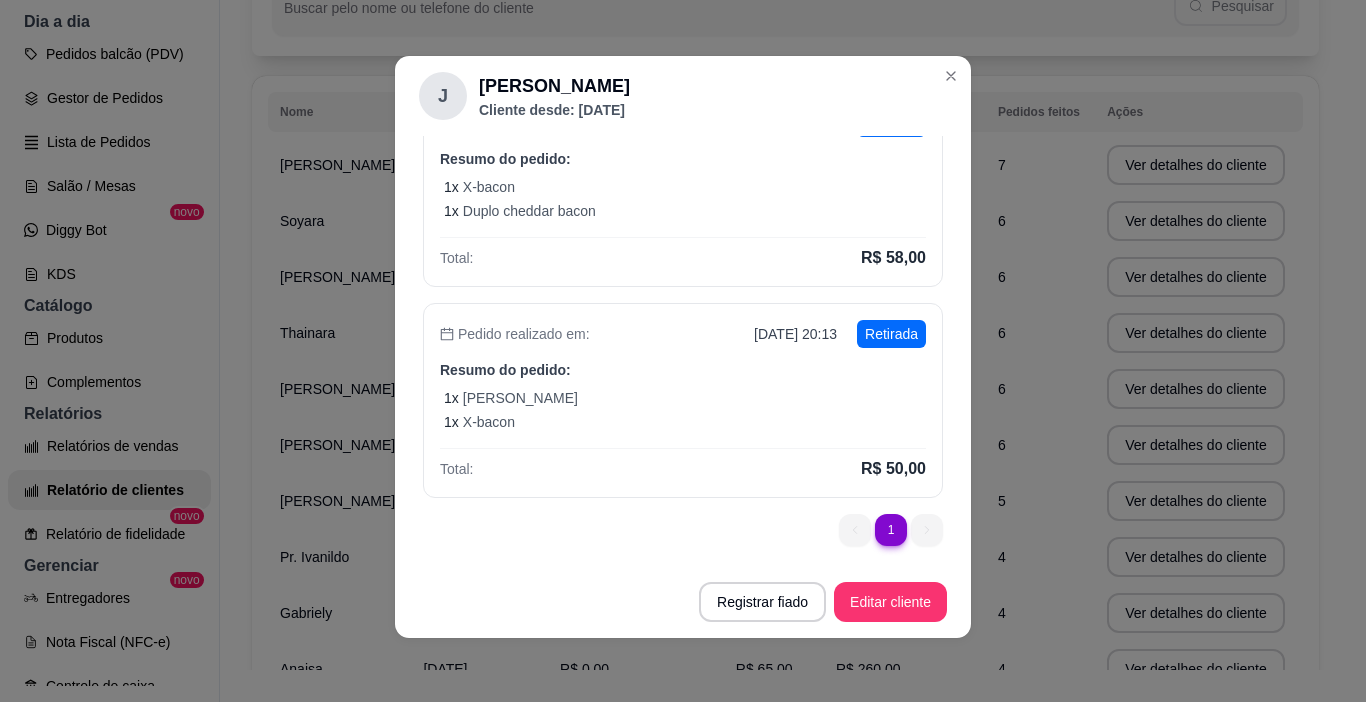 click on "1 1" at bounding box center [891, 530] 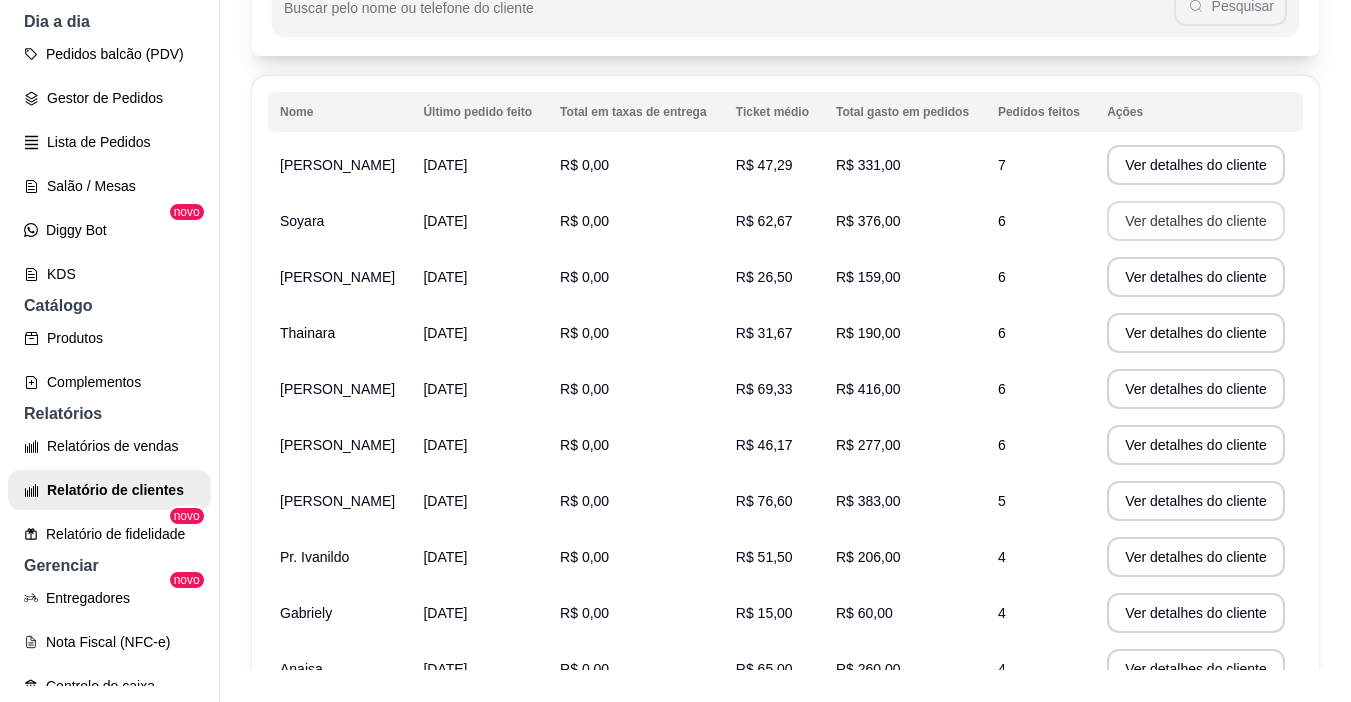 click on "Ver detalhes do cliente" at bounding box center (1196, 221) 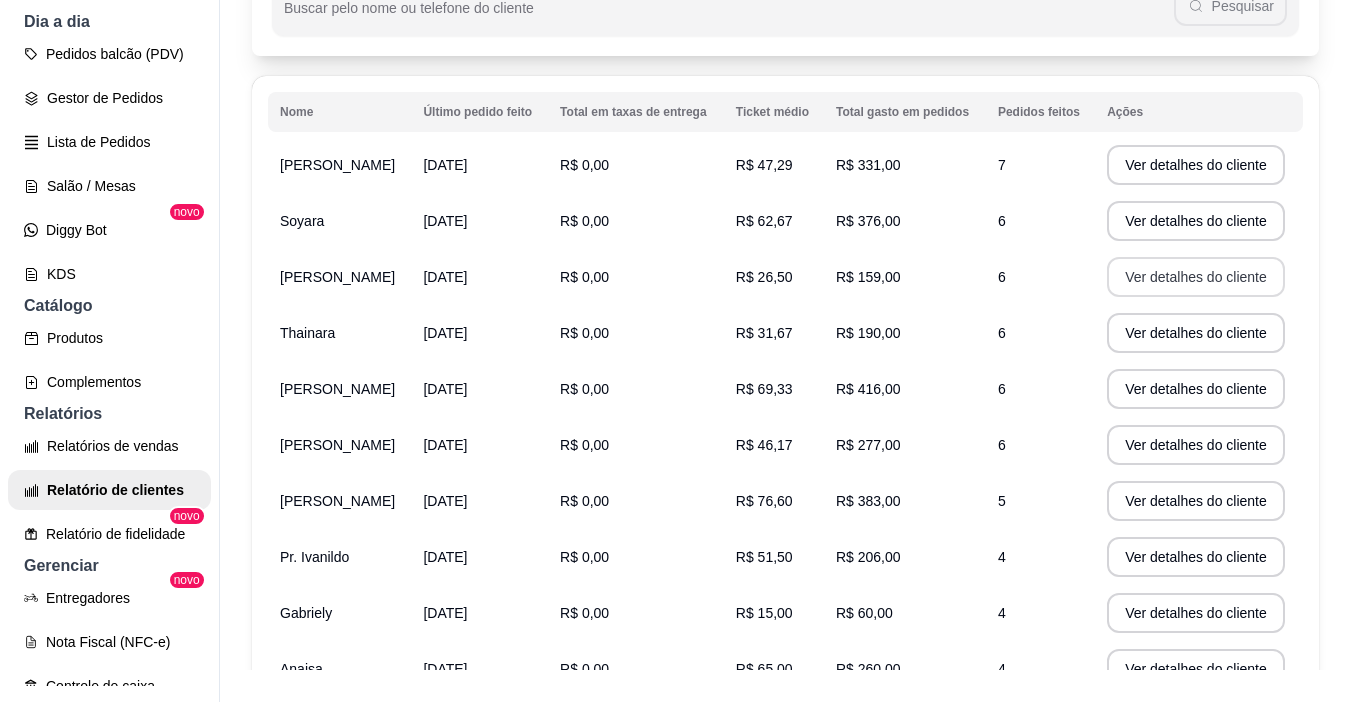 click on "Ver detalhes do cliente" at bounding box center (1196, 277) 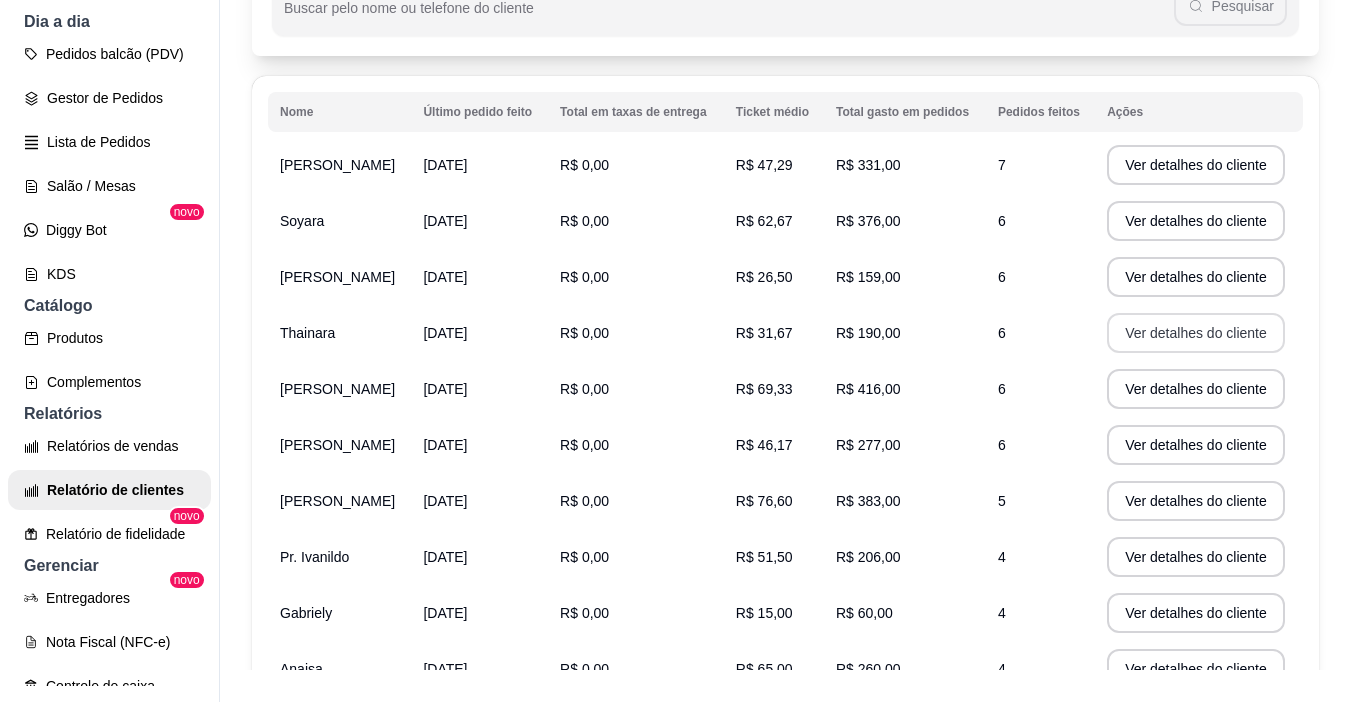 click on "Ver detalhes do cliente" at bounding box center [1196, 333] 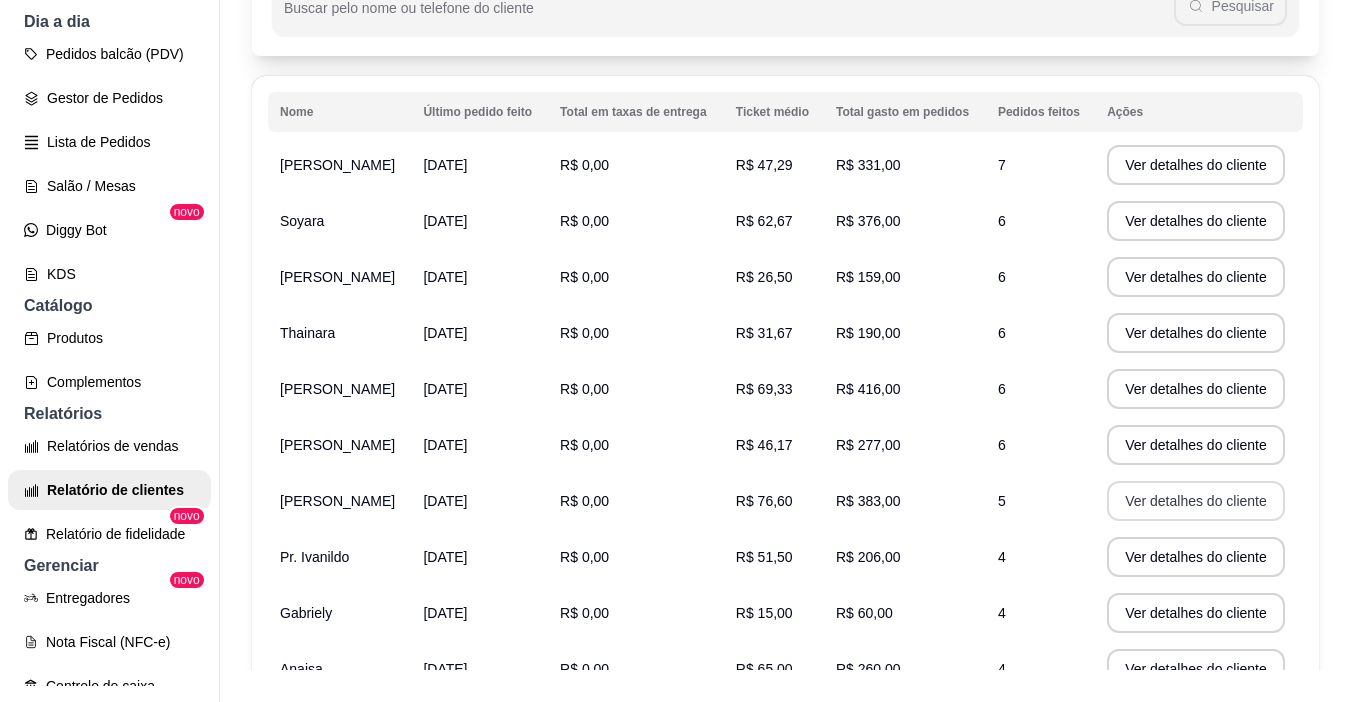 click on "Ver detalhes do cliente" at bounding box center [1196, 501] 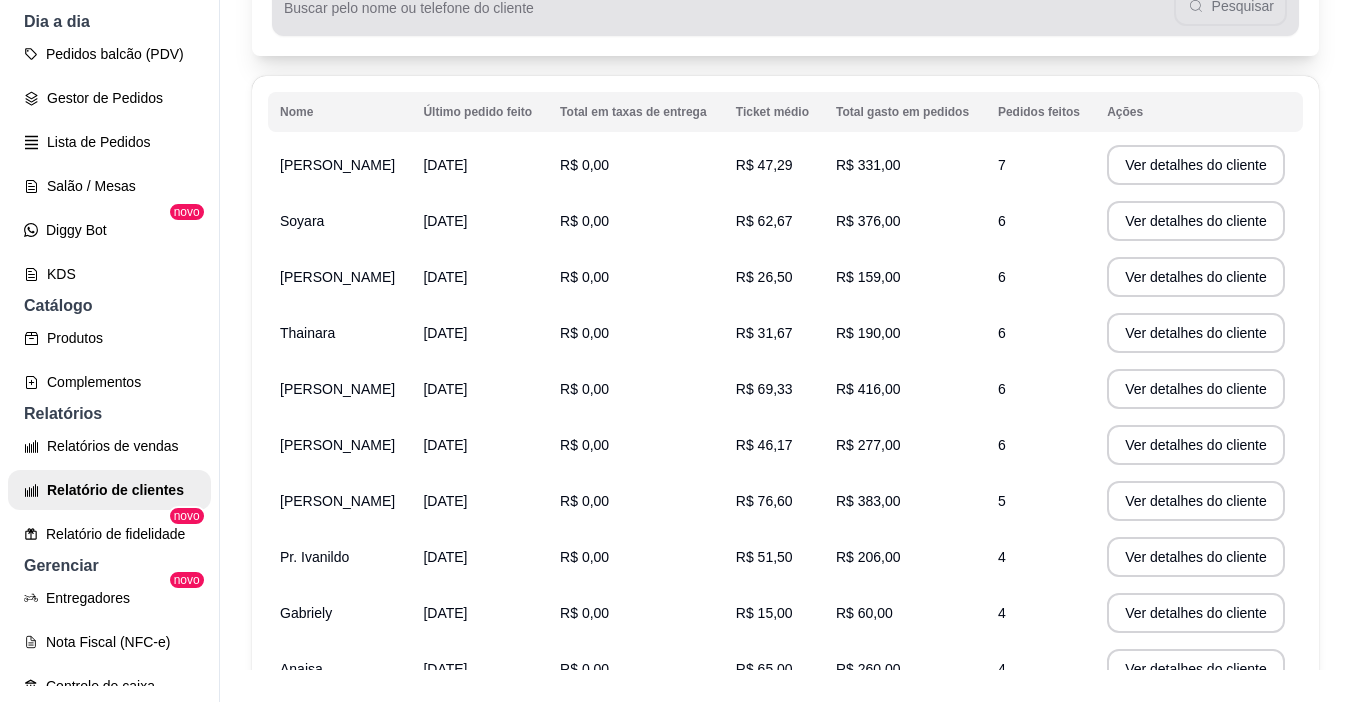 scroll, scrollTop: 390, scrollLeft: 0, axis: vertical 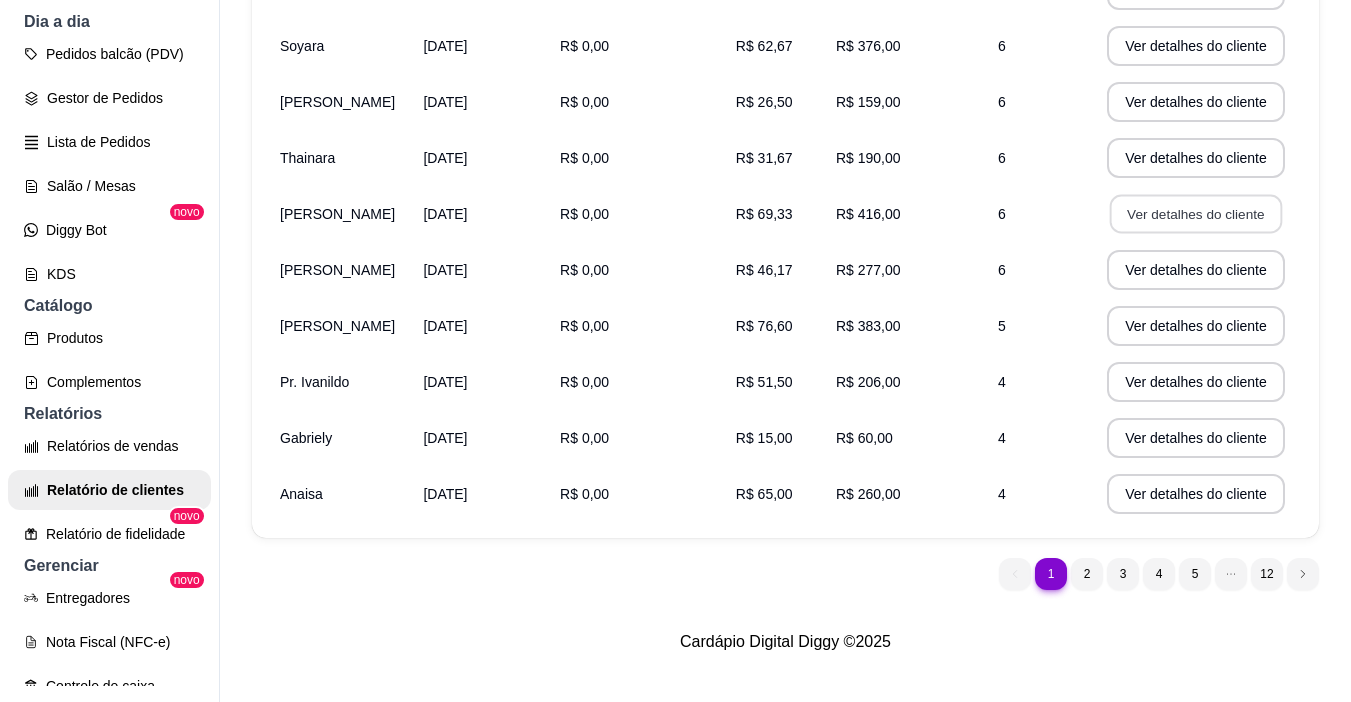 click on "Ver detalhes do cliente" at bounding box center [1196, 214] 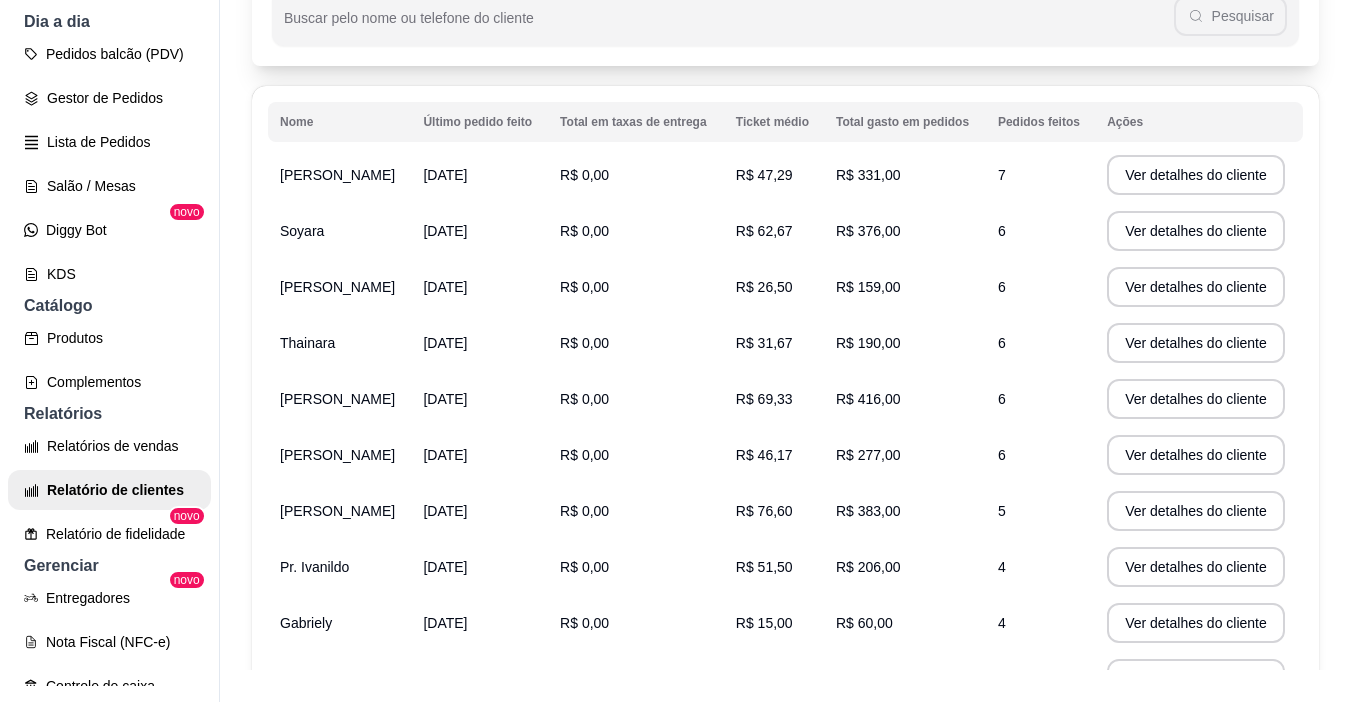 scroll, scrollTop: 0, scrollLeft: 0, axis: both 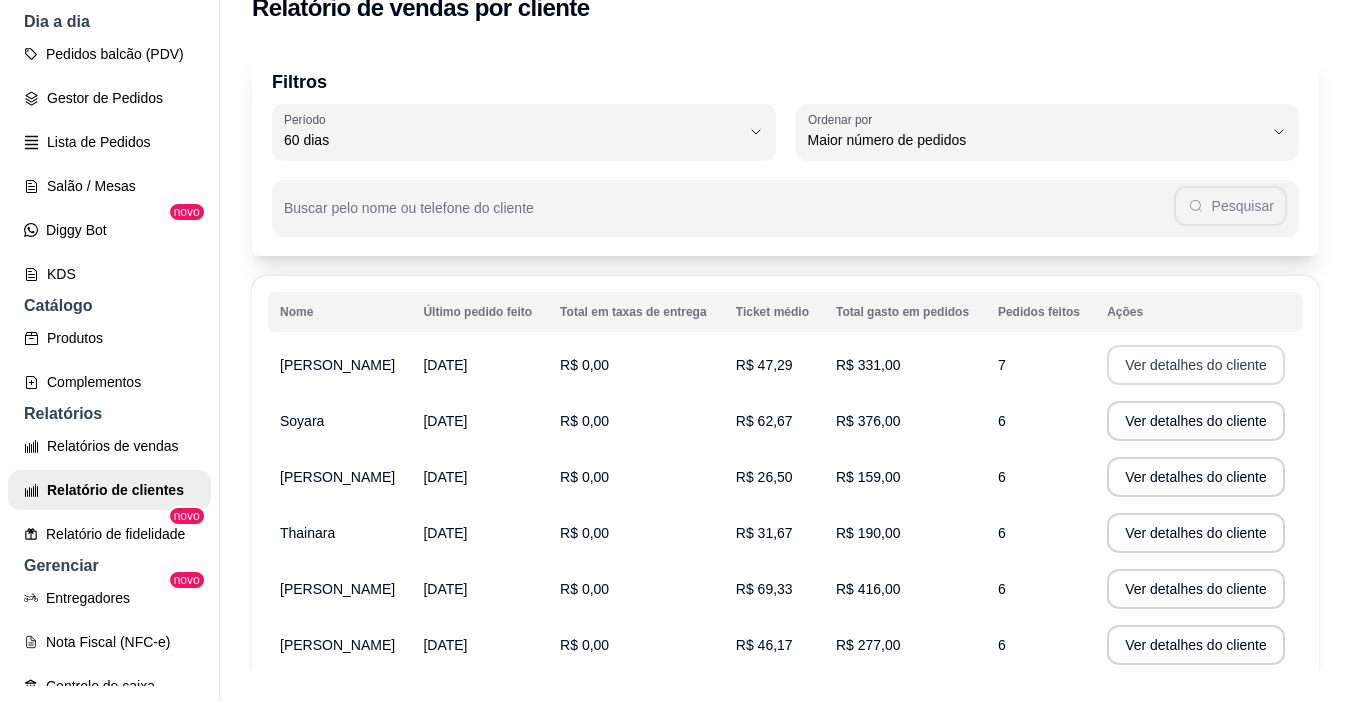 click on "Ver detalhes do cliente" at bounding box center (1196, 365) 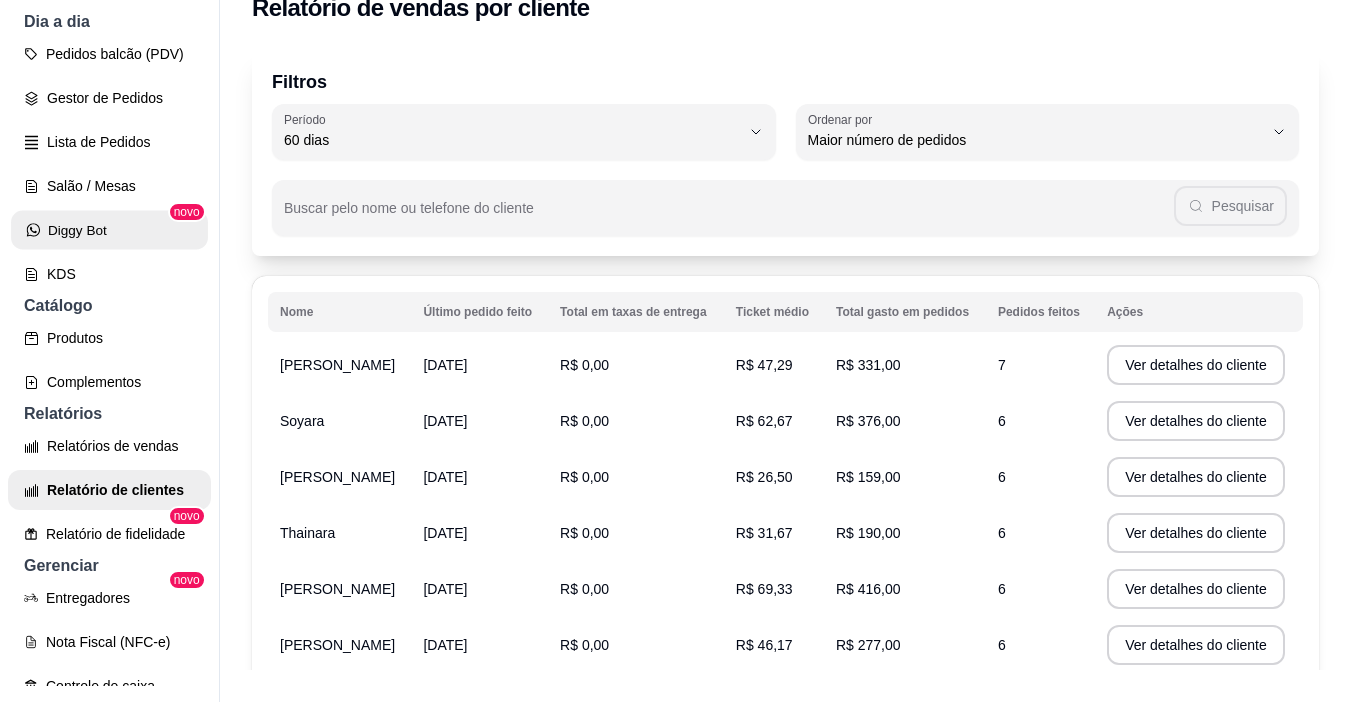 click on "Diggy Bot" at bounding box center [109, 230] 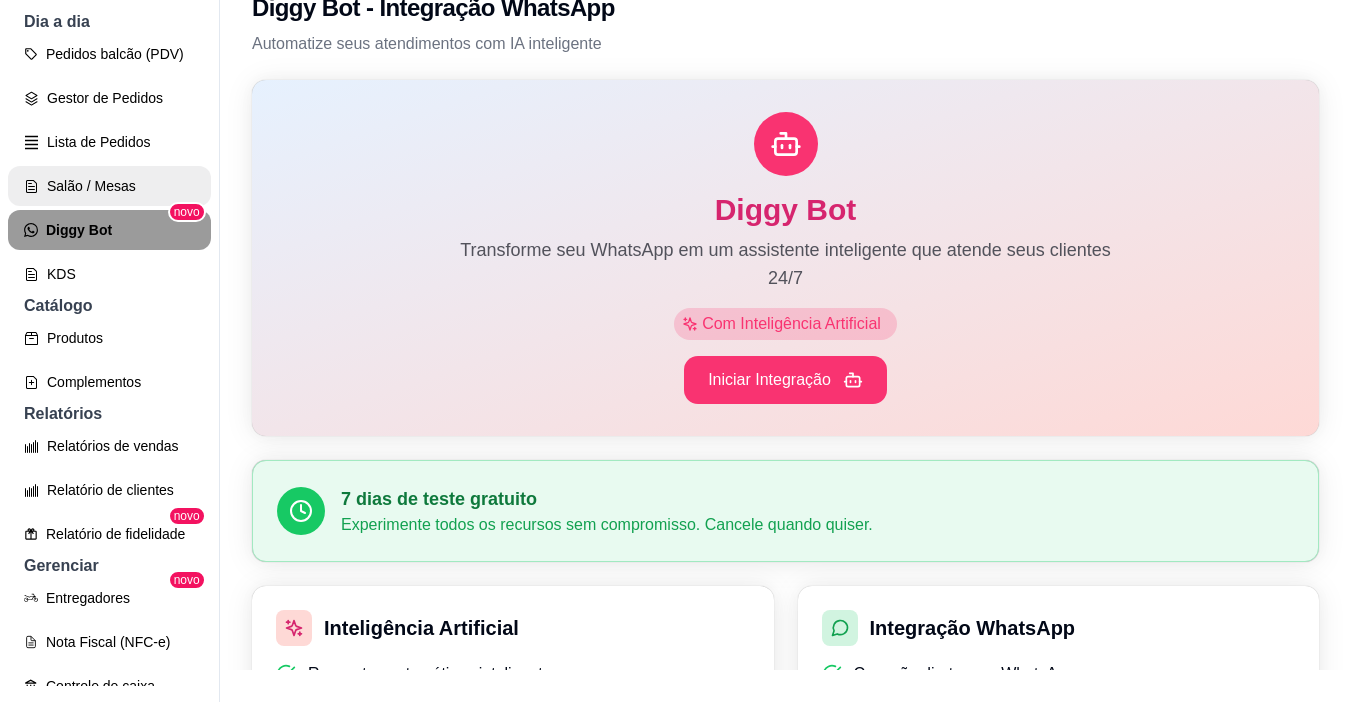 scroll, scrollTop: 0, scrollLeft: 0, axis: both 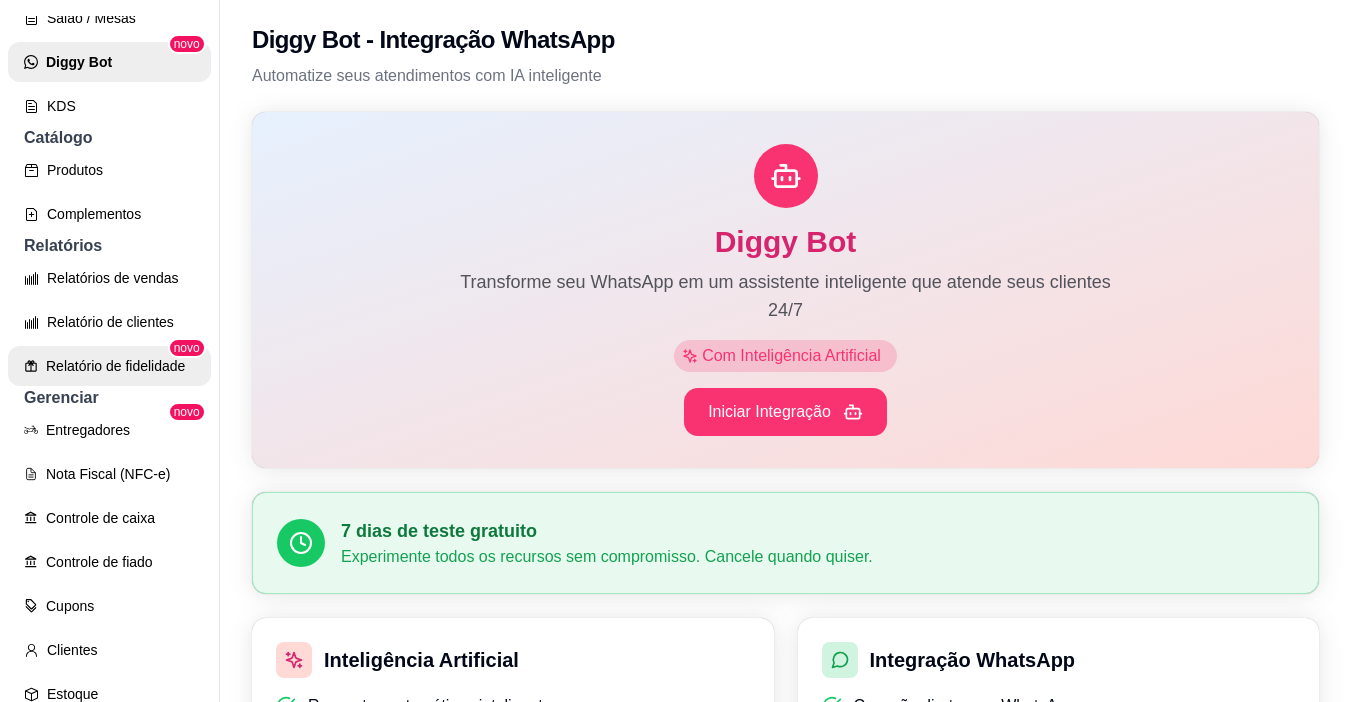 click on "Relatório de fidelidade" at bounding box center (109, 366) 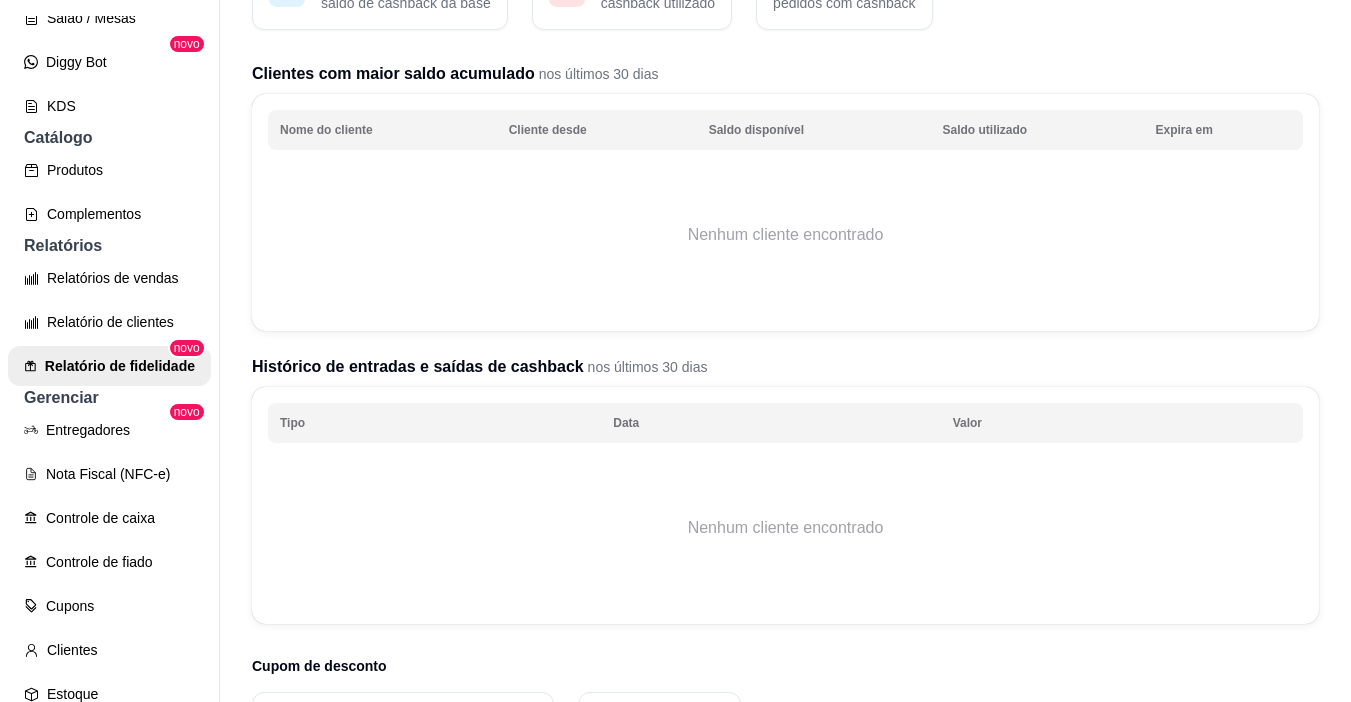 scroll, scrollTop: 367, scrollLeft: 0, axis: vertical 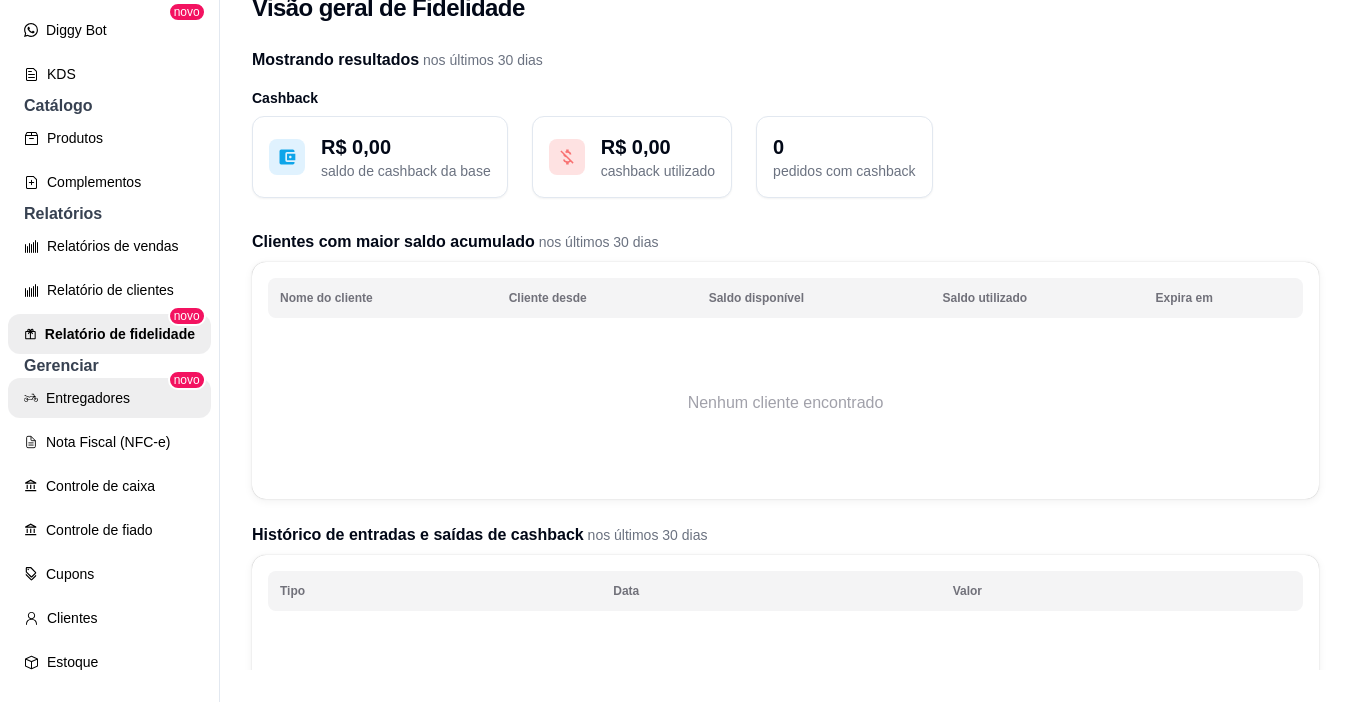 click on "Entregadores" at bounding box center (109, 398) 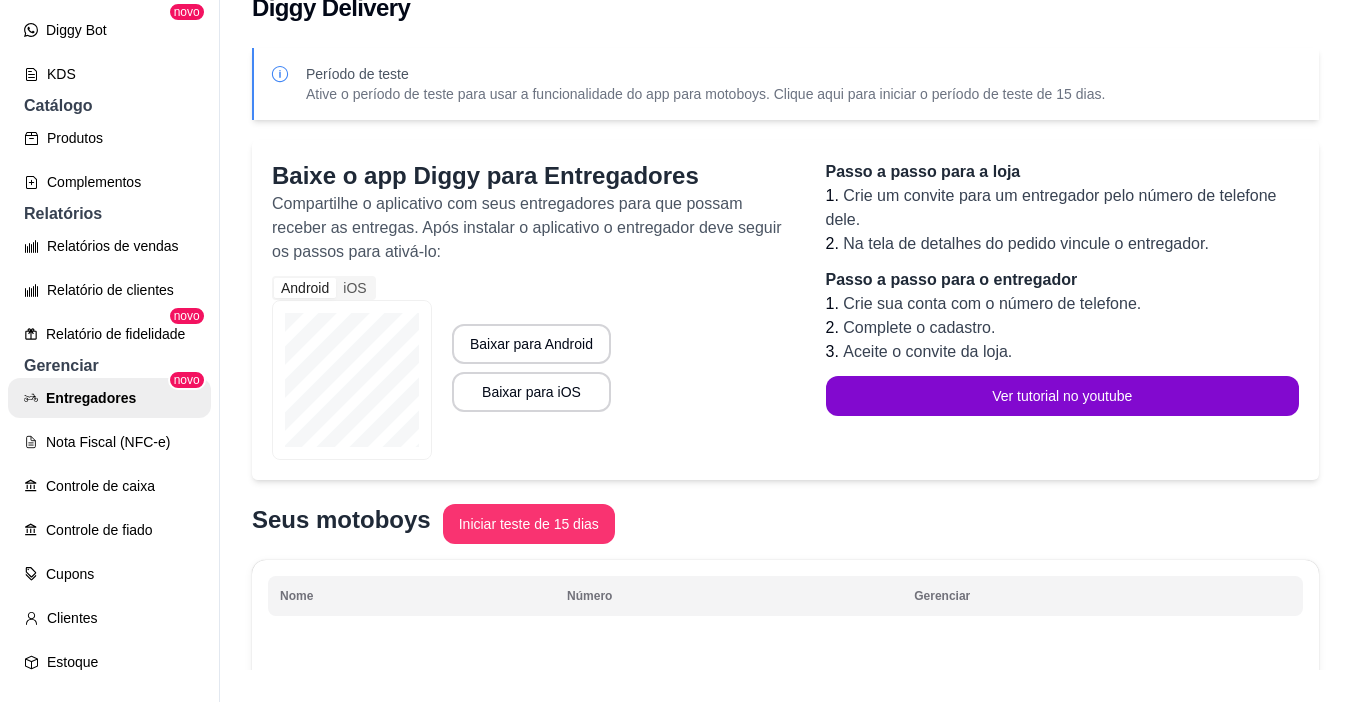 scroll, scrollTop: 0, scrollLeft: 0, axis: both 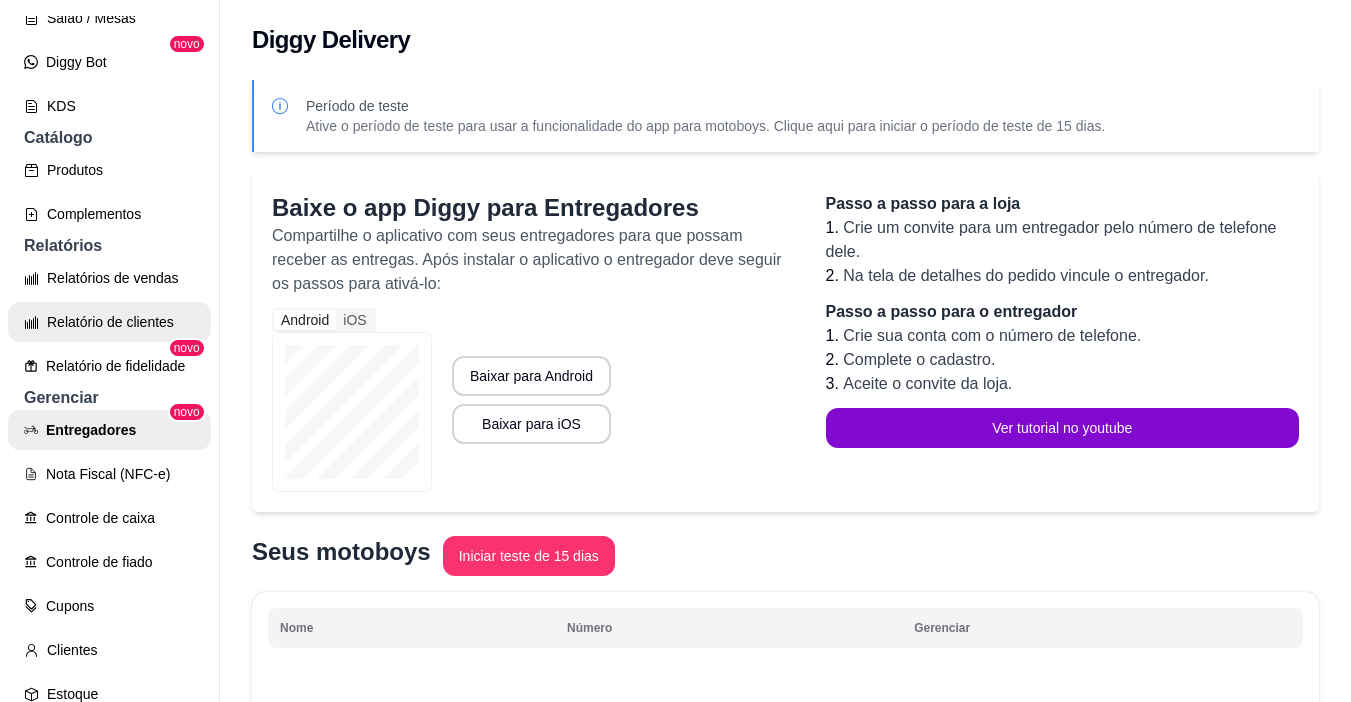 click on "Relatório de clientes" at bounding box center (109, 322) 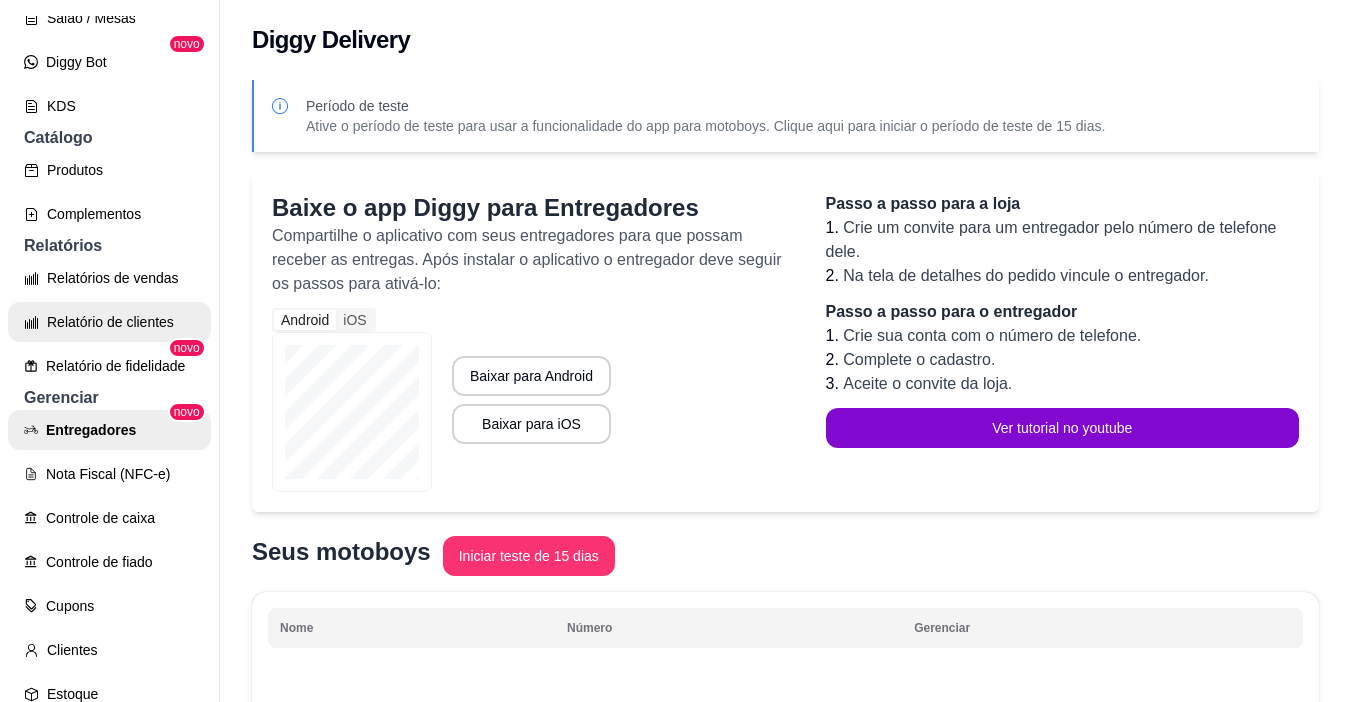 select on "30" 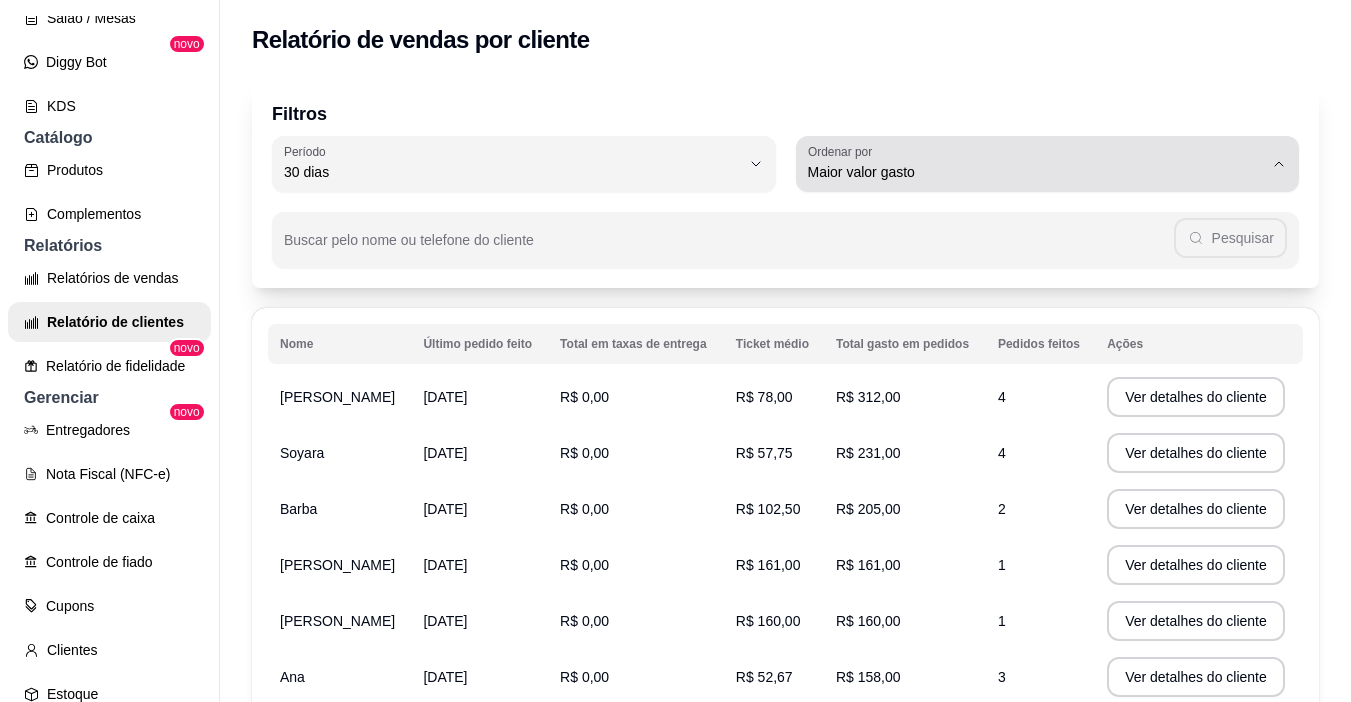 click on "Maior valor gasto" at bounding box center [1036, 172] 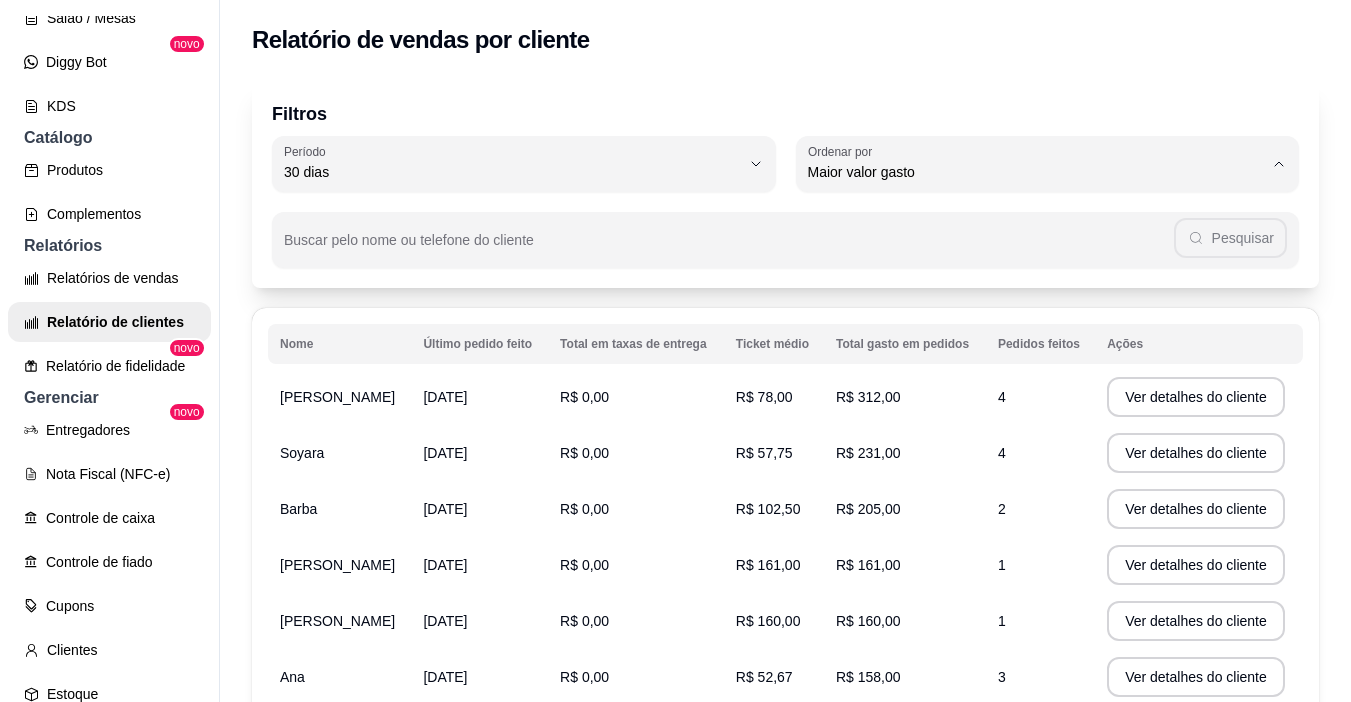 click on "Maior número de pedidos" at bounding box center [1026, 219] 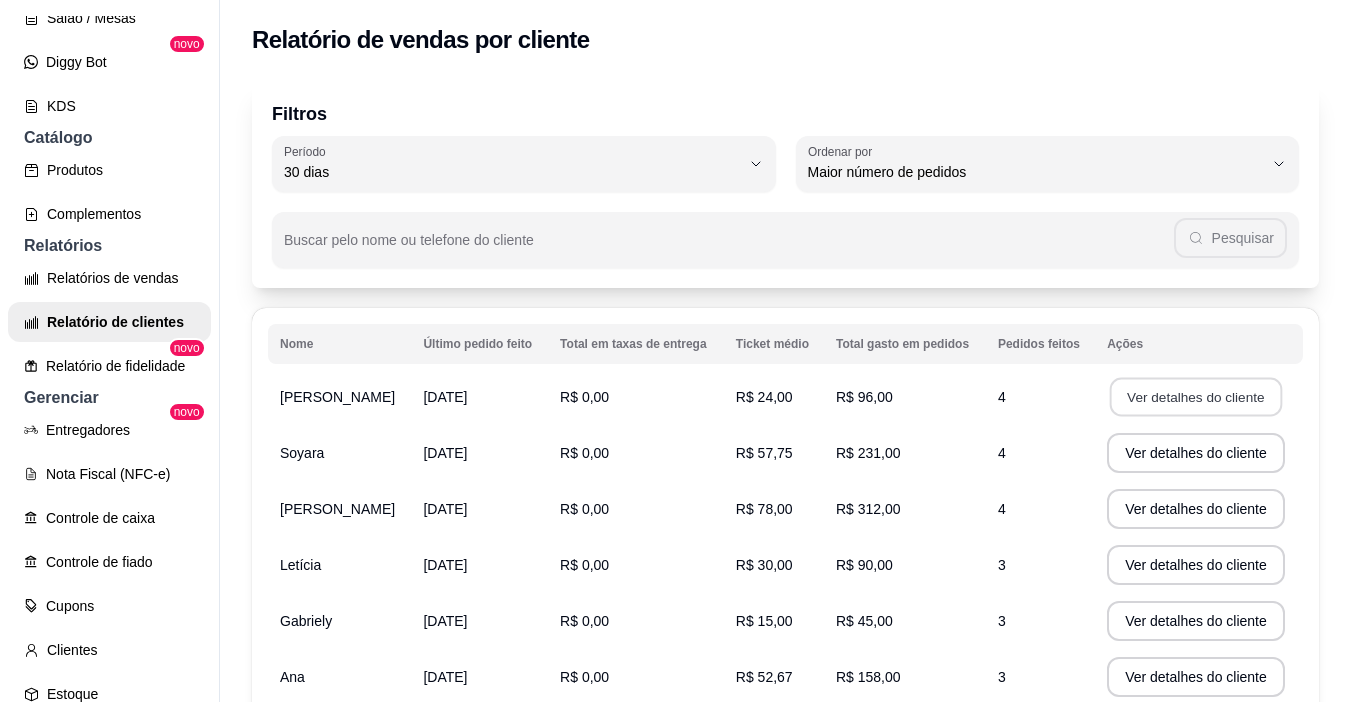 click on "Ver detalhes do cliente" at bounding box center (1196, 397) 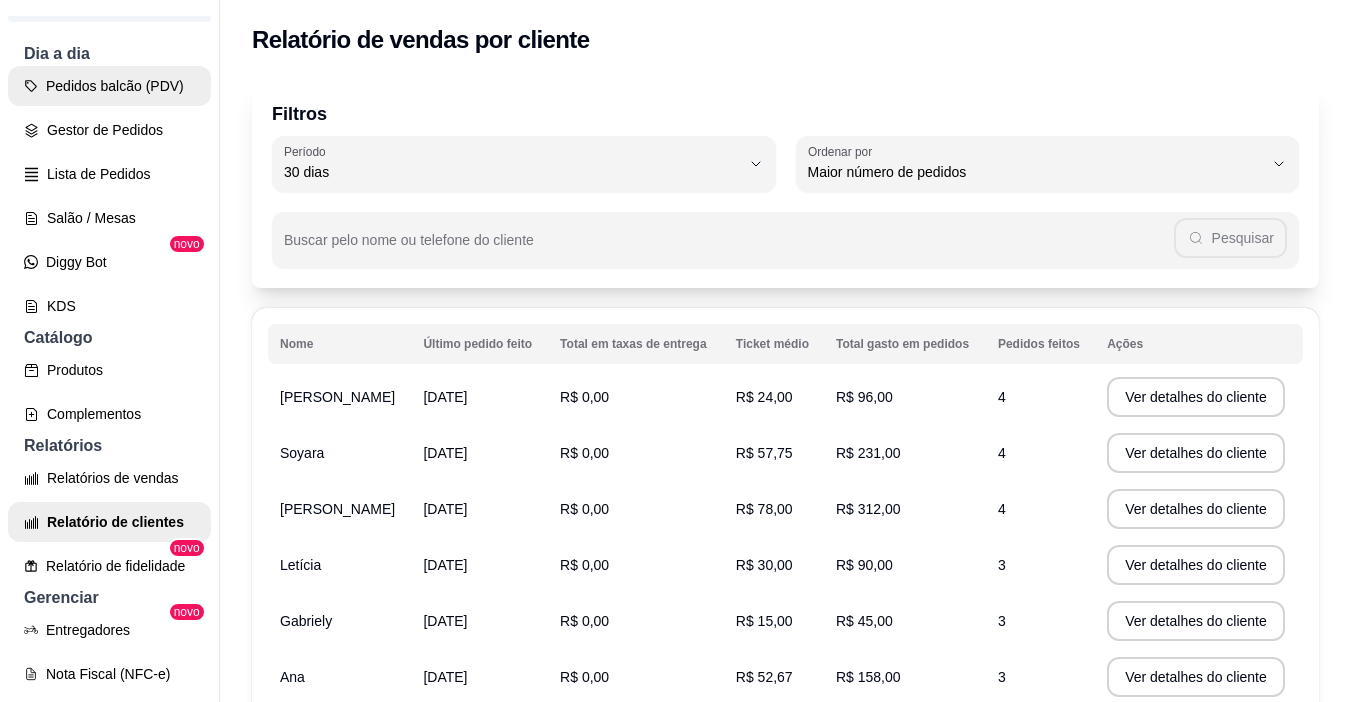 scroll, scrollTop: 100, scrollLeft: 0, axis: vertical 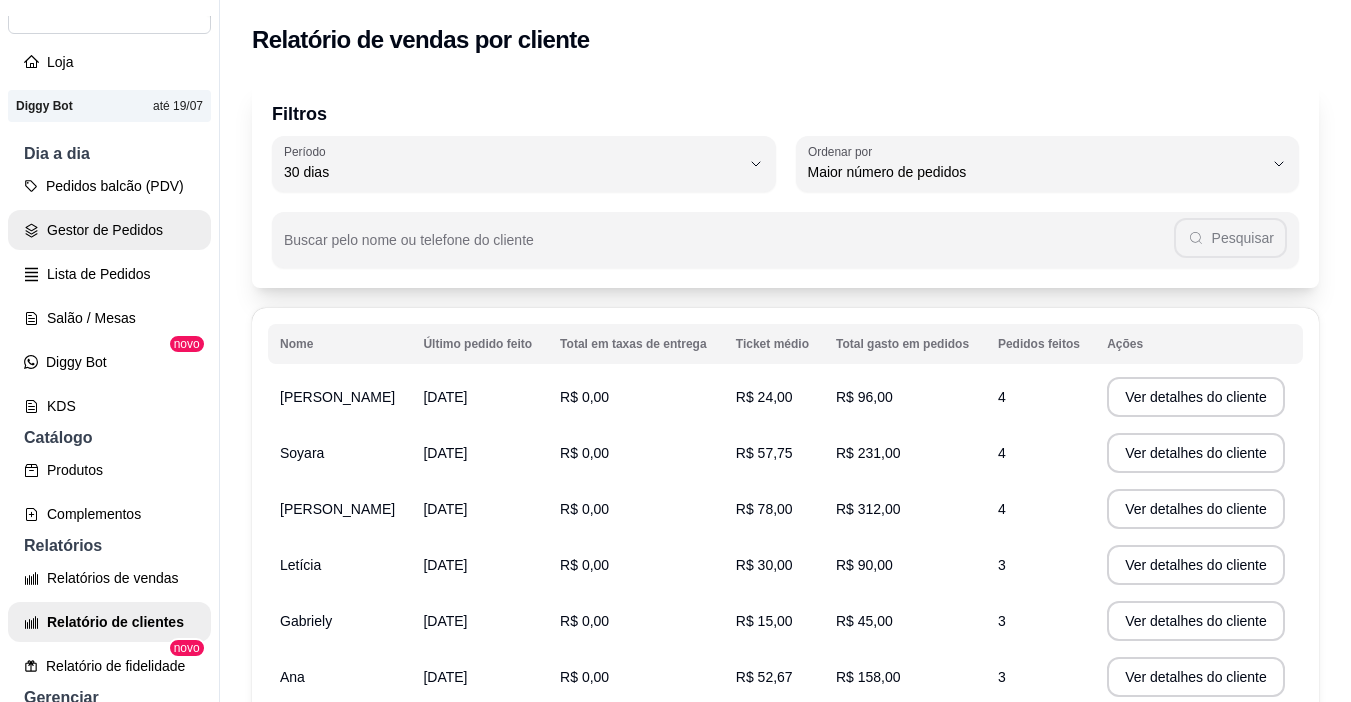 click on "Gestor de Pedidos" at bounding box center (109, 230) 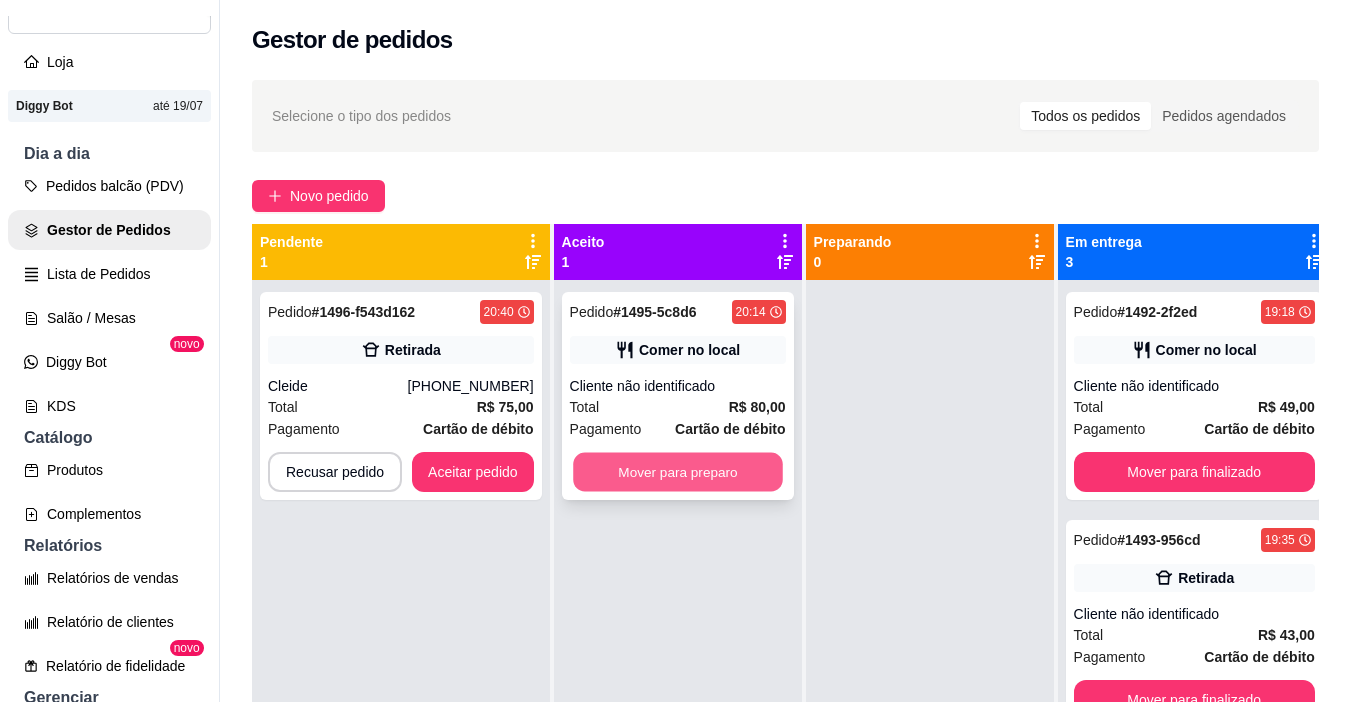click on "Mover para preparo" at bounding box center (678, 472) 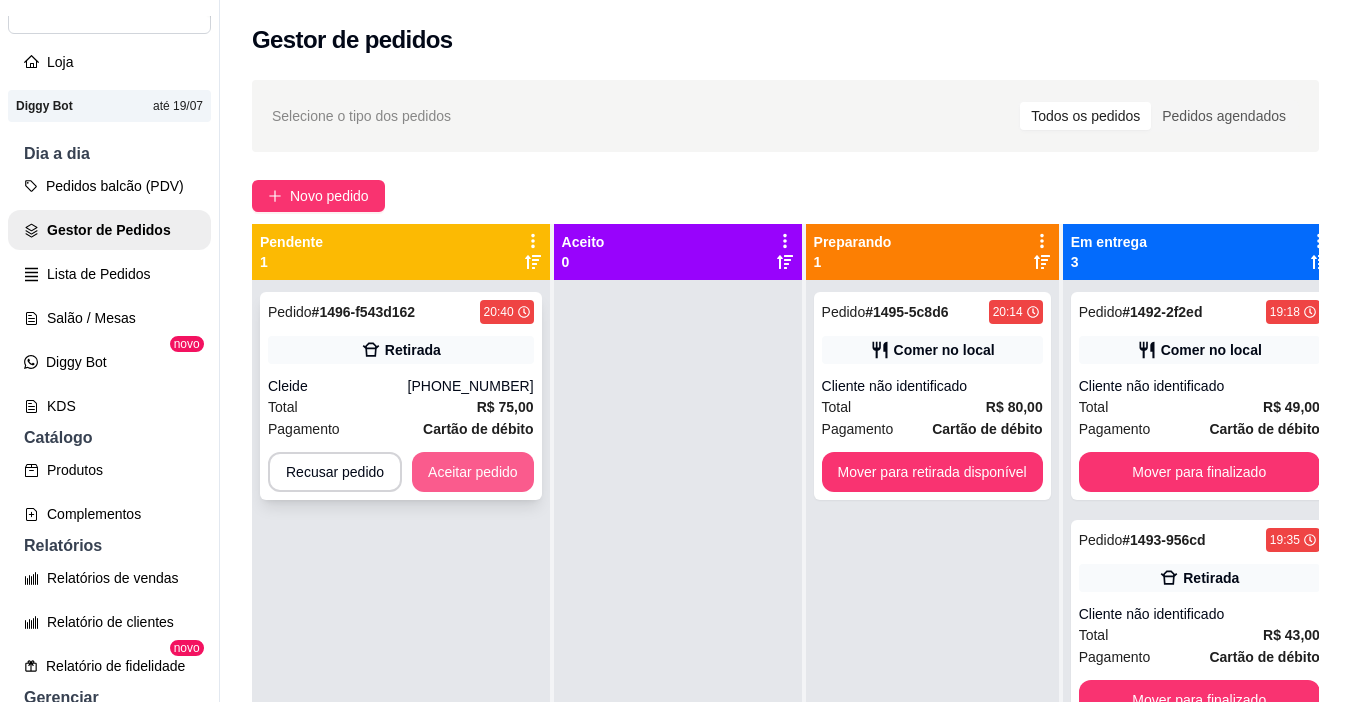 click on "Aceitar pedido" at bounding box center [473, 472] 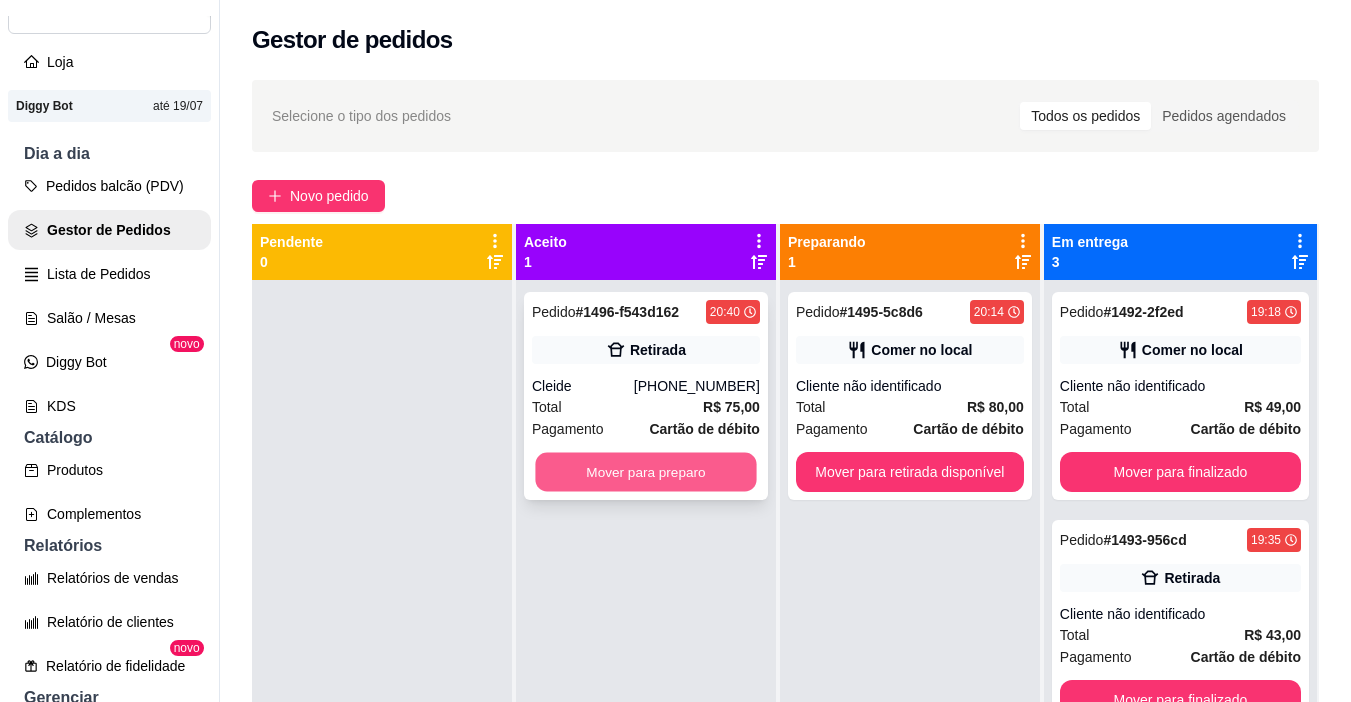 click on "Mover para preparo" at bounding box center [645, 472] 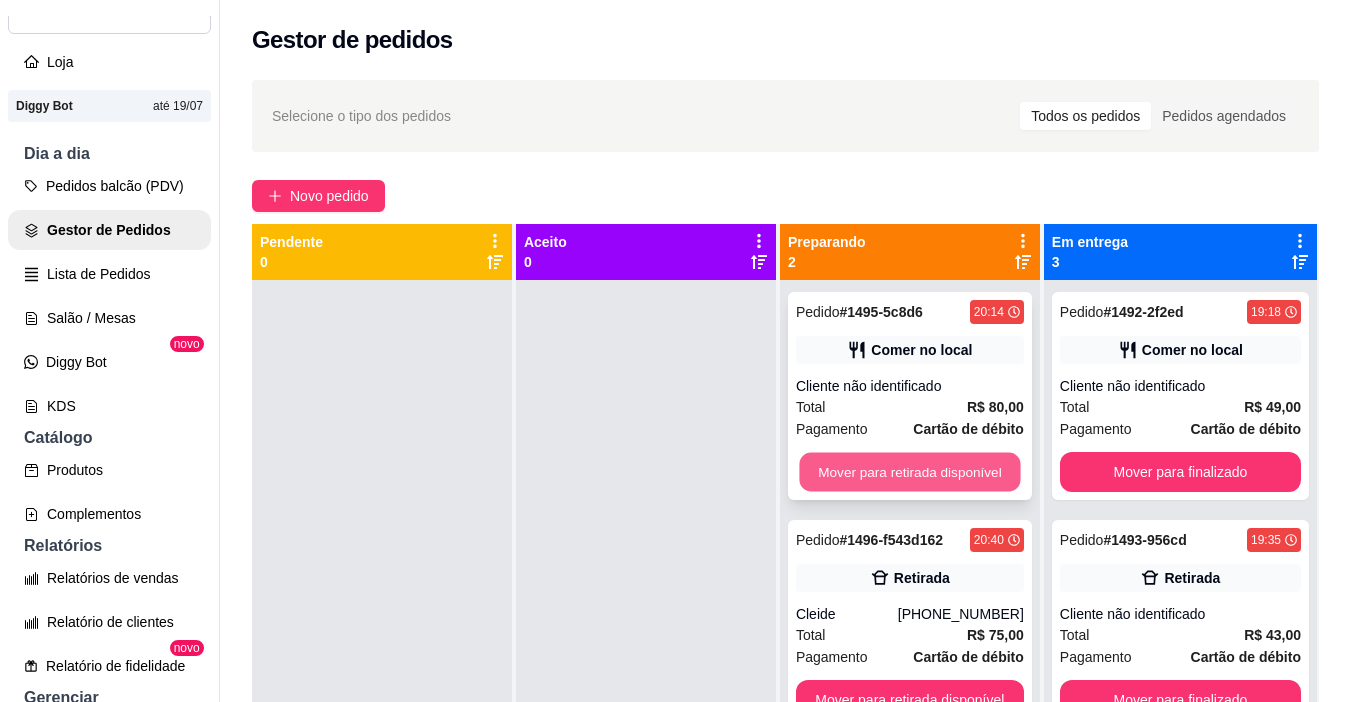 click on "Mover para retirada disponível" at bounding box center [909, 472] 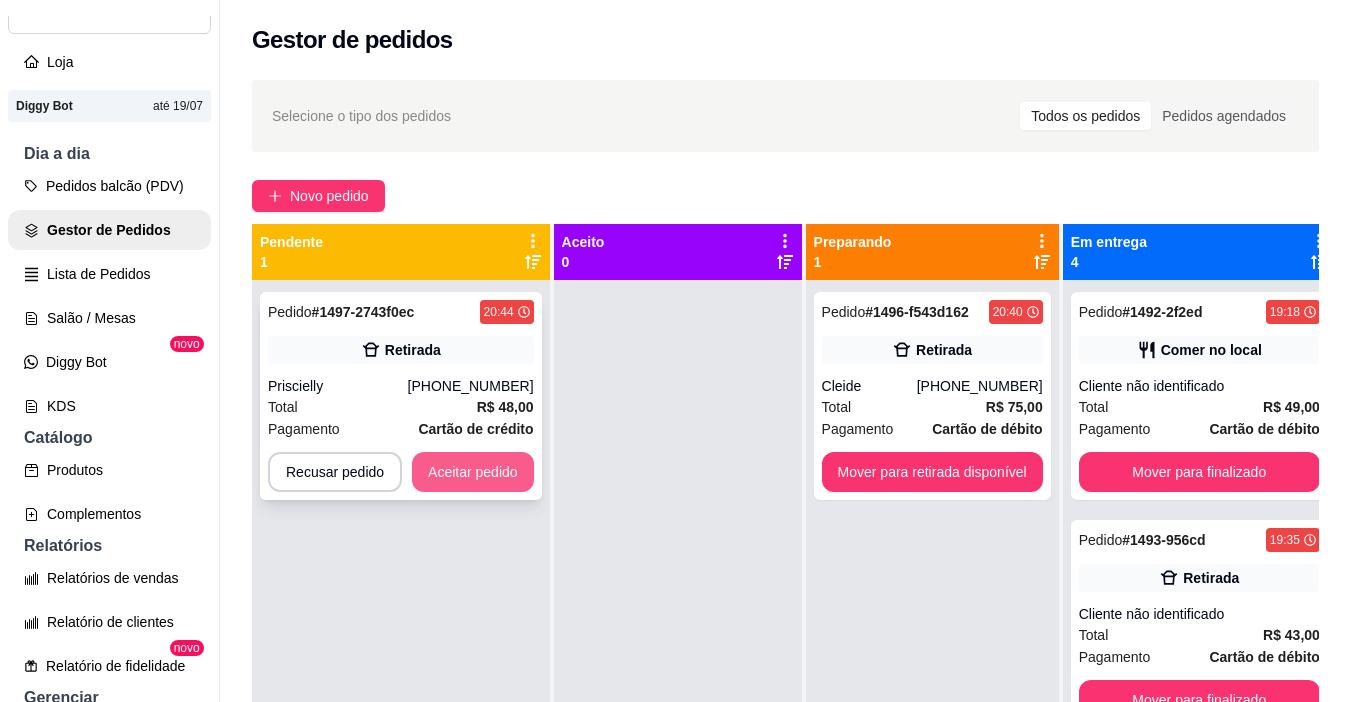click on "Aceitar pedido" at bounding box center (473, 472) 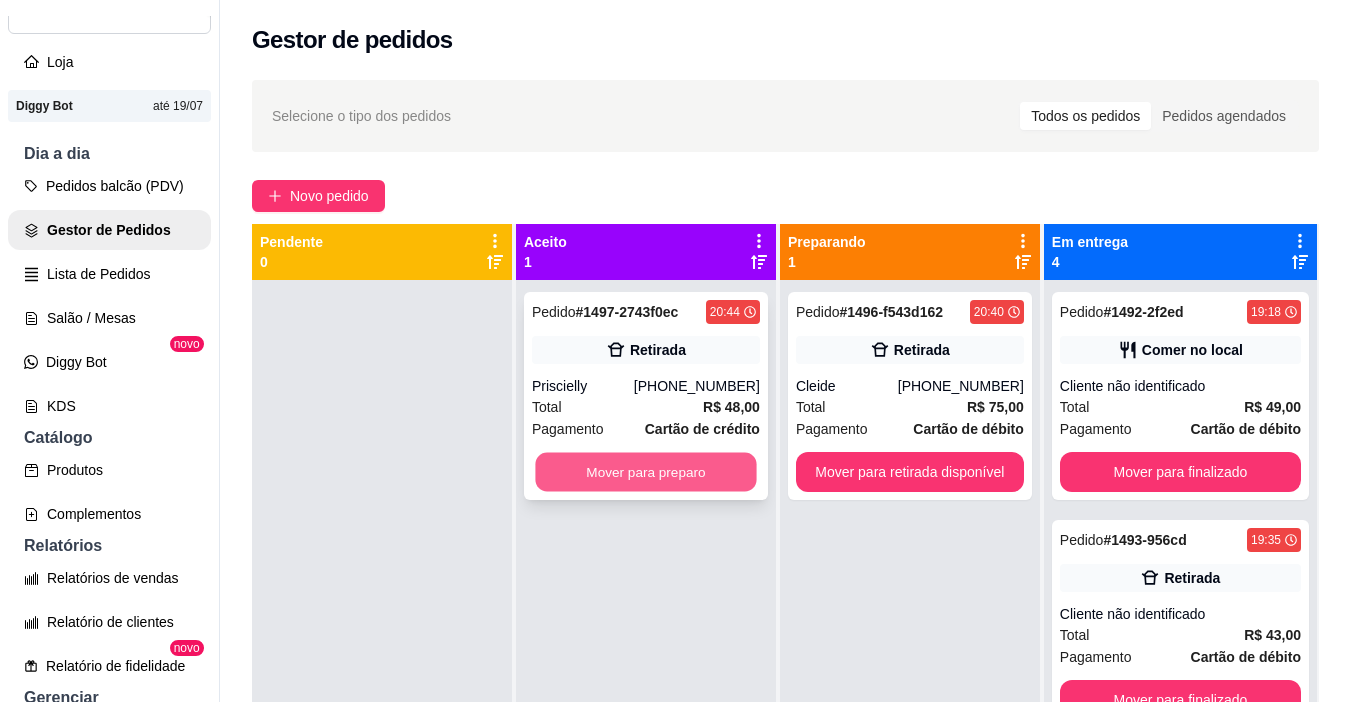 click on "Mover para preparo" at bounding box center [645, 472] 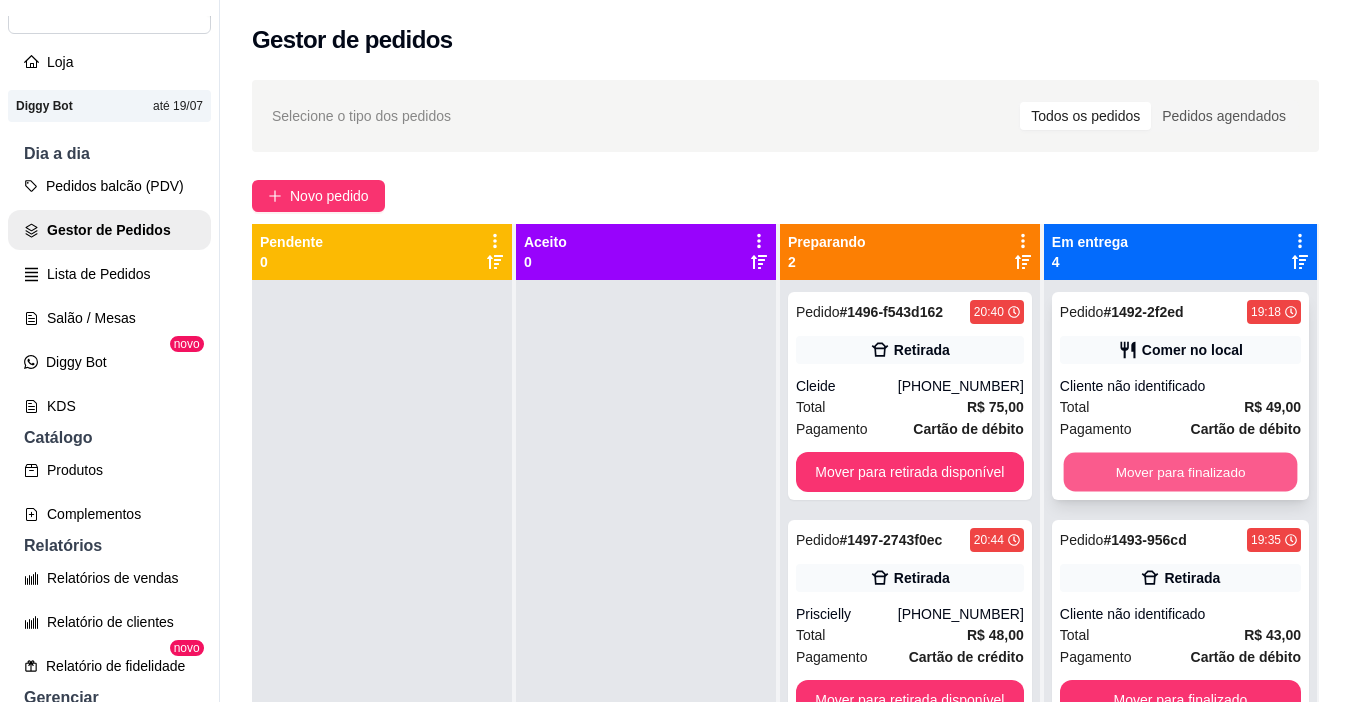 click on "Mover para finalizado" at bounding box center (1180, 472) 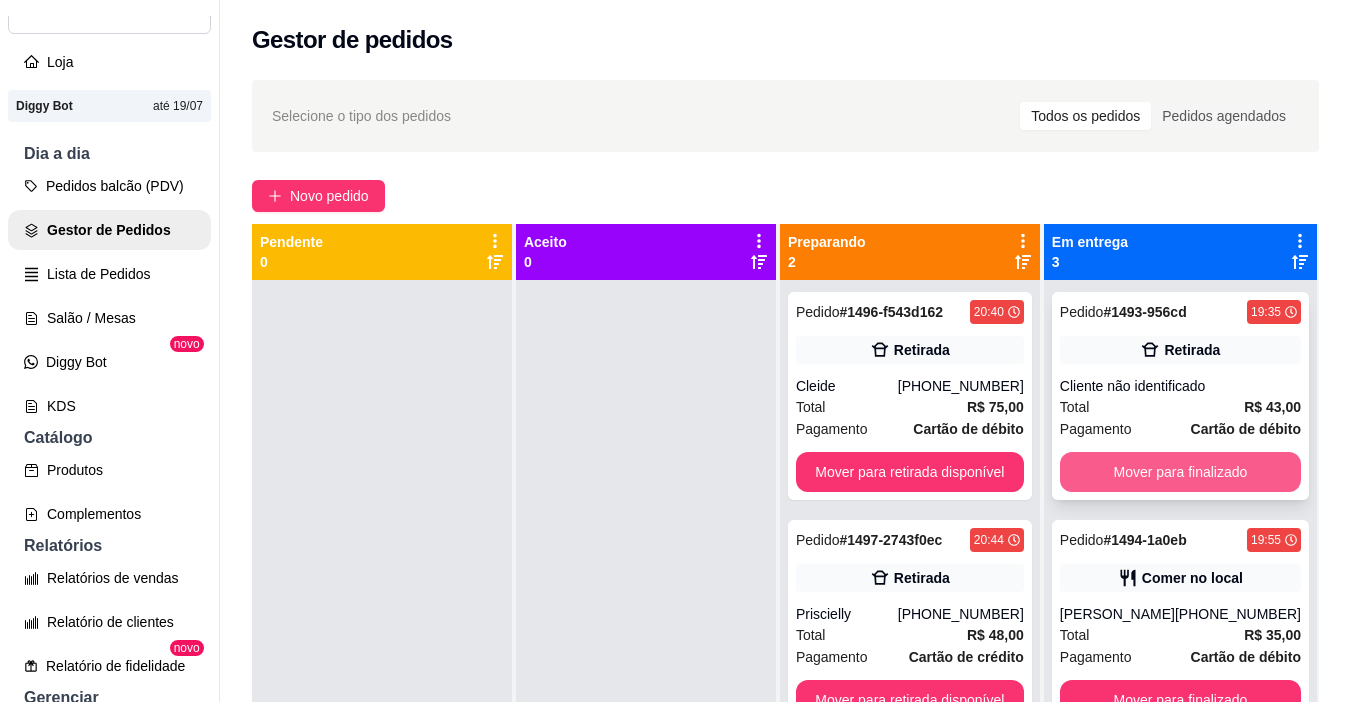 click on "Mover para finalizado" at bounding box center (1180, 472) 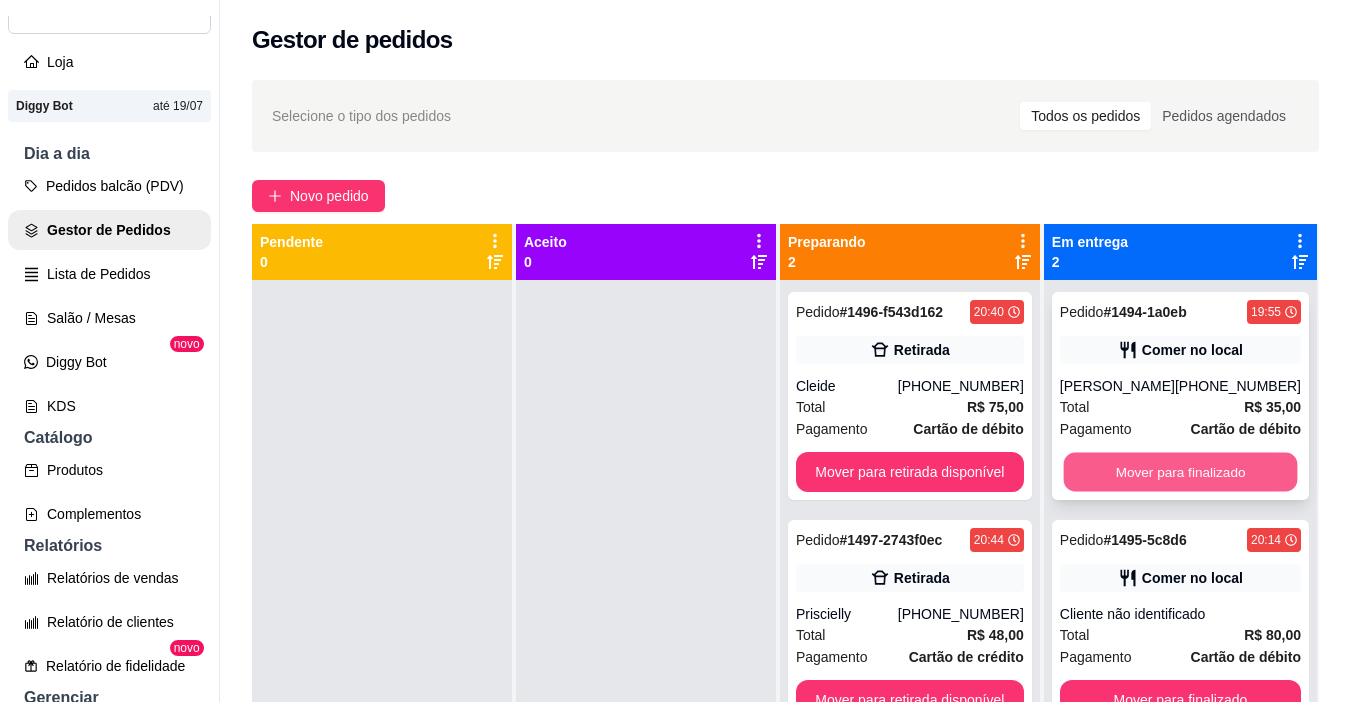 click on "Mover para finalizado" at bounding box center (1180, 472) 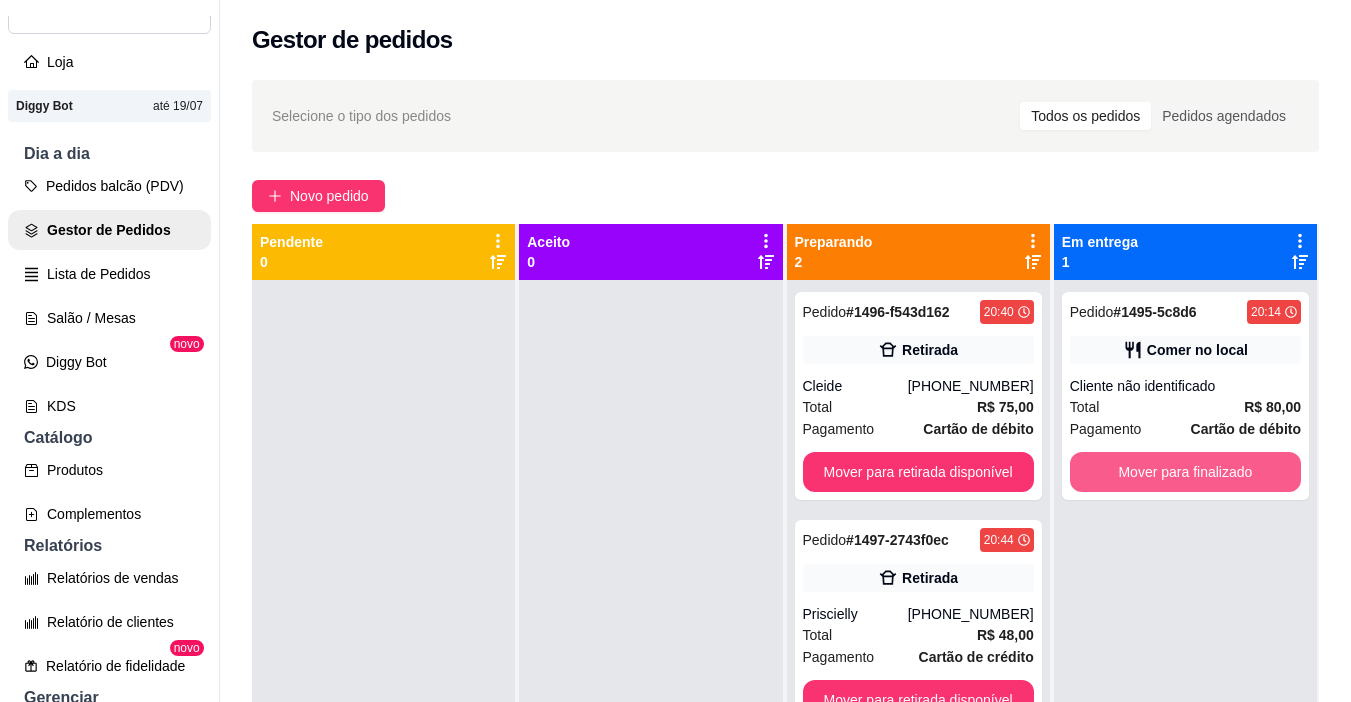 click on "Mover para finalizado" at bounding box center (1185, 472) 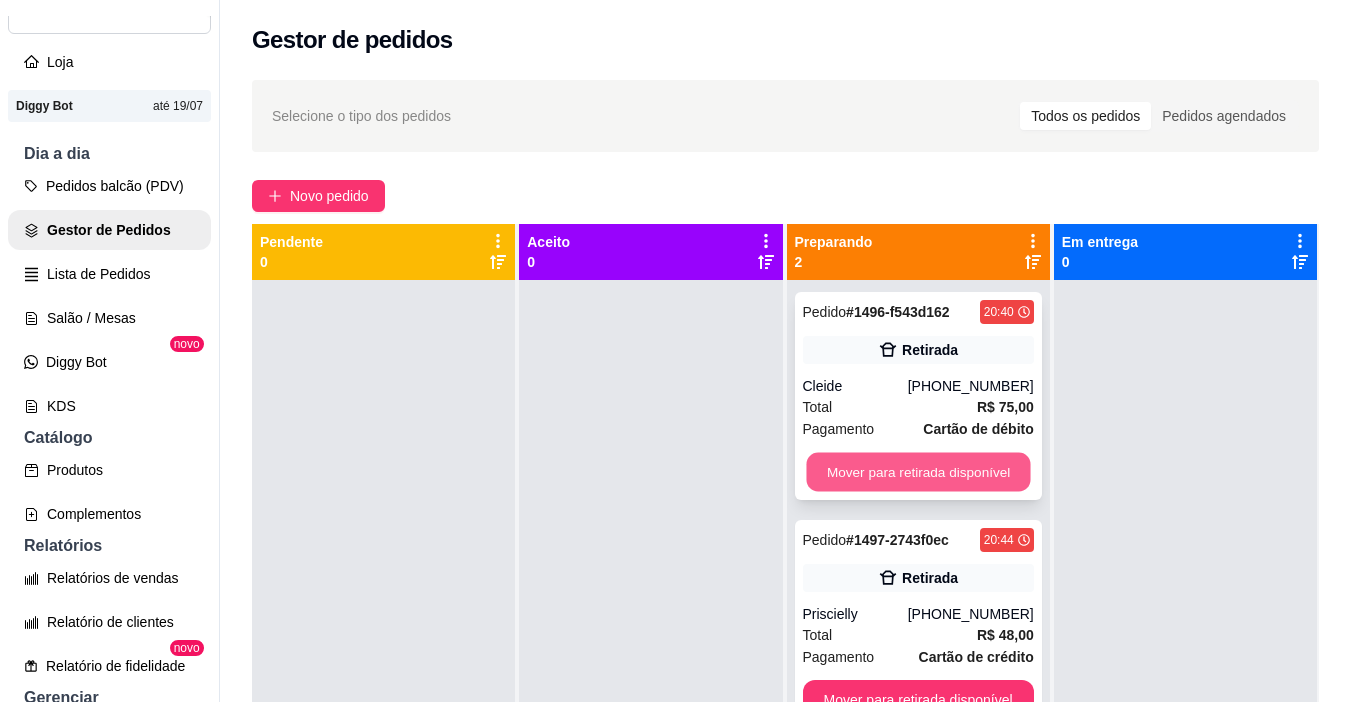 click on "Mover para retirada disponível" at bounding box center (918, 472) 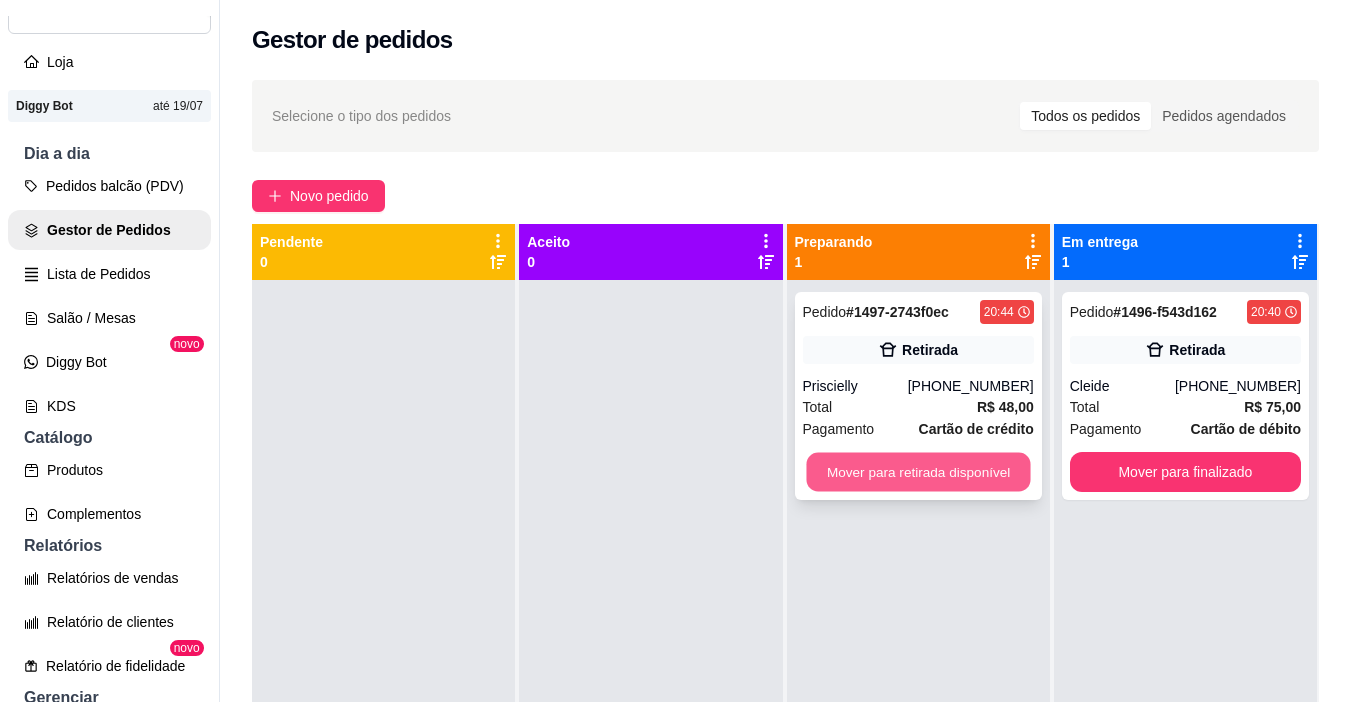click on "Mover para retirada disponível" at bounding box center (918, 472) 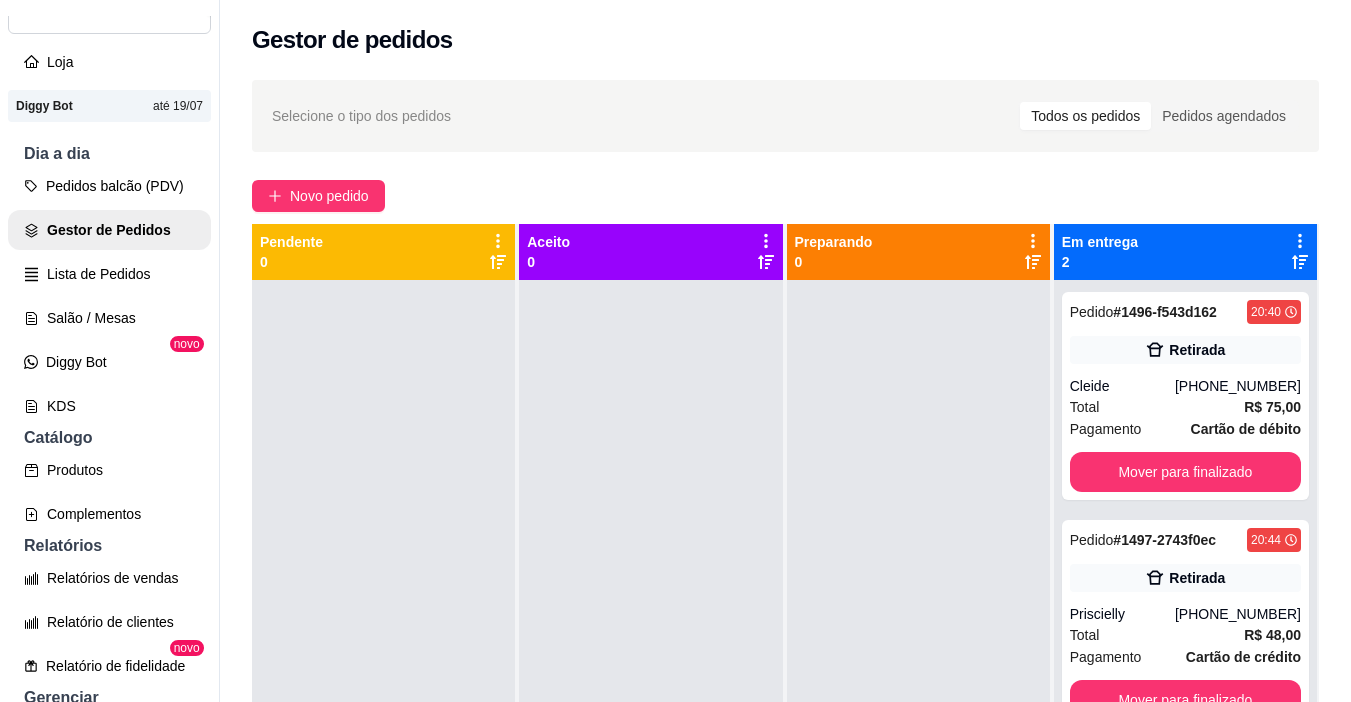 click on "Selecione o tipo dos pedidos Todos os pedidos Pedidos agendados Novo pedido Pendente 0 Aceito 0 Preparando 0 Em entrega 2 Pedido  # 1496-f543d162 20:40 Retirada Cleide [PHONE_NUMBER] Total R$ 75,00 Pagamento Cartão de débito Mover para finalizado Pedido  # 1497-2743f0ec 20:44 Retirada Priscielly [PHONE_NUMBER] Total R$ 48,00 Pagamento Cartão de crédito Mover para finalizado" at bounding box center (785, 509) 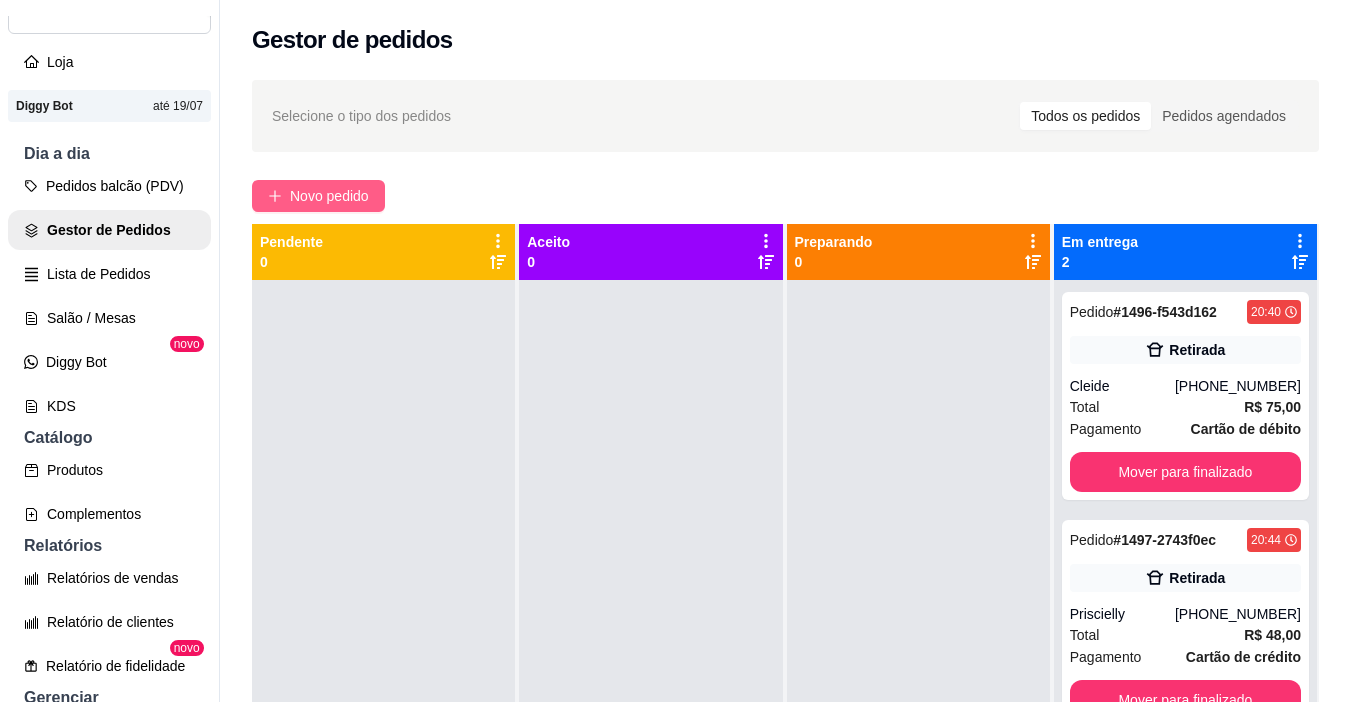 click on "Novo pedido" at bounding box center [329, 196] 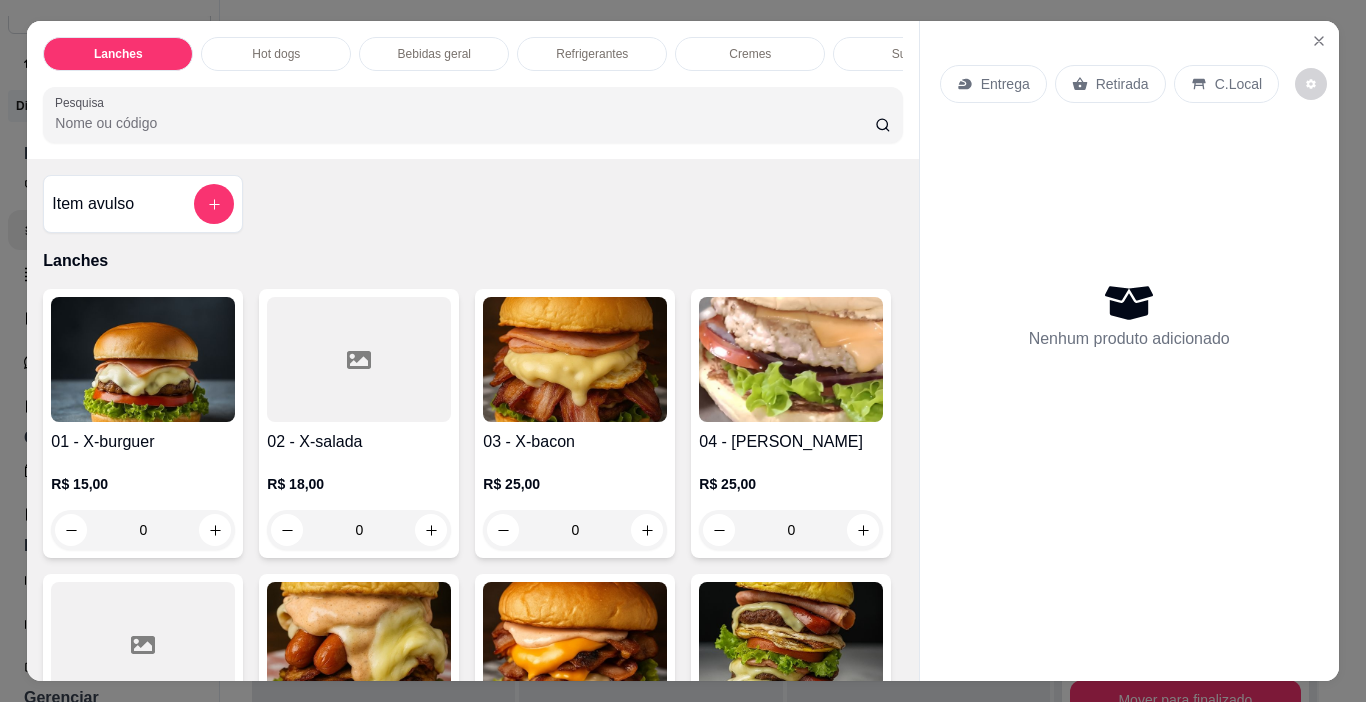 click on "0" at bounding box center (575, 530) 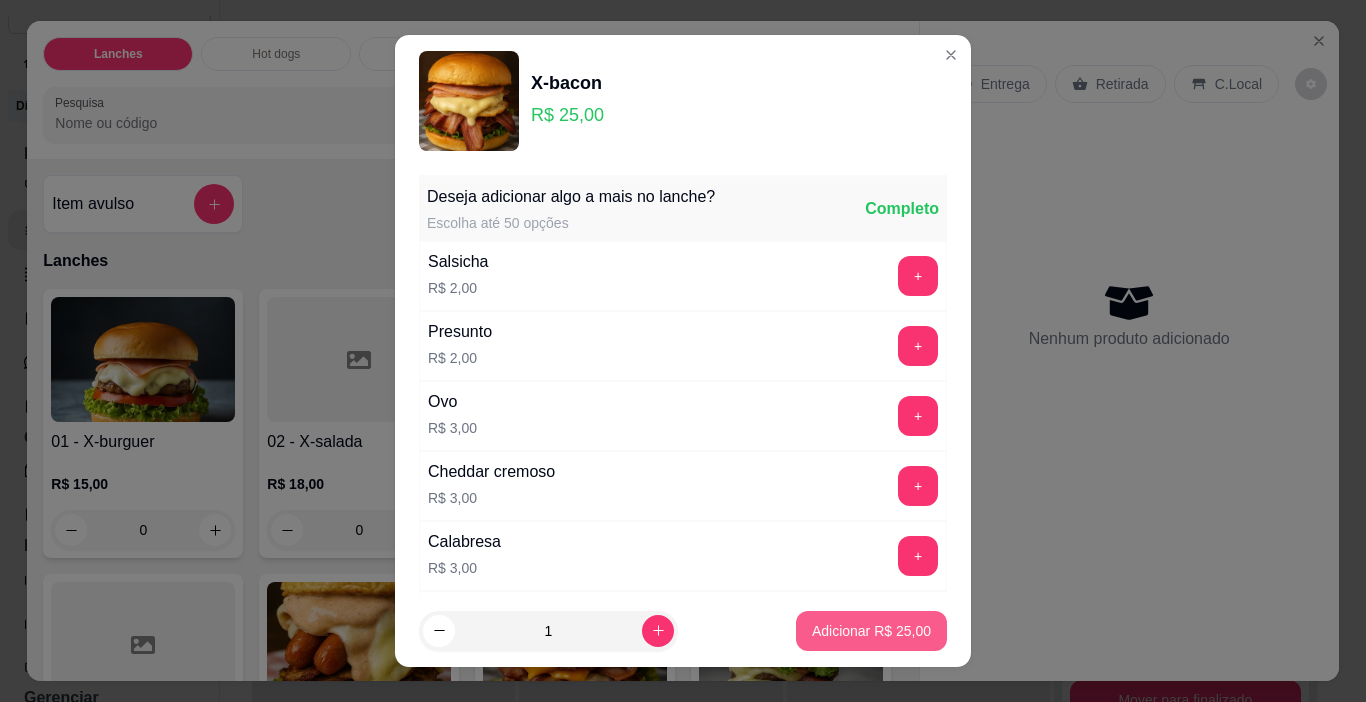 click on "Adicionar   R$ 25,00" at bounding box center (871, 631) 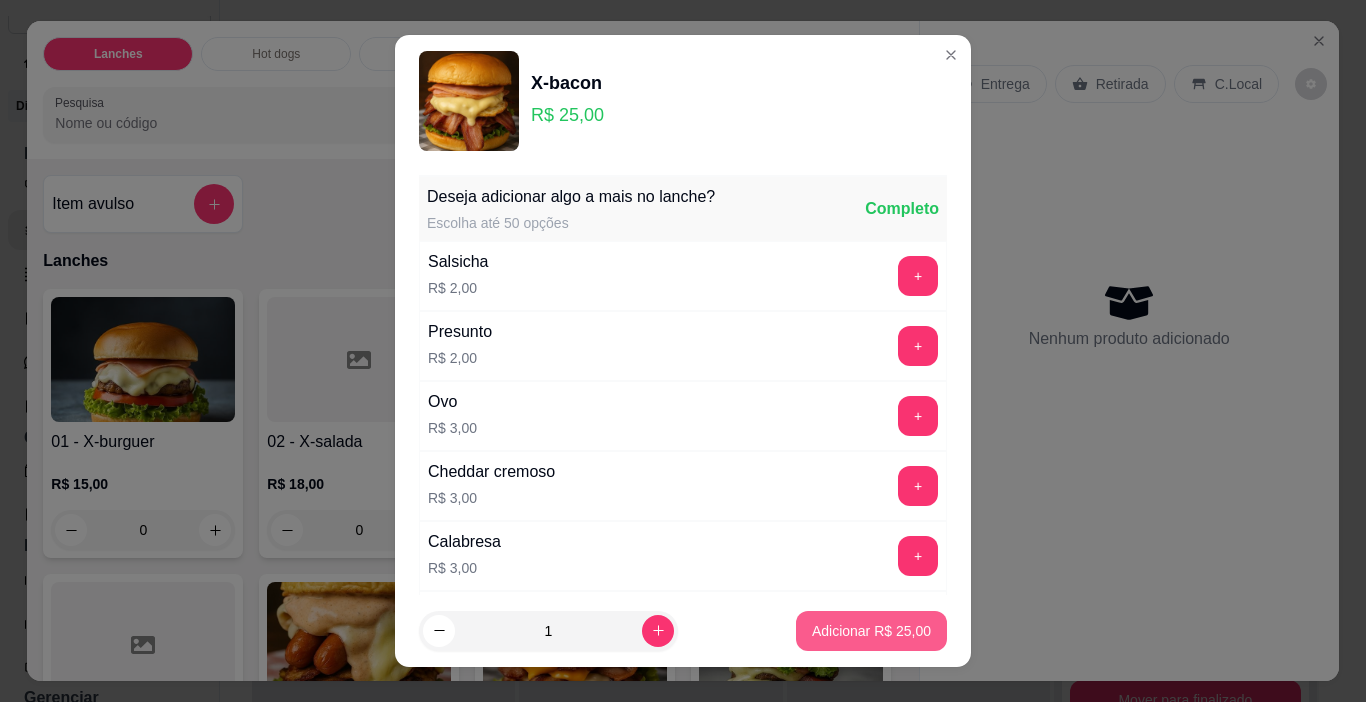 type on "1" 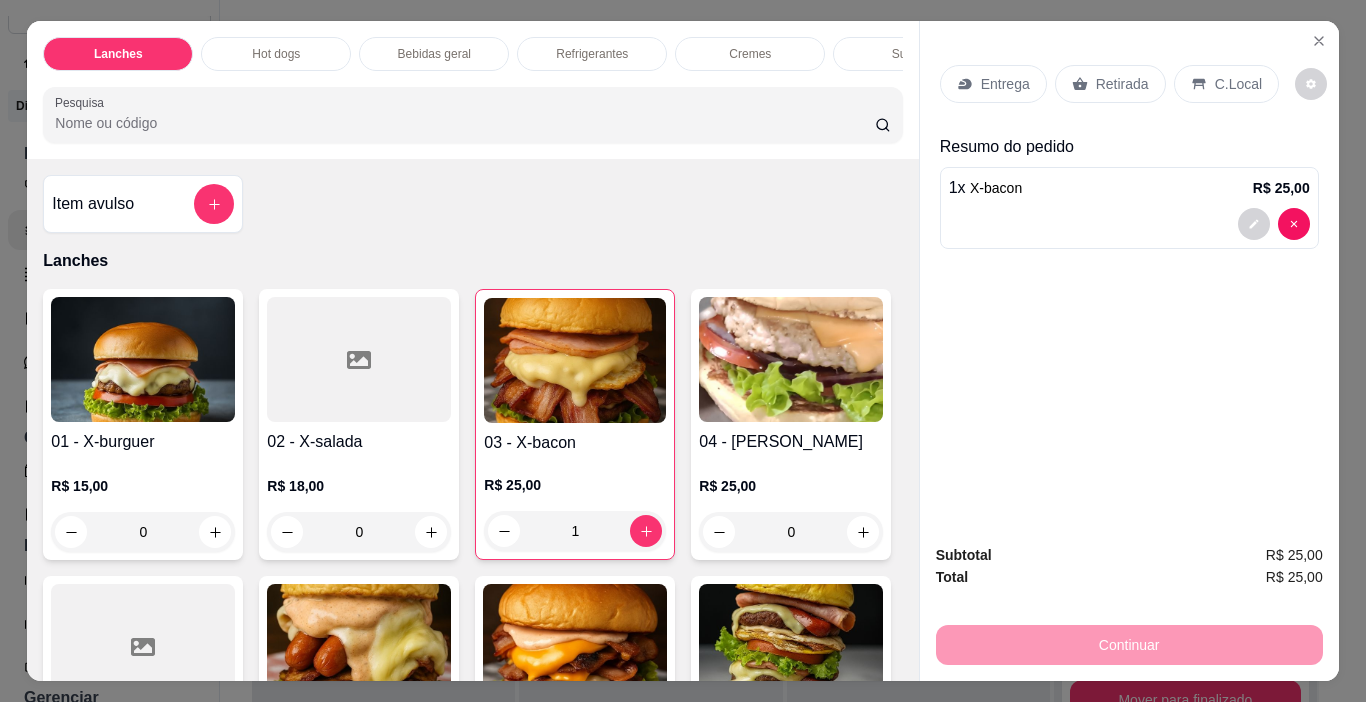 click on "Retirada" at bounding box center [1122, 84] 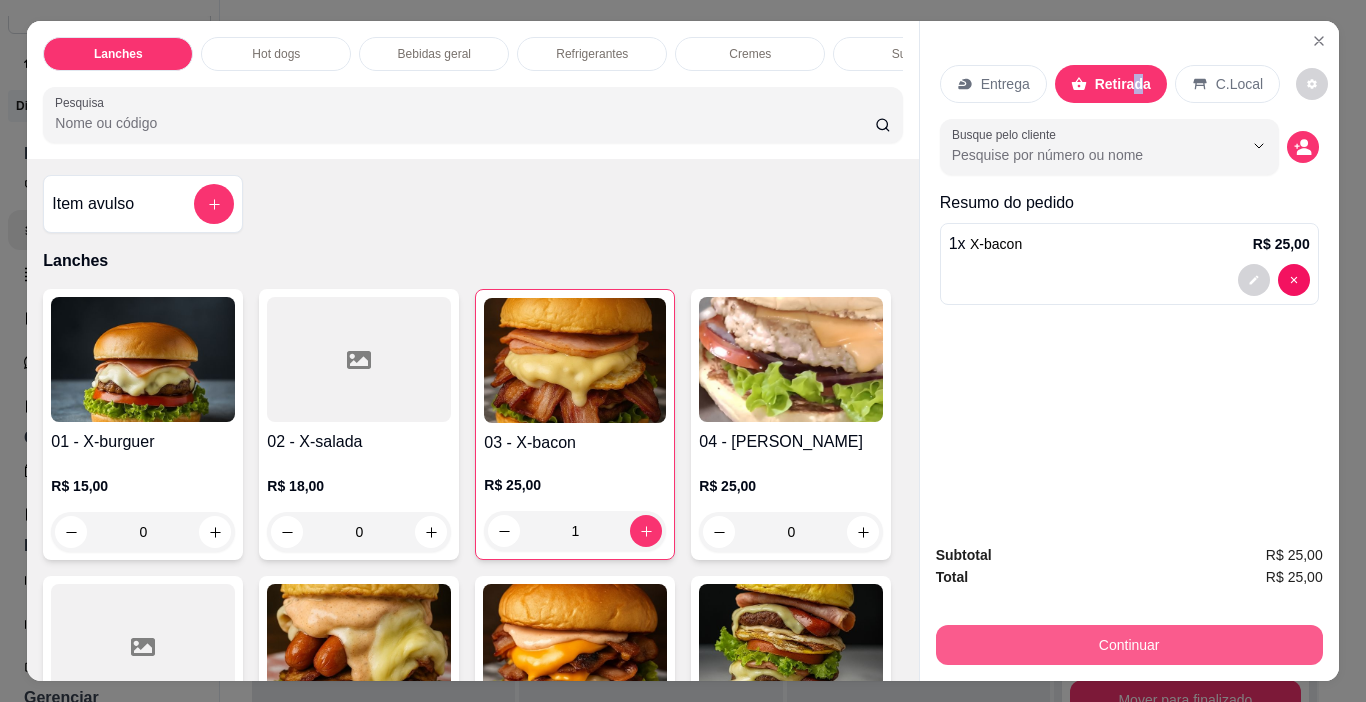 click on "Continuar" at bounding box center (1129, 645) 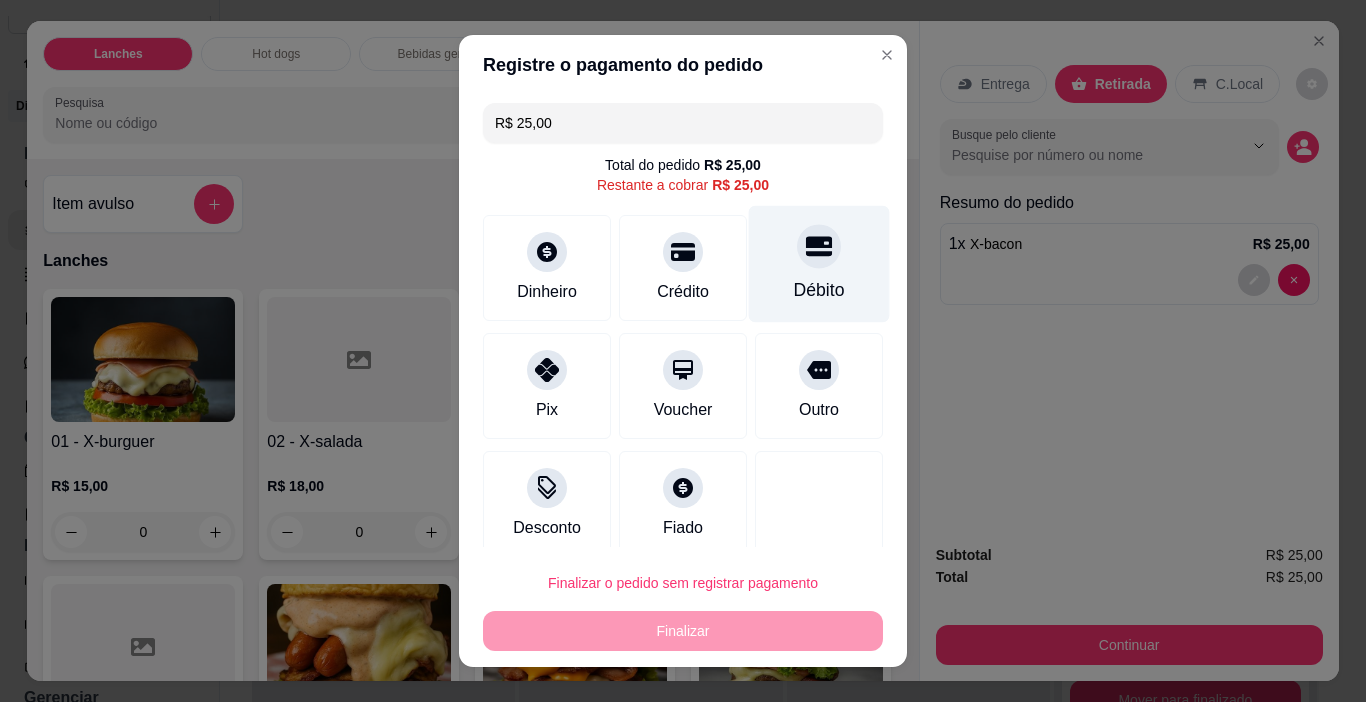 click on "Débito" at bounding box center (819, 264) 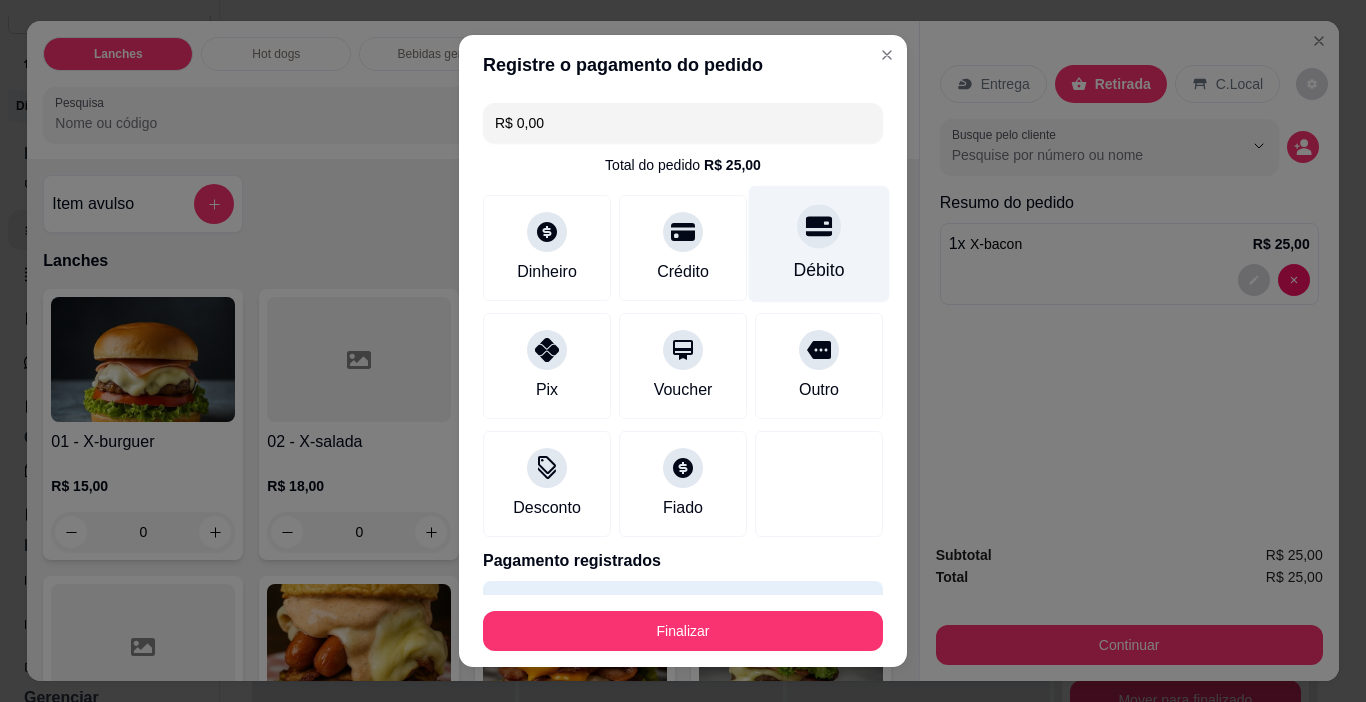 type on "R$ 0,00" 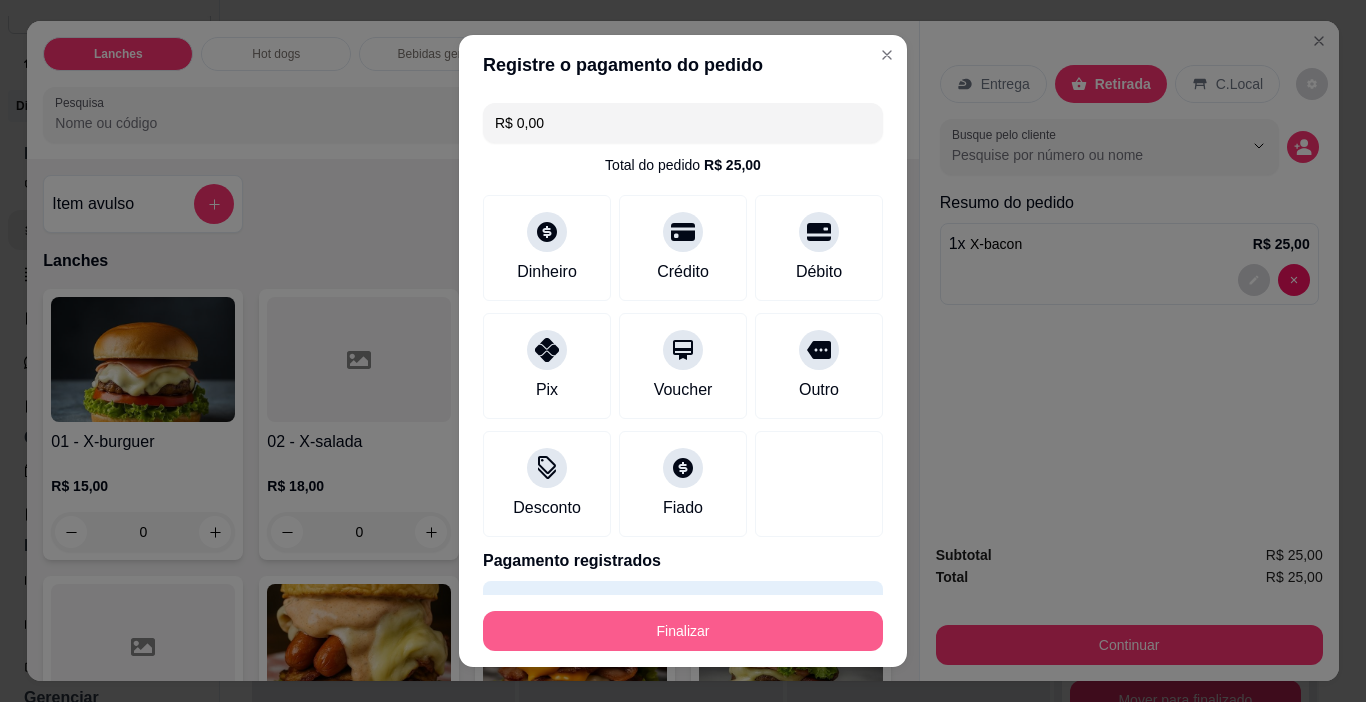 click on "Finalizar" at bounding box center [683, 631] 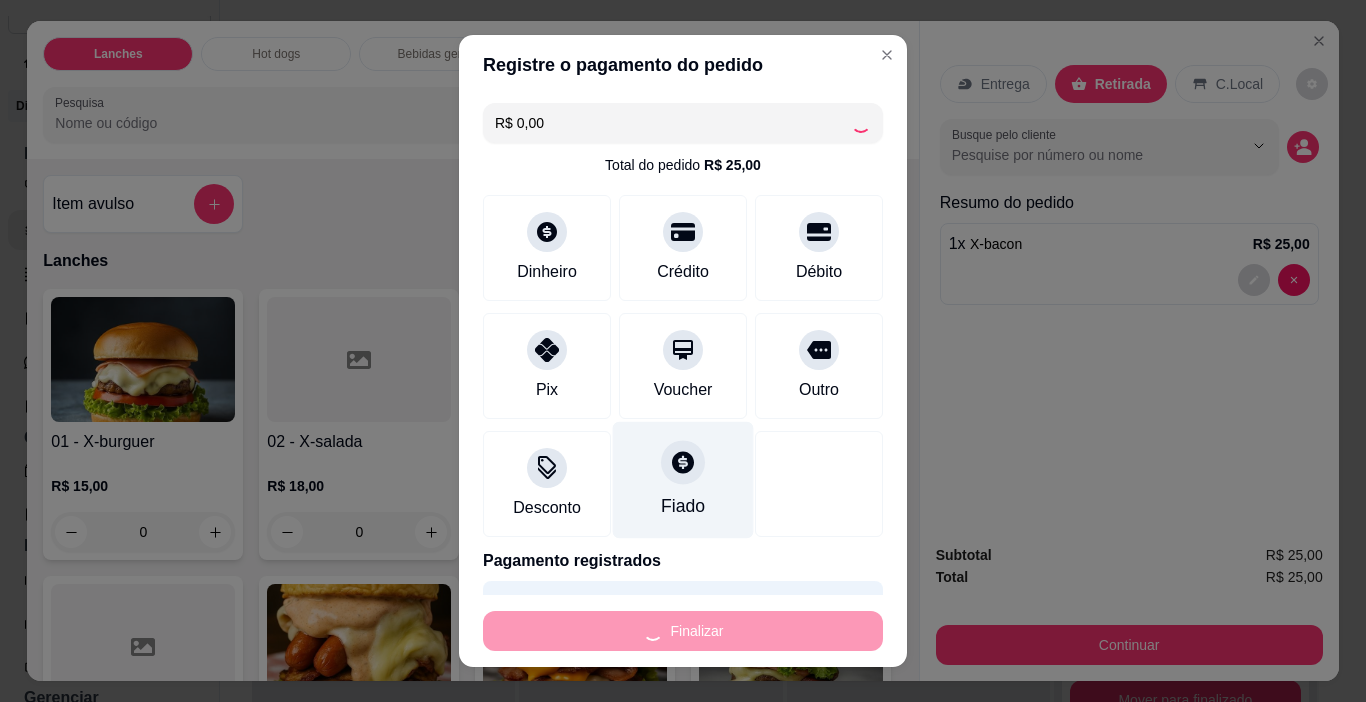 type on "0" 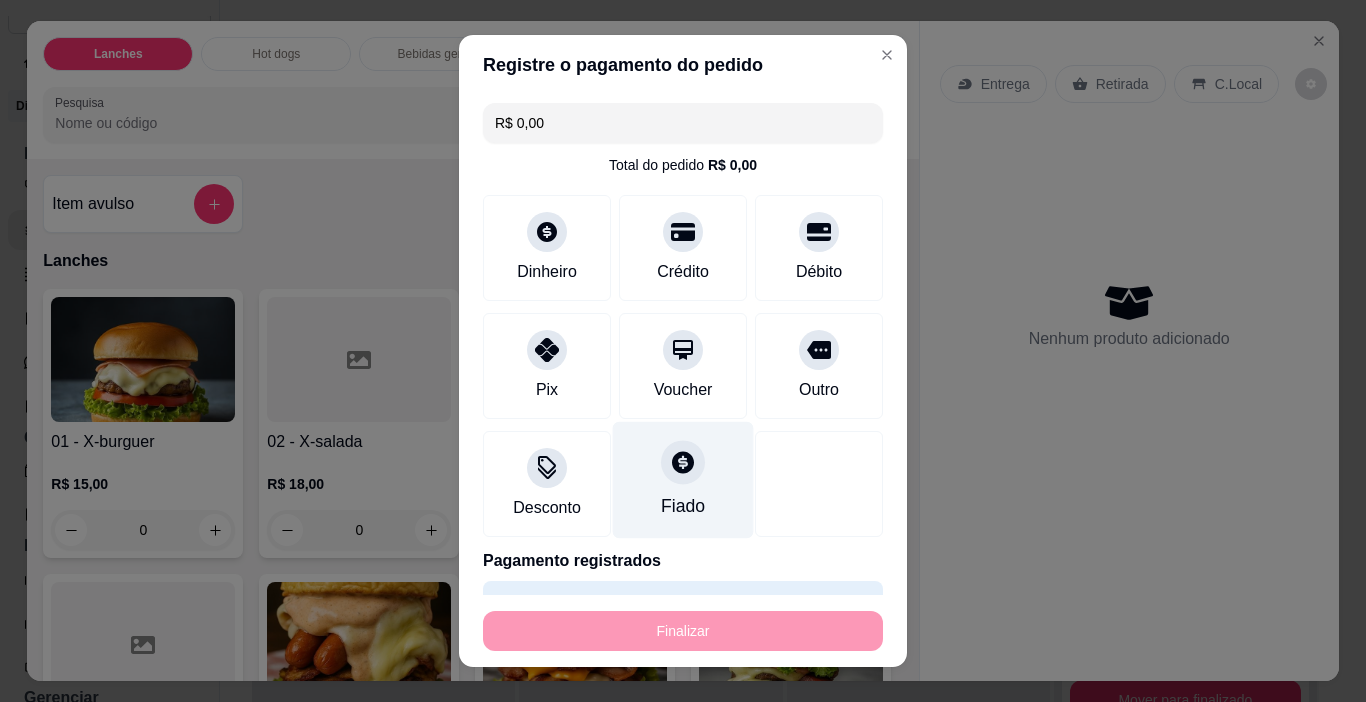 type on "-R$ 25,00" 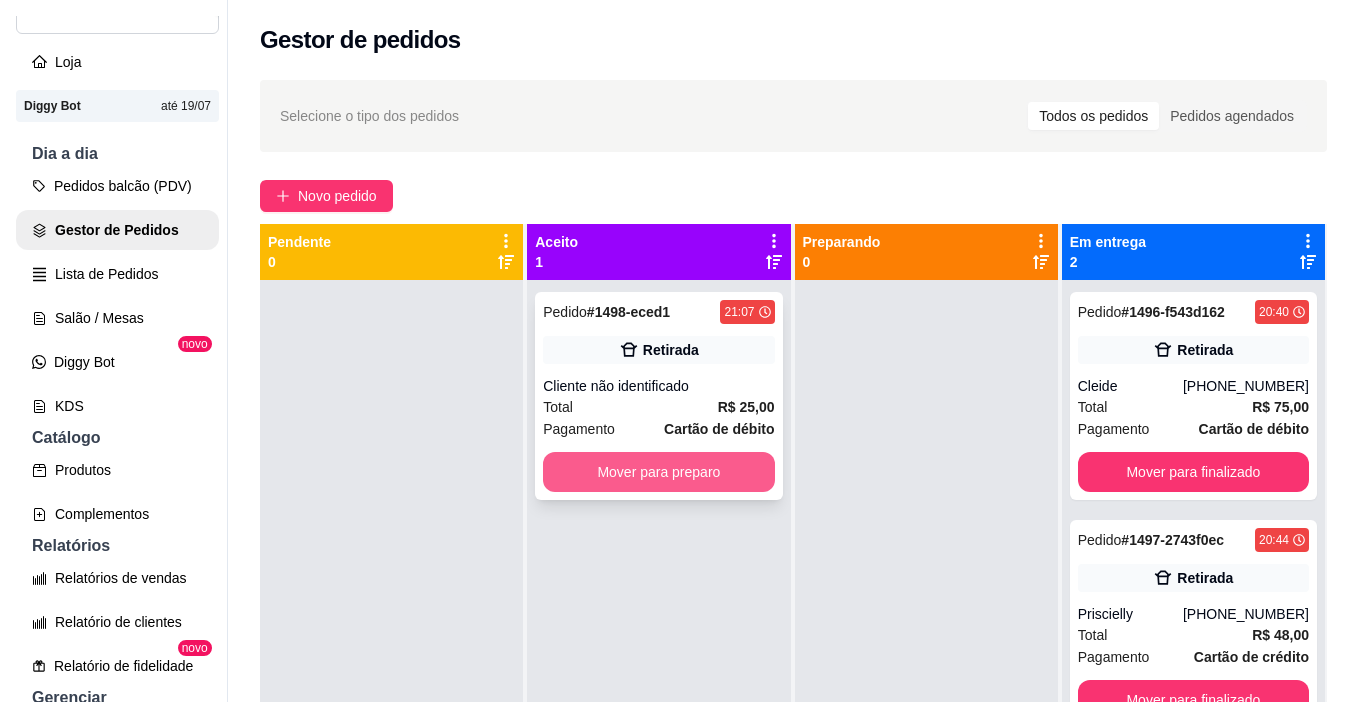 scroll, scrollTop: 32, scrollLeft: 0, axis: vertical 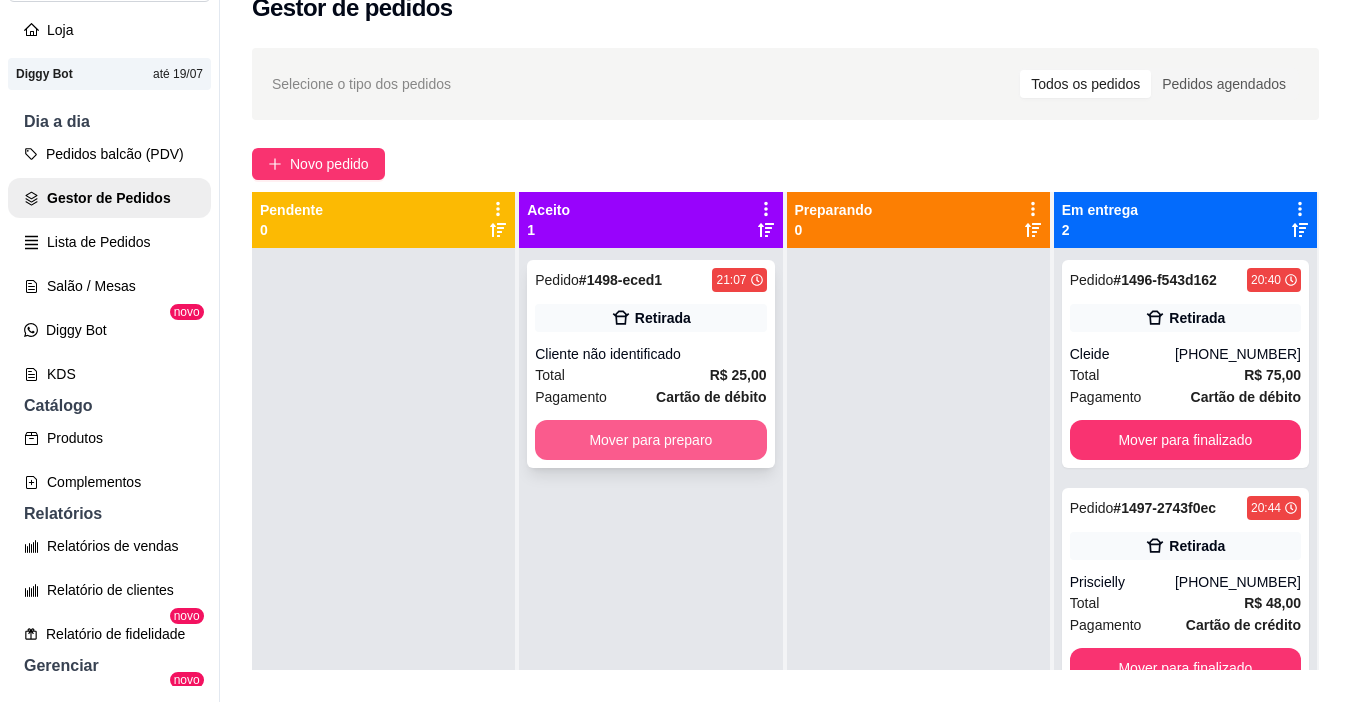 click on "Mover para preparo" at bounding box center [650, 440] 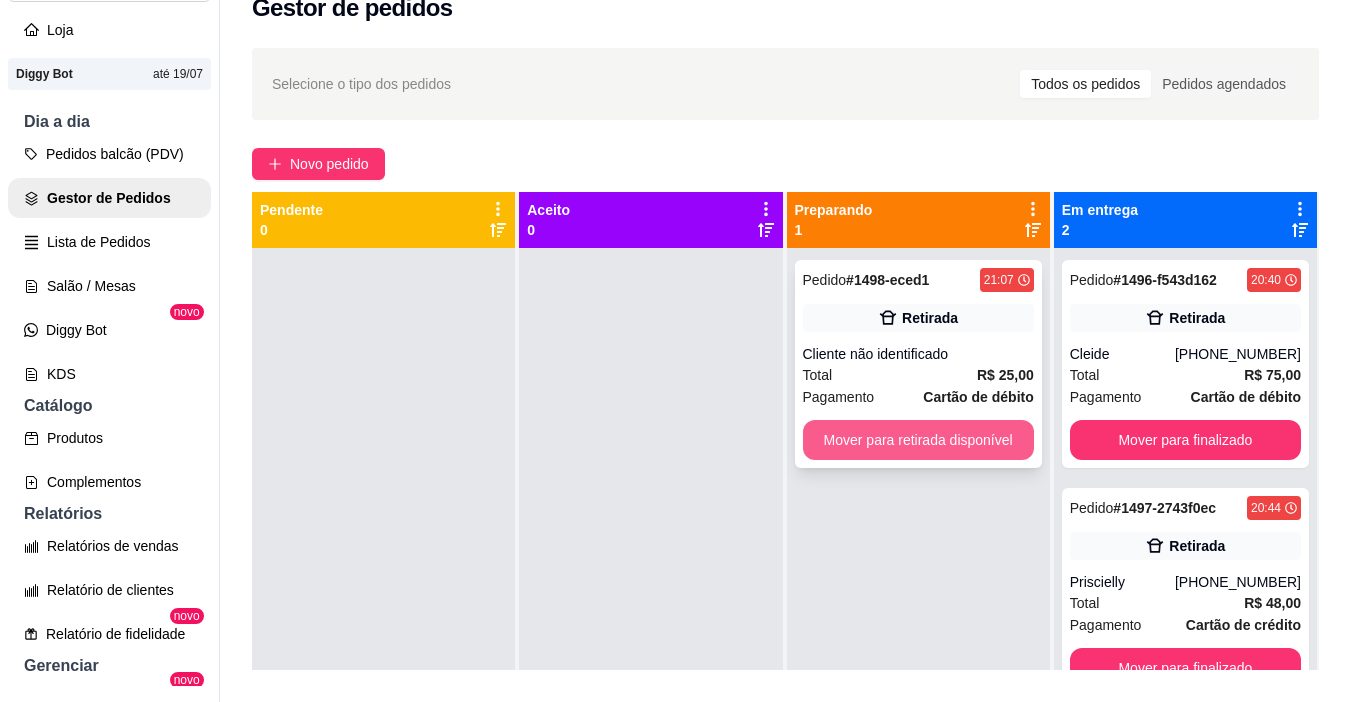 click on "Mover para retirada disponível" at bounding box center [918, 440] 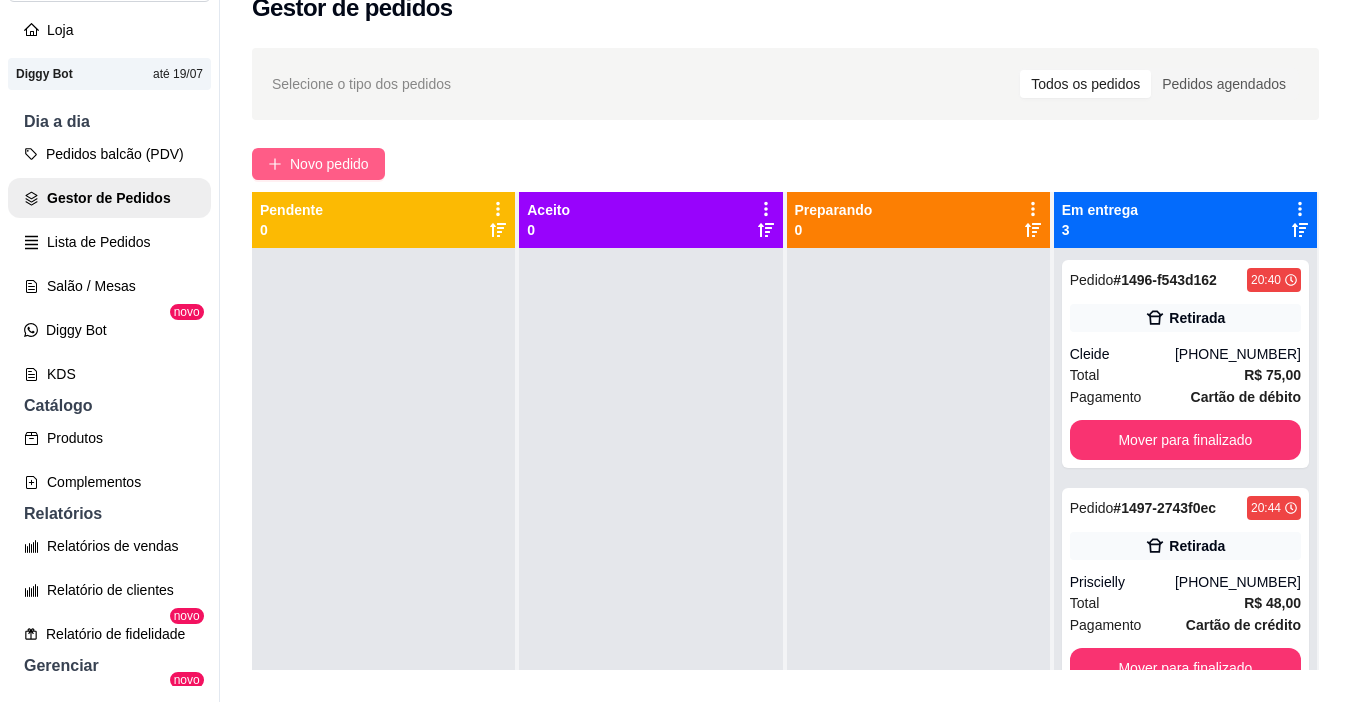 click on "Novo pedido" at bounding box center (329, 164) 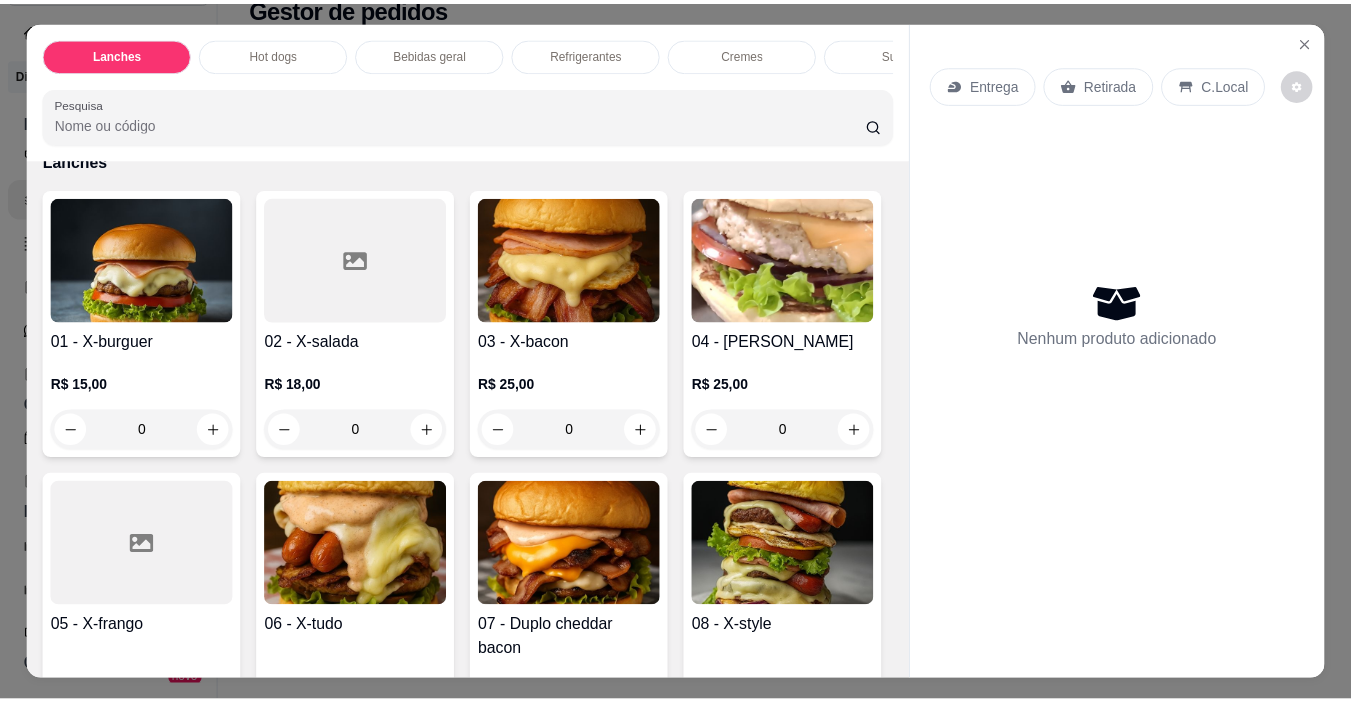 scroll, scrollTop: 300, scrollLeft: 0, axis: vertical 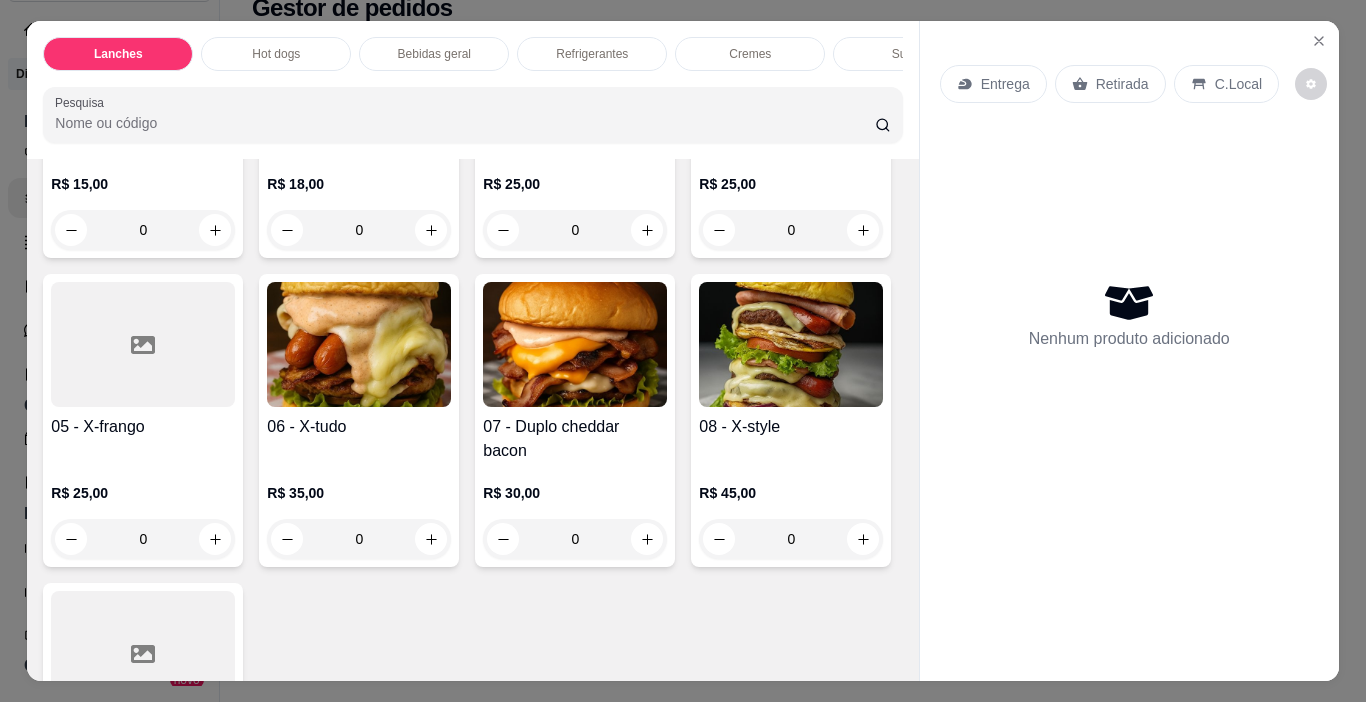 click on "0" at bounding box center (359, 539) 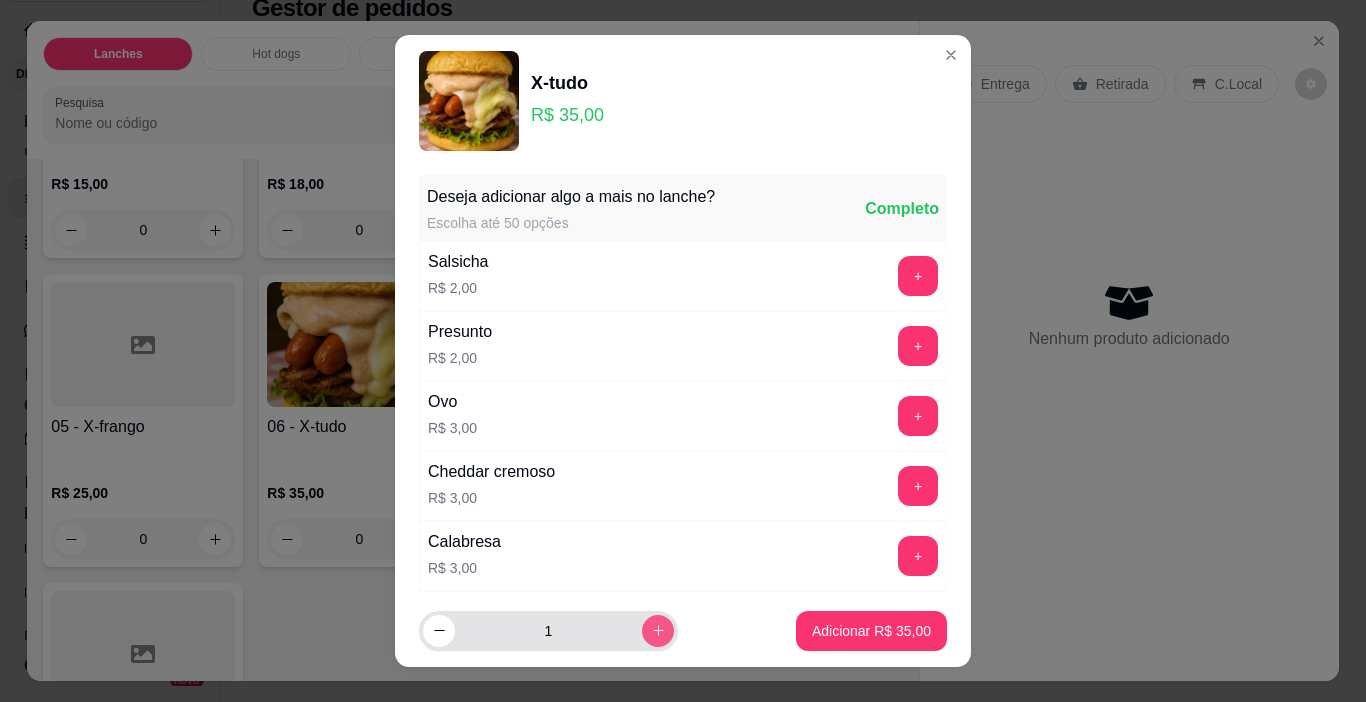 click 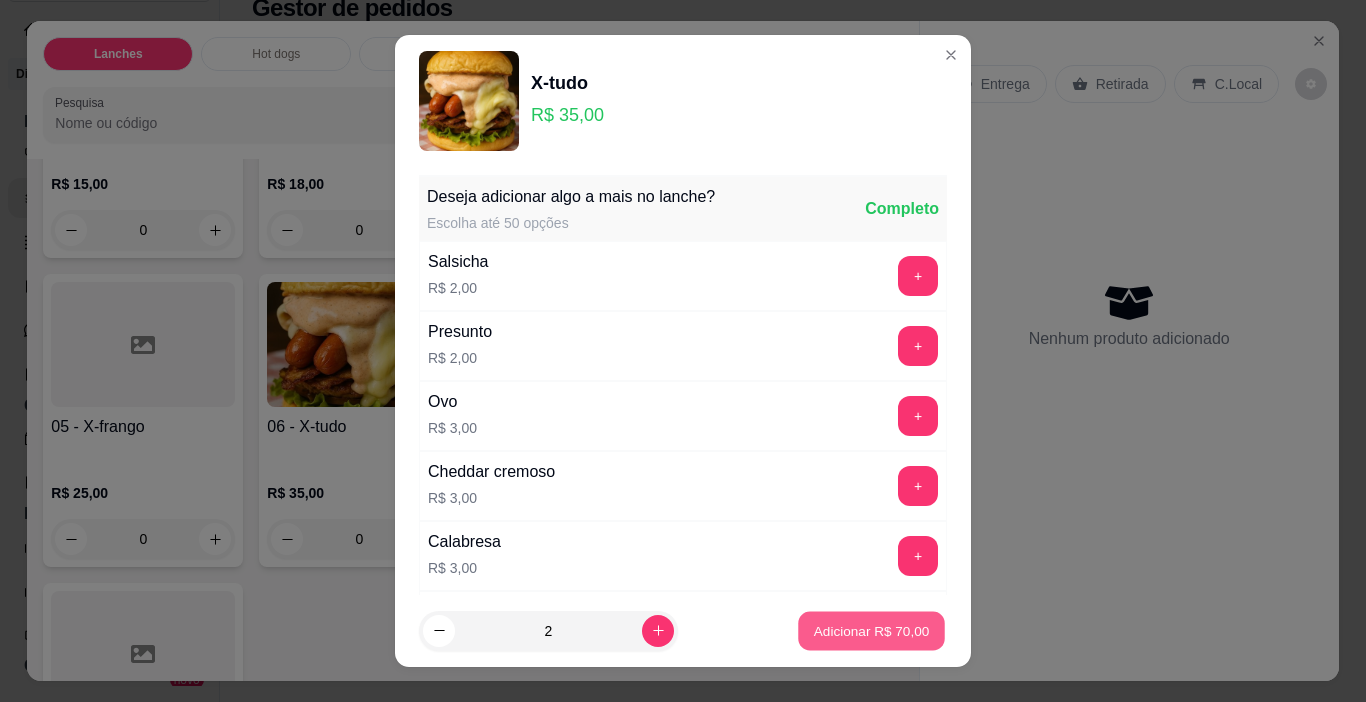 click on "Adicionar   R$ 70,00" at bounding box center [872, 630] 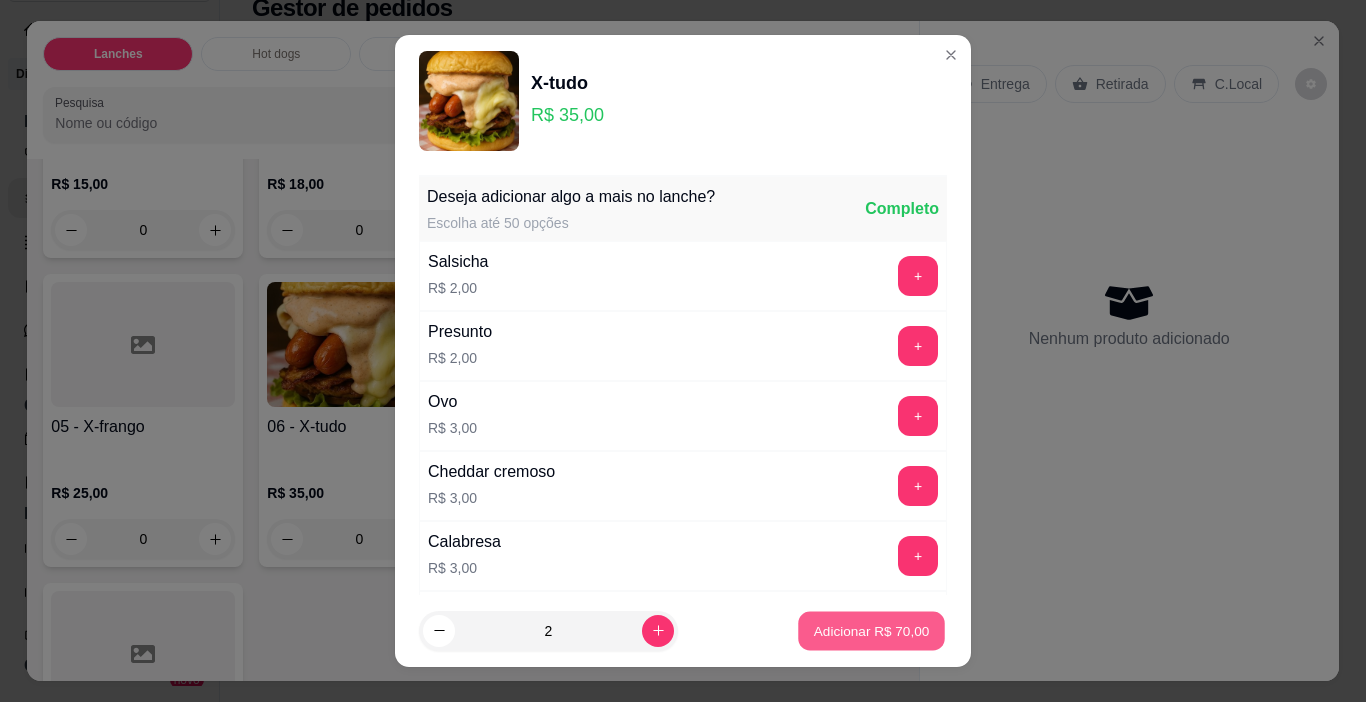 type on "2" 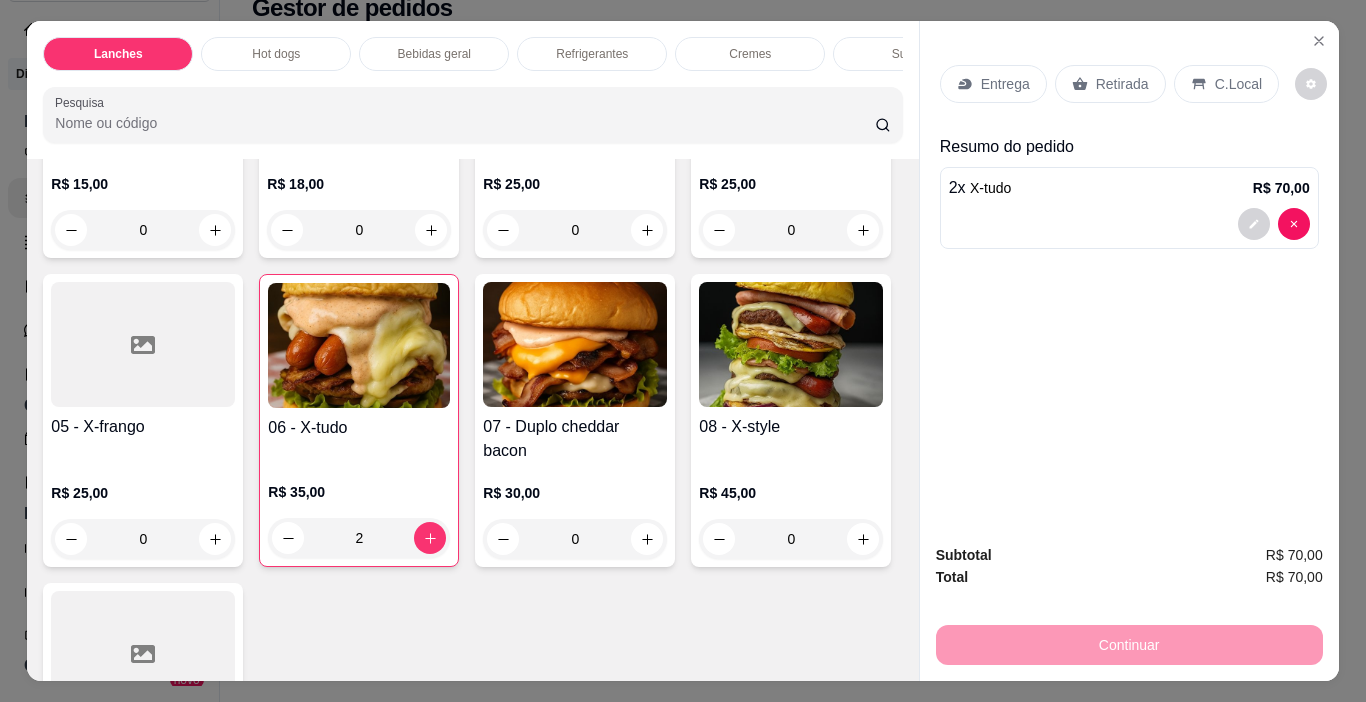 click on "0" at bounding box center [143, 230] 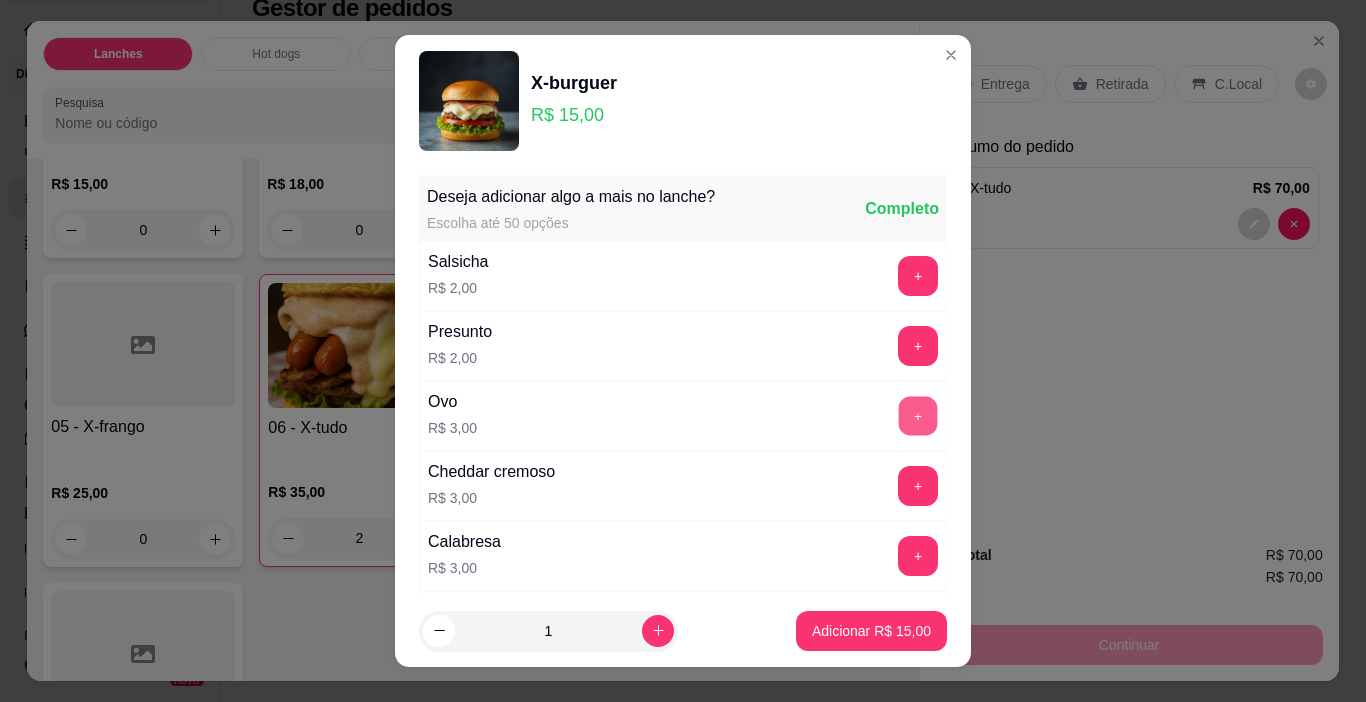 click on "+" at bounding box center [918, 416] 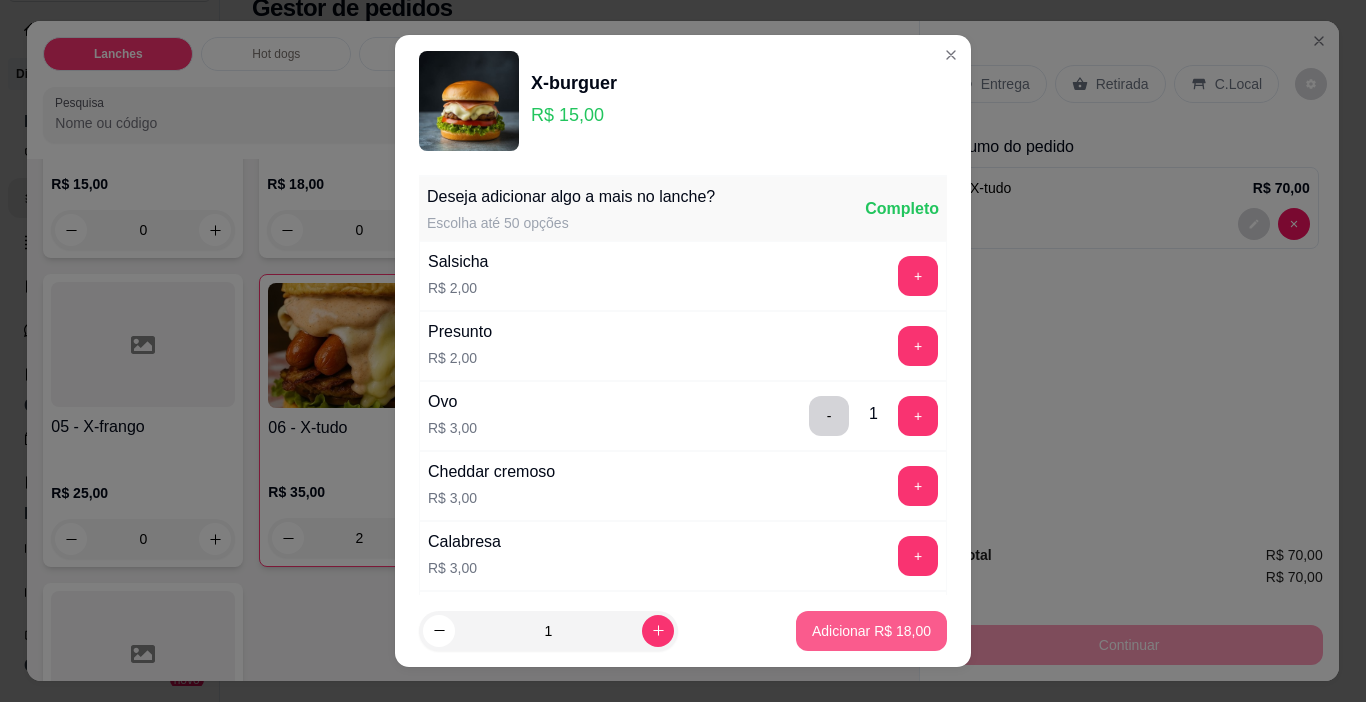 click on "Adicionar   R$ 18,00" at bounding box center (871, 631) 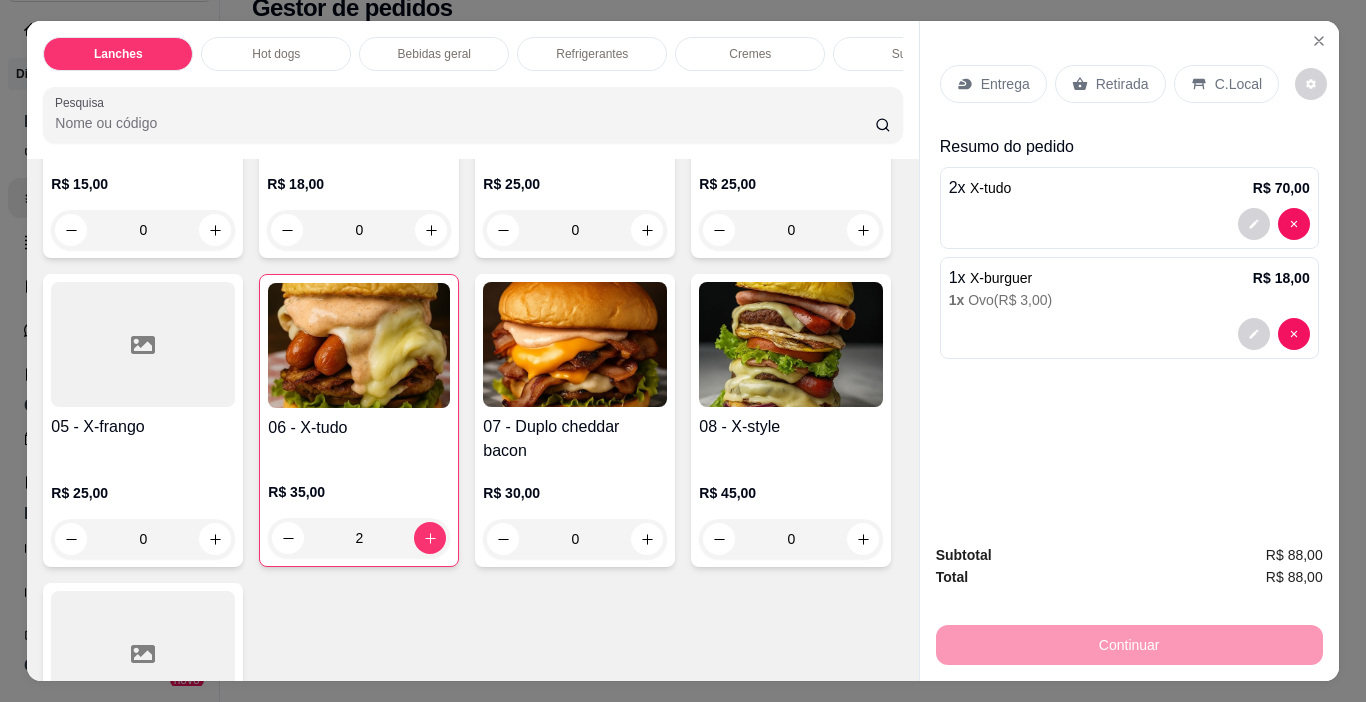 click on "Retirada" at bounding box center (1122, 84) 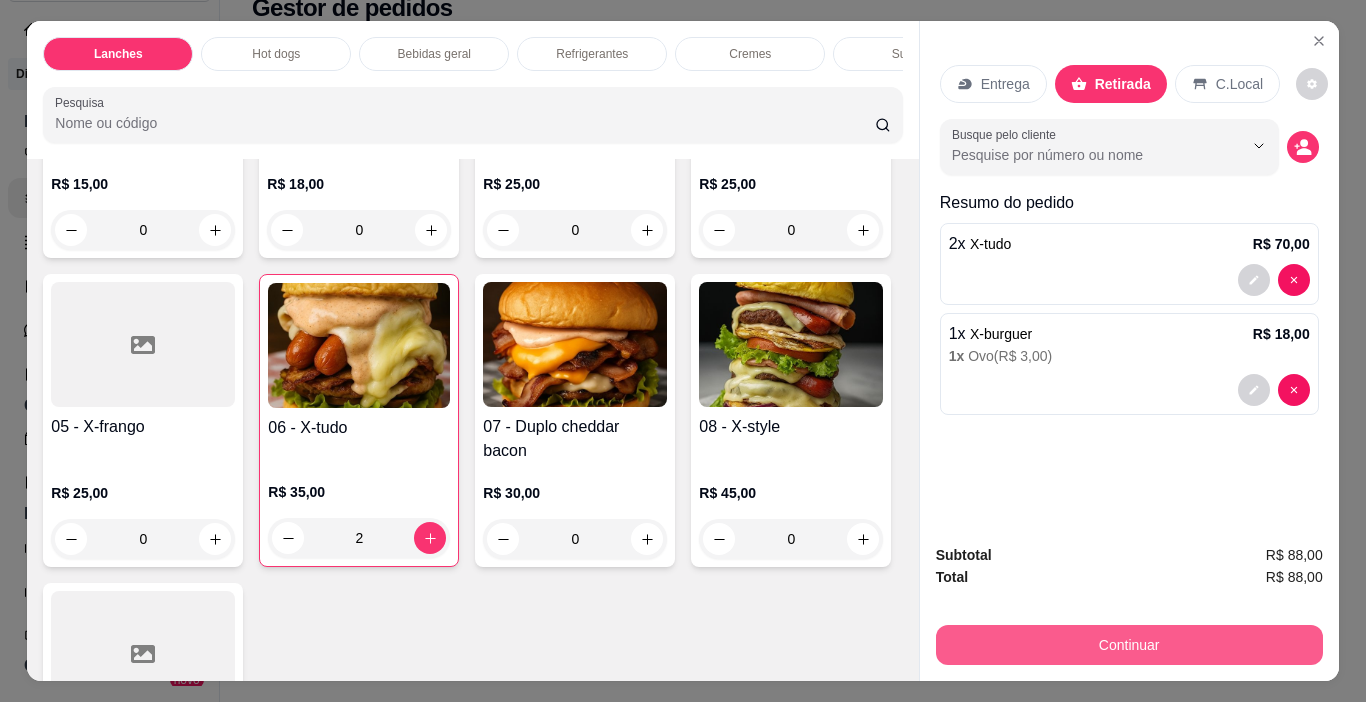 click on "Continuar" at bounding box center [1129, 645] 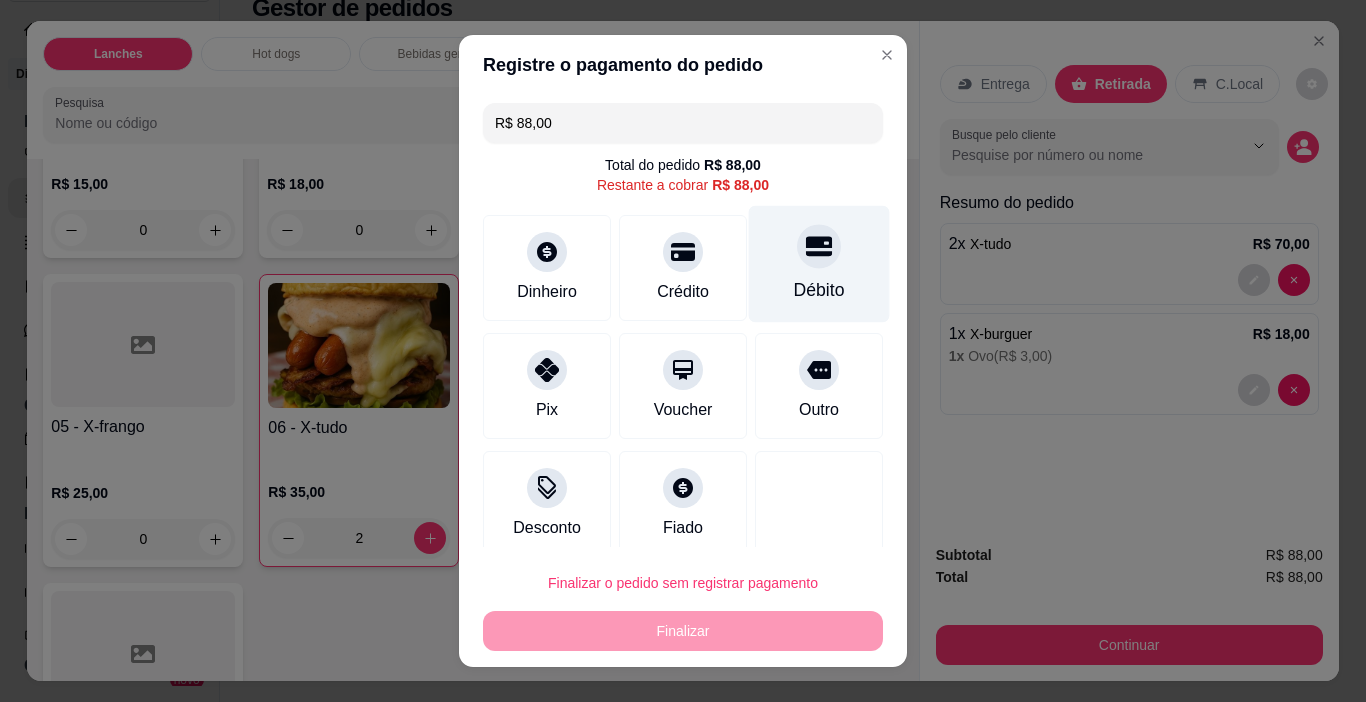 click on "Débito" at bounding box center [819, 264] 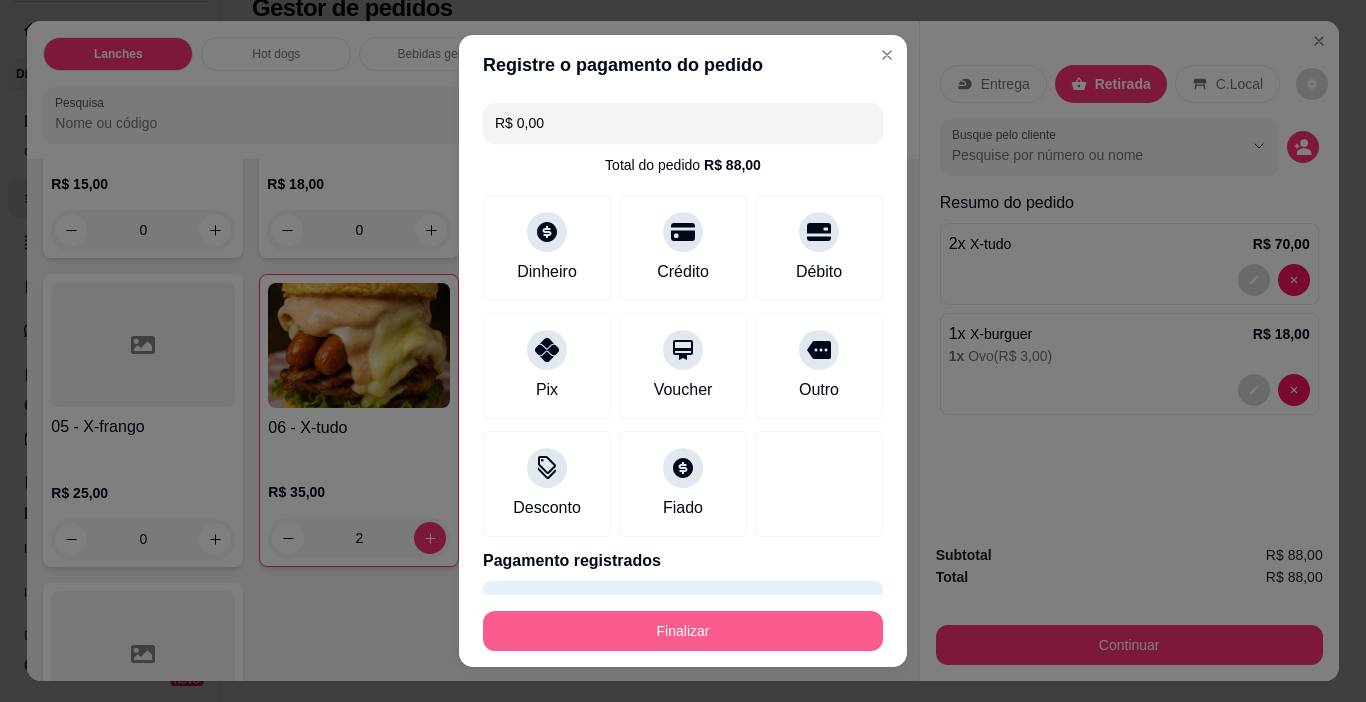 click on "Finalizar" at bounding box center [683, 631] 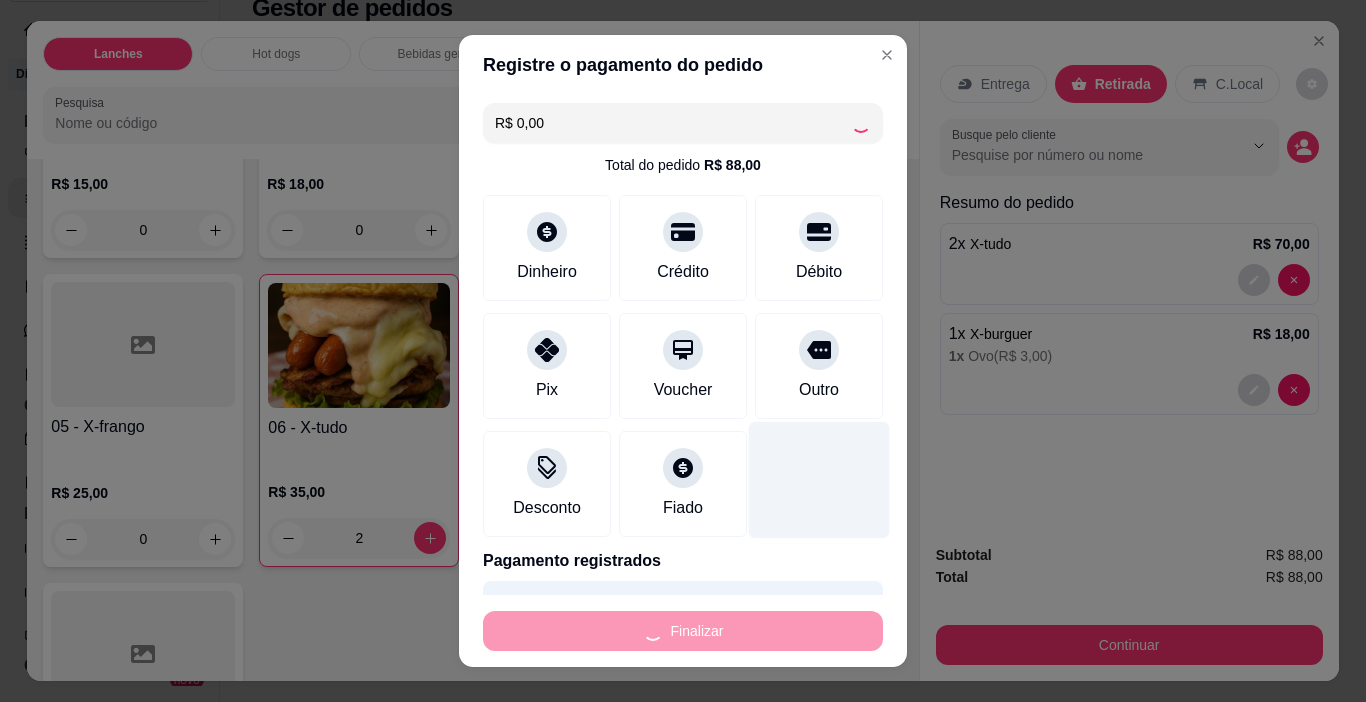 type on "0" 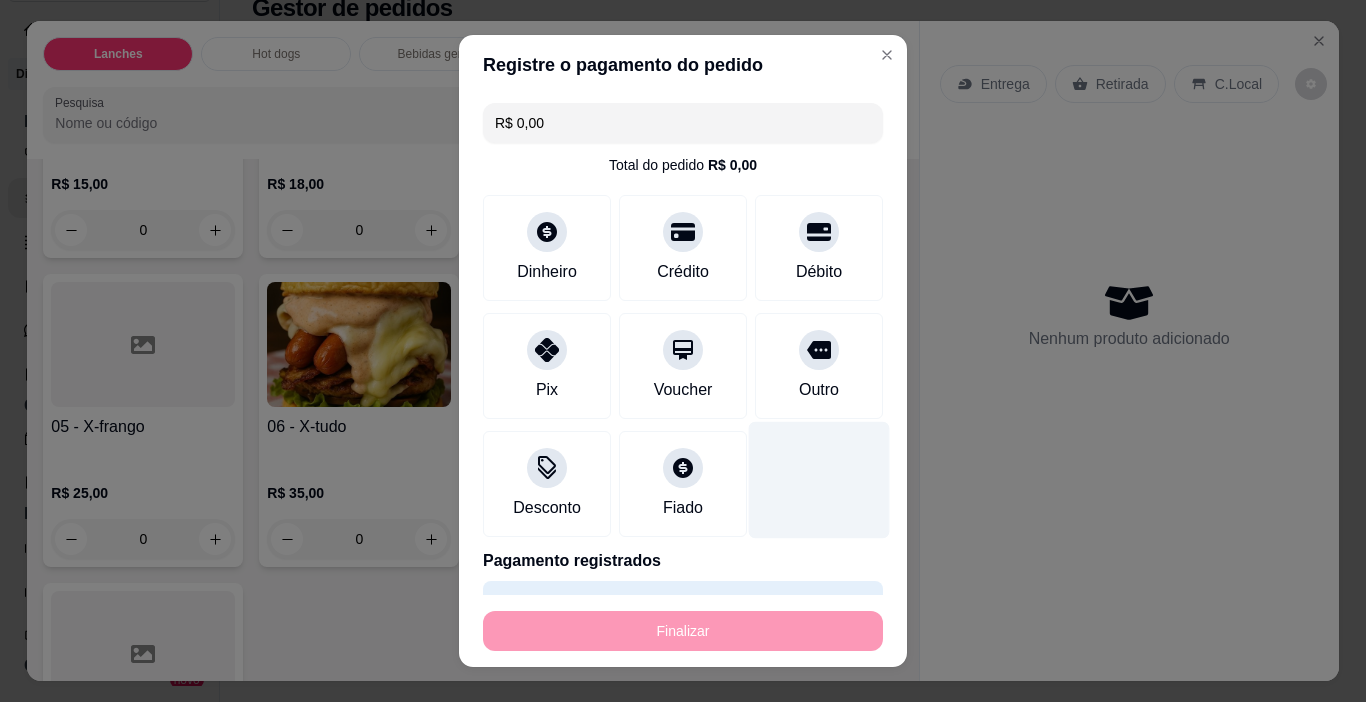 type on "-R$ 88,00" 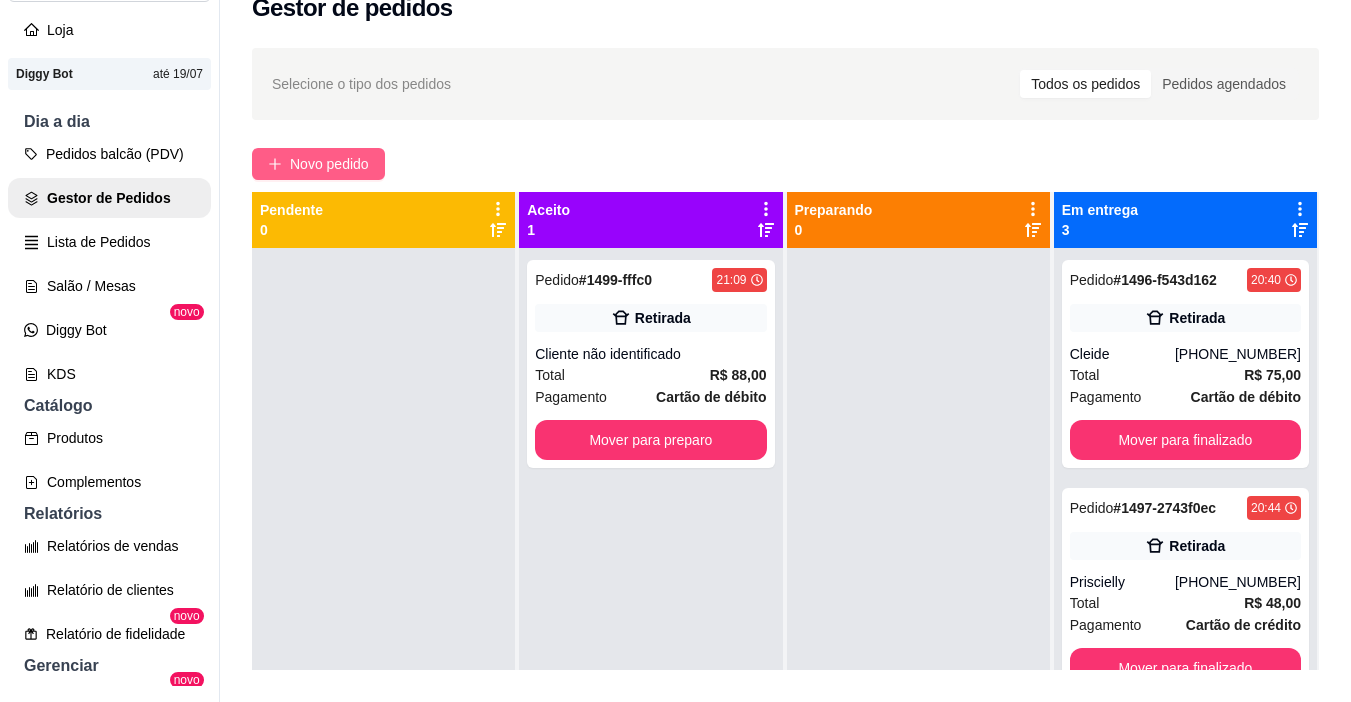 click 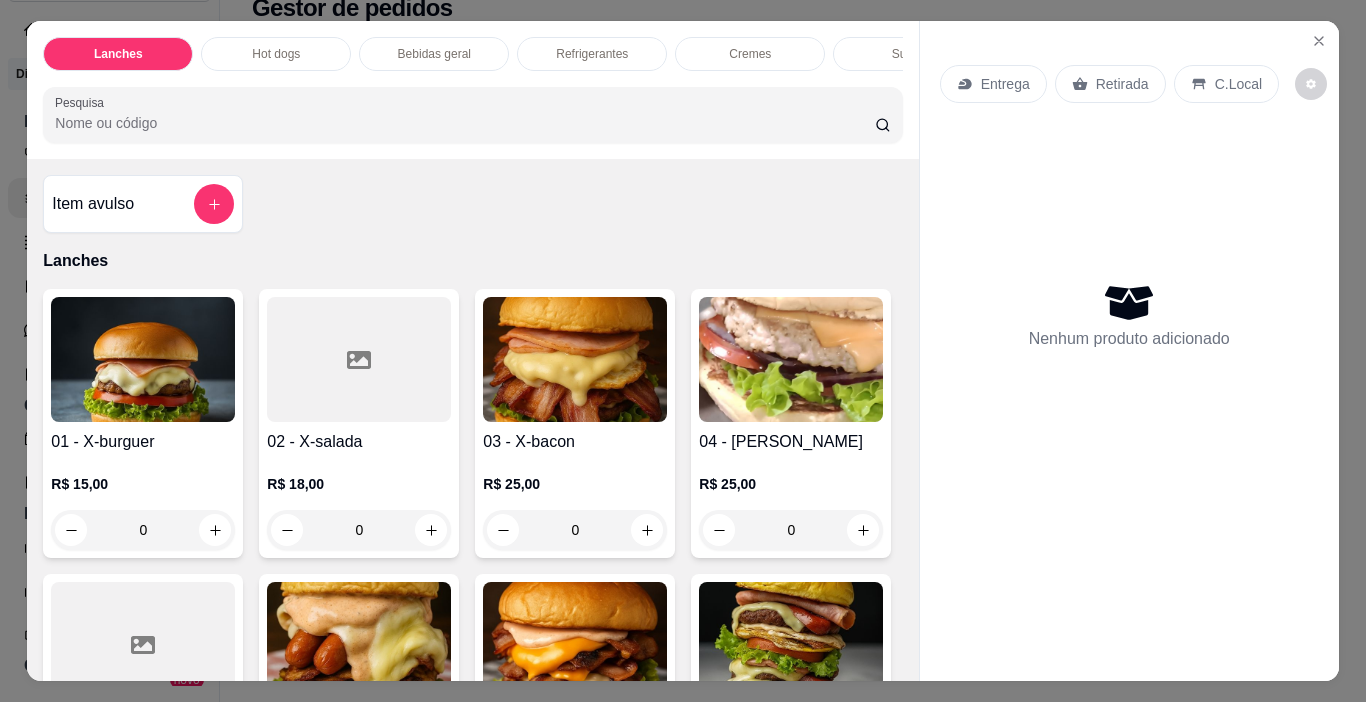 click on "0" at bounding box center (575, 530) 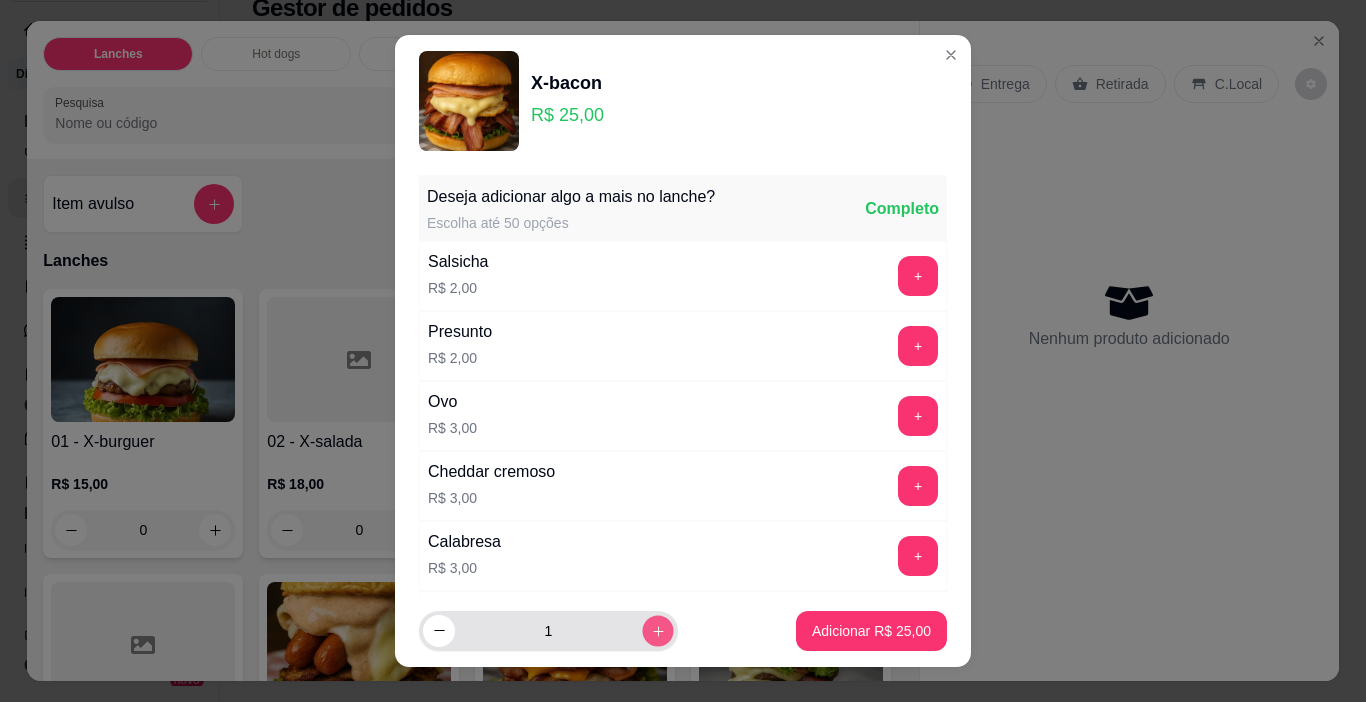 click 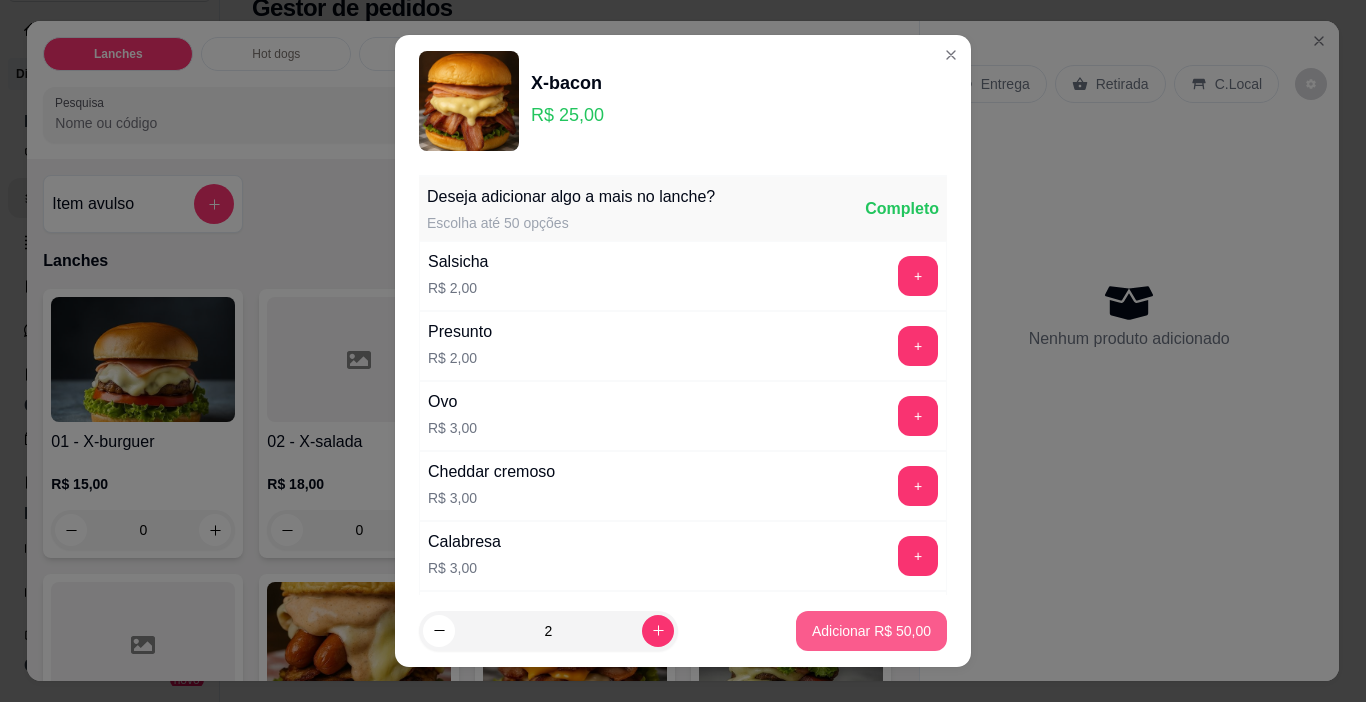 click on "Adicionar   R$ 50,00" at bounding box center (871, 631) 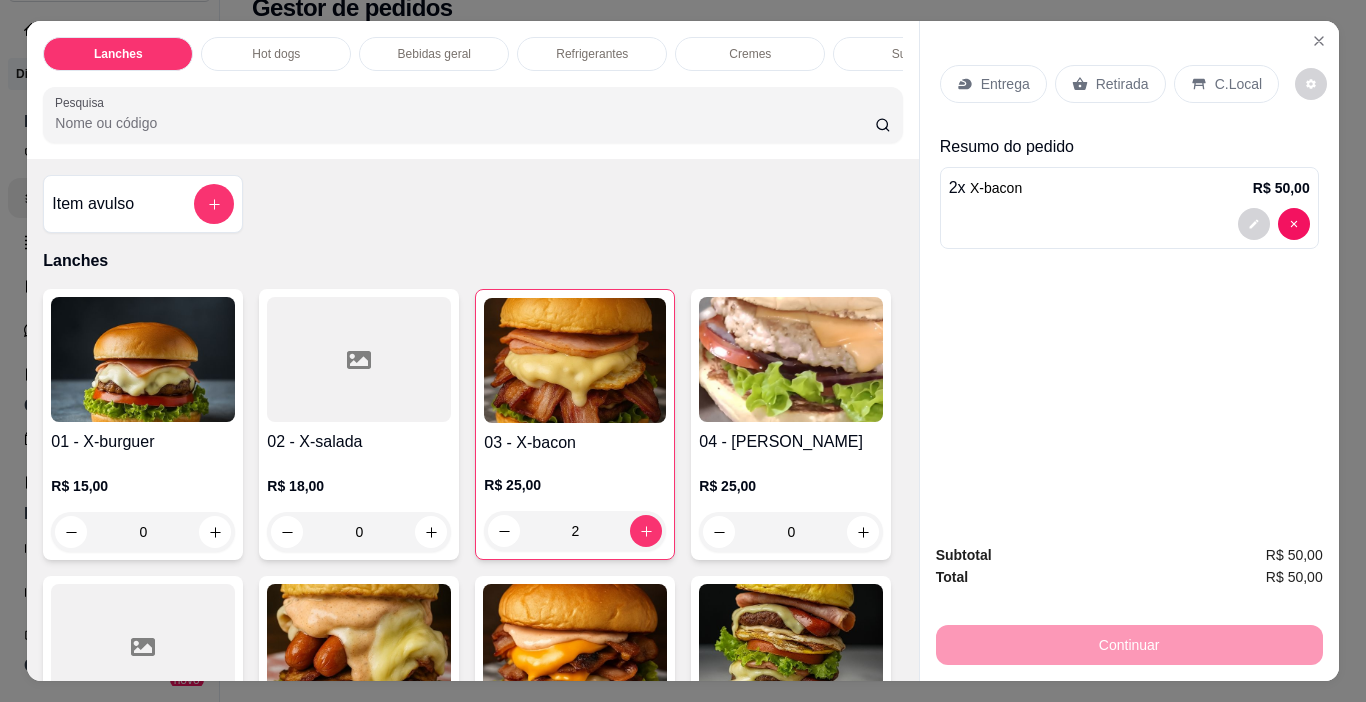 click on "Retirada" at bounding box center [1110, 84] 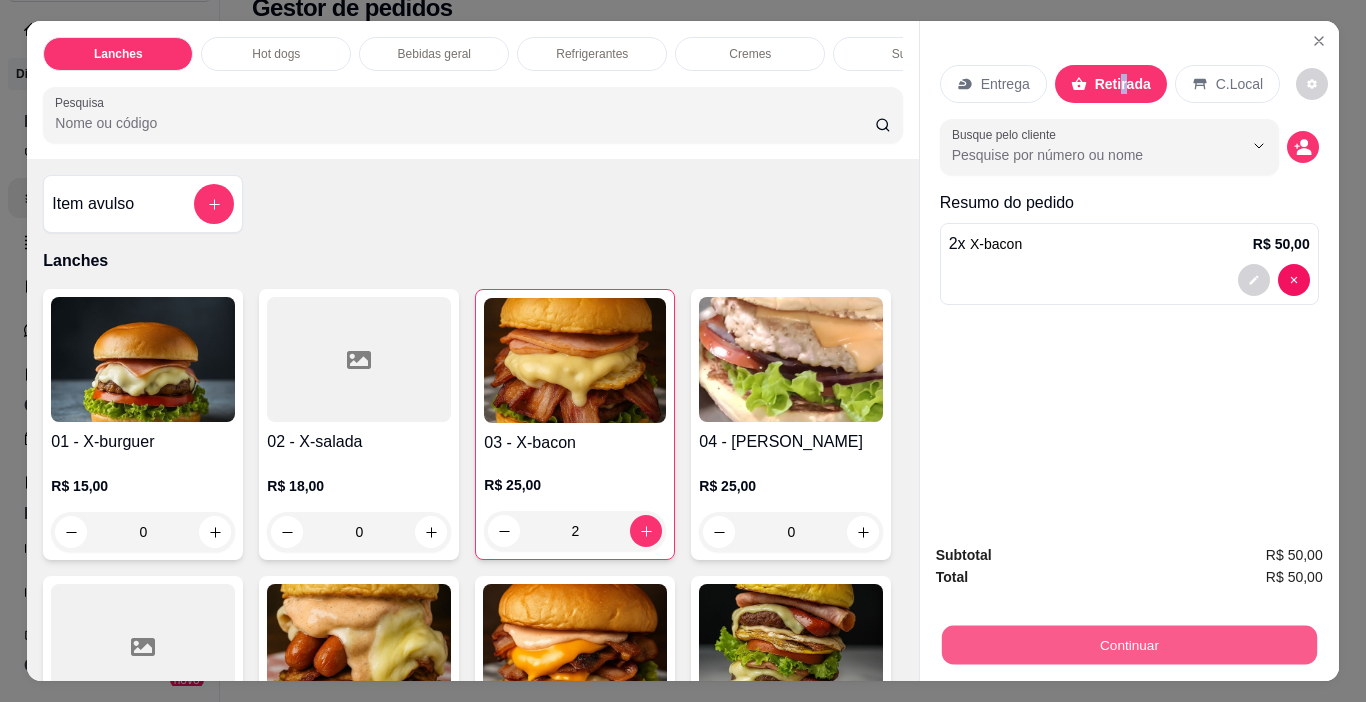 click on "Continuar" at bounding box center (1128, 645) 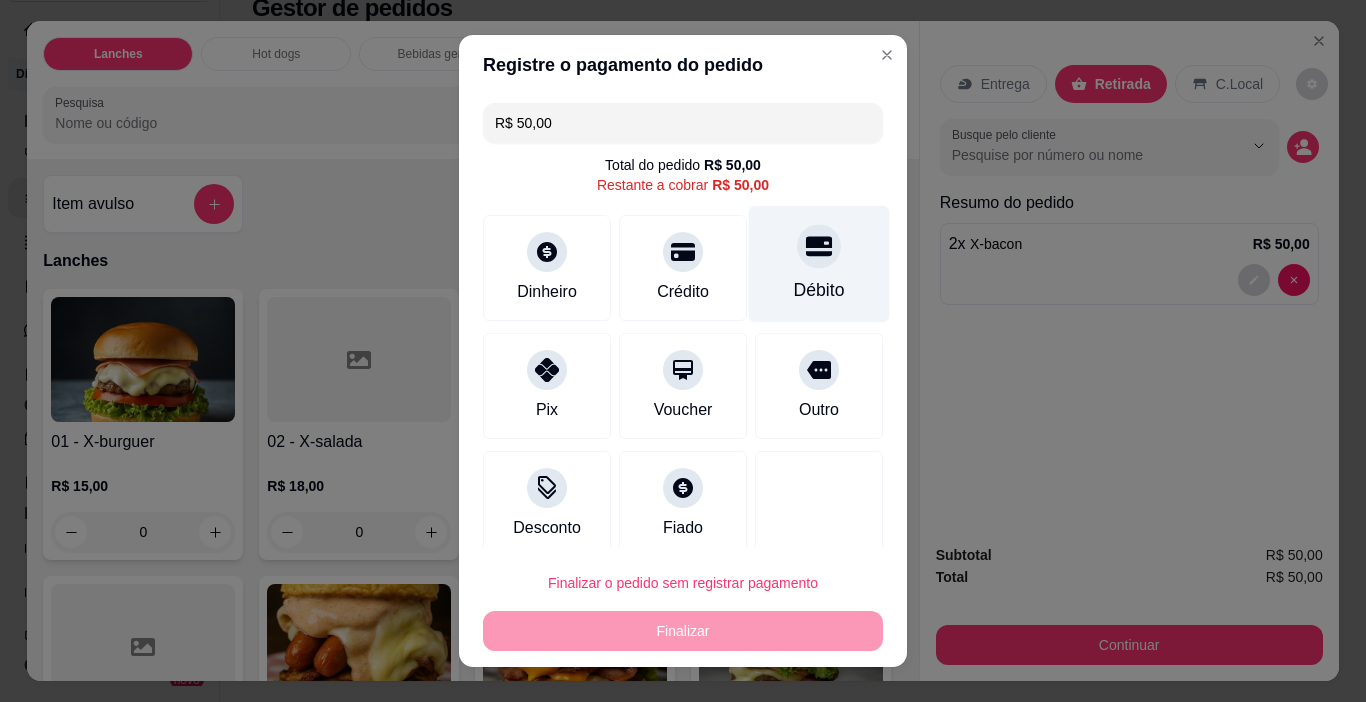 drag, startPoint x: 813, startPoint y: 255, endPoint x: 786, endPoint y: 303, distance: 55.072678 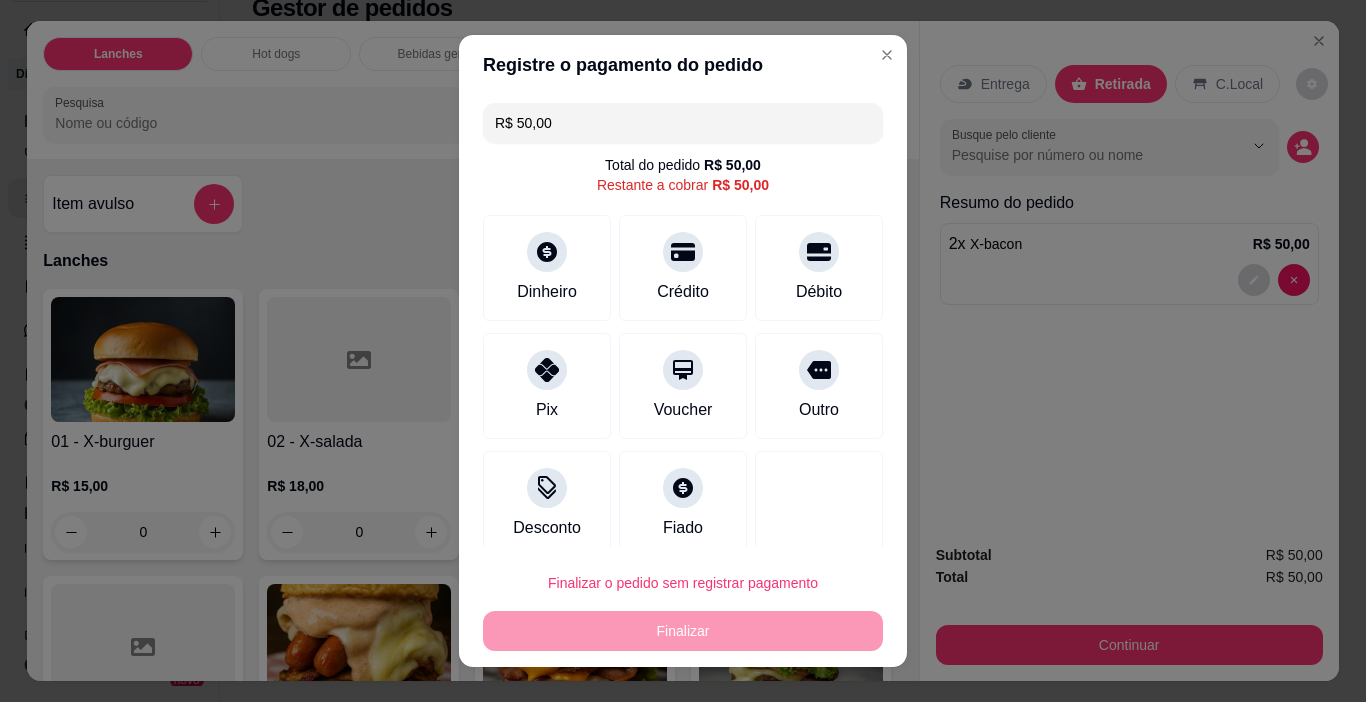 type on "R$ 0,00" 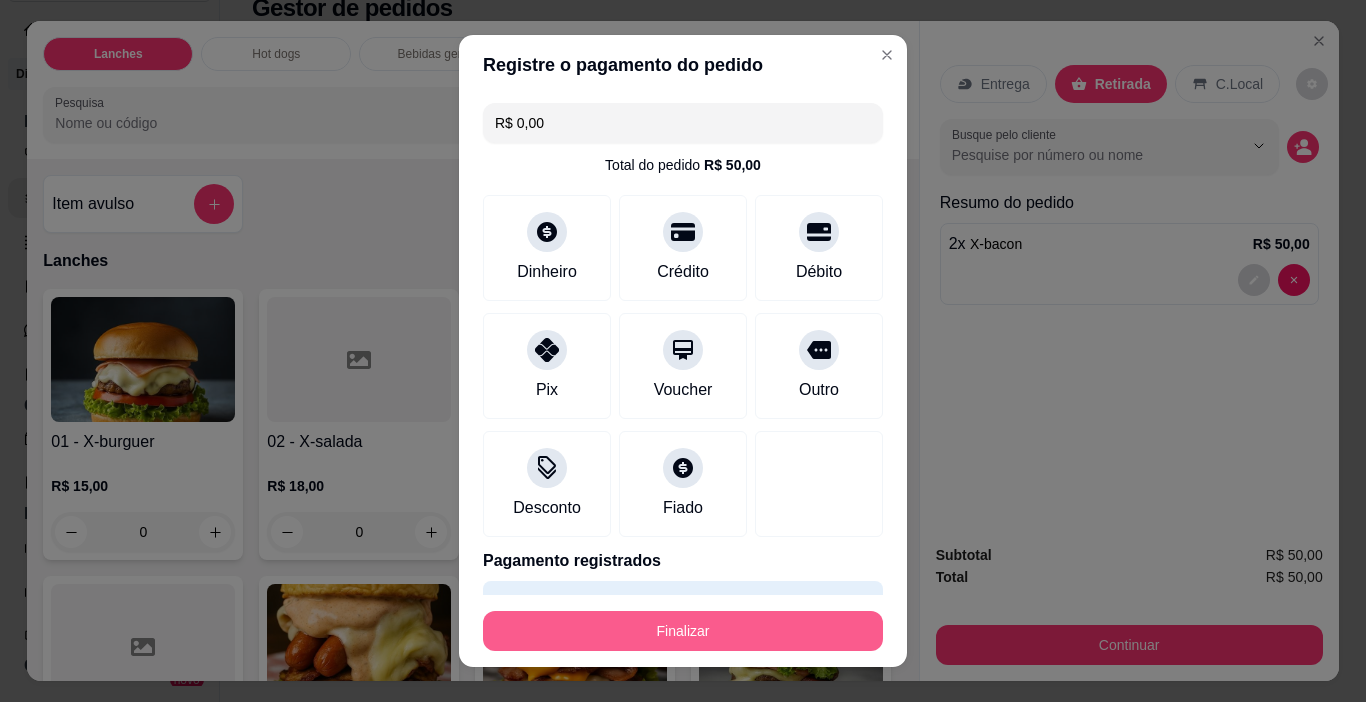 click on "Finalizar" at bounding box center [683, 631] 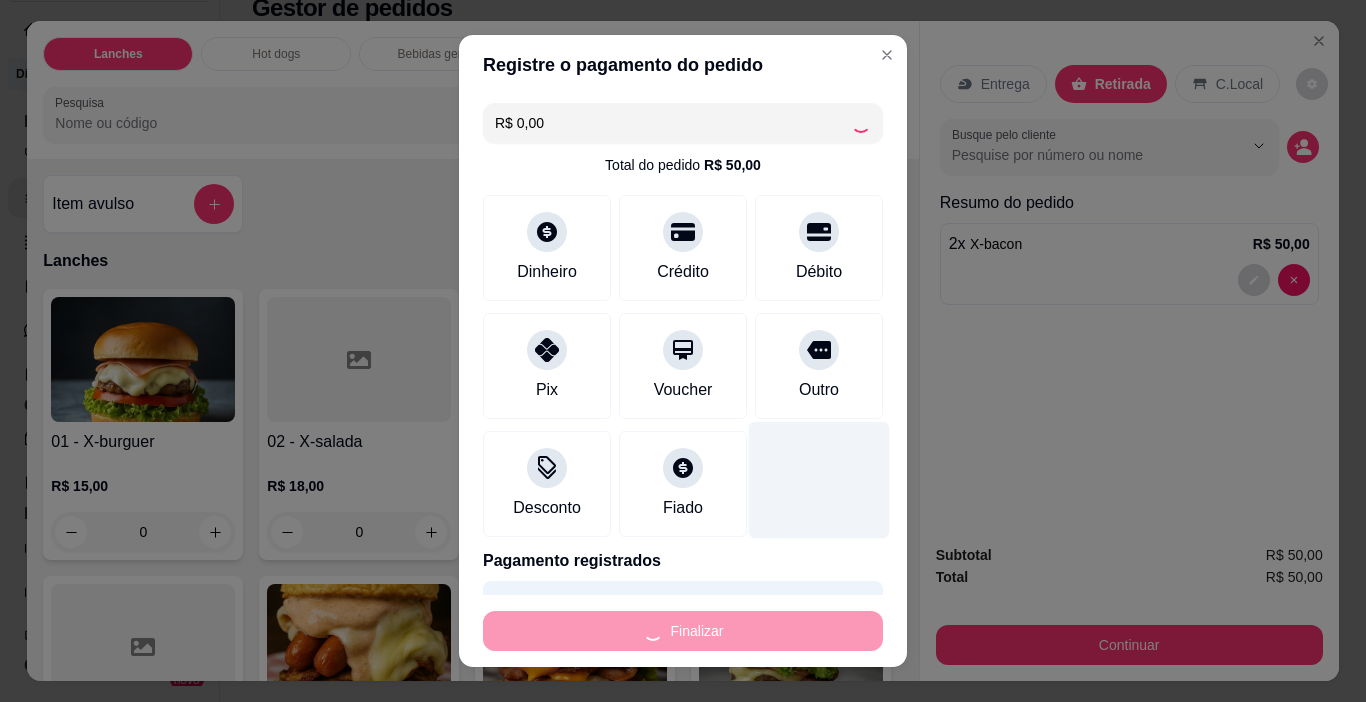 type on "0" 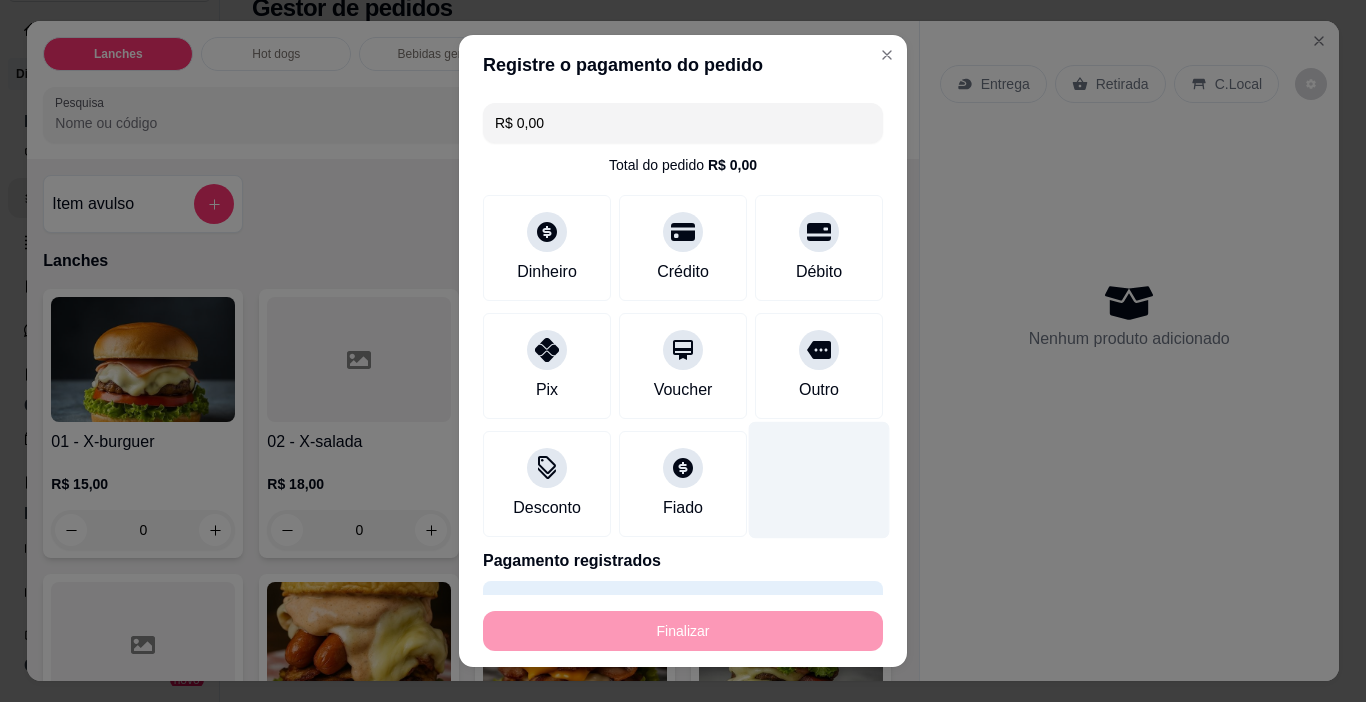type on "-R$ 50,00" 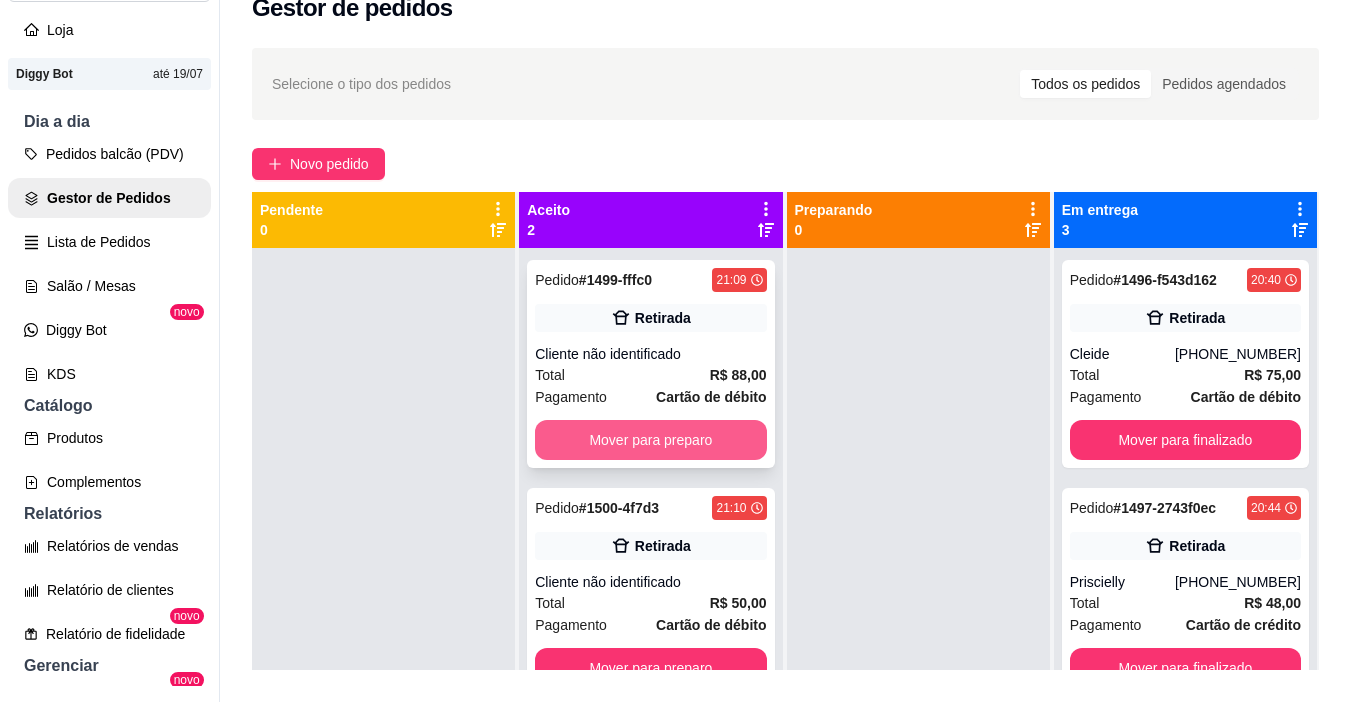 click on "Mover para preparo" at bounding box center [650, 440] 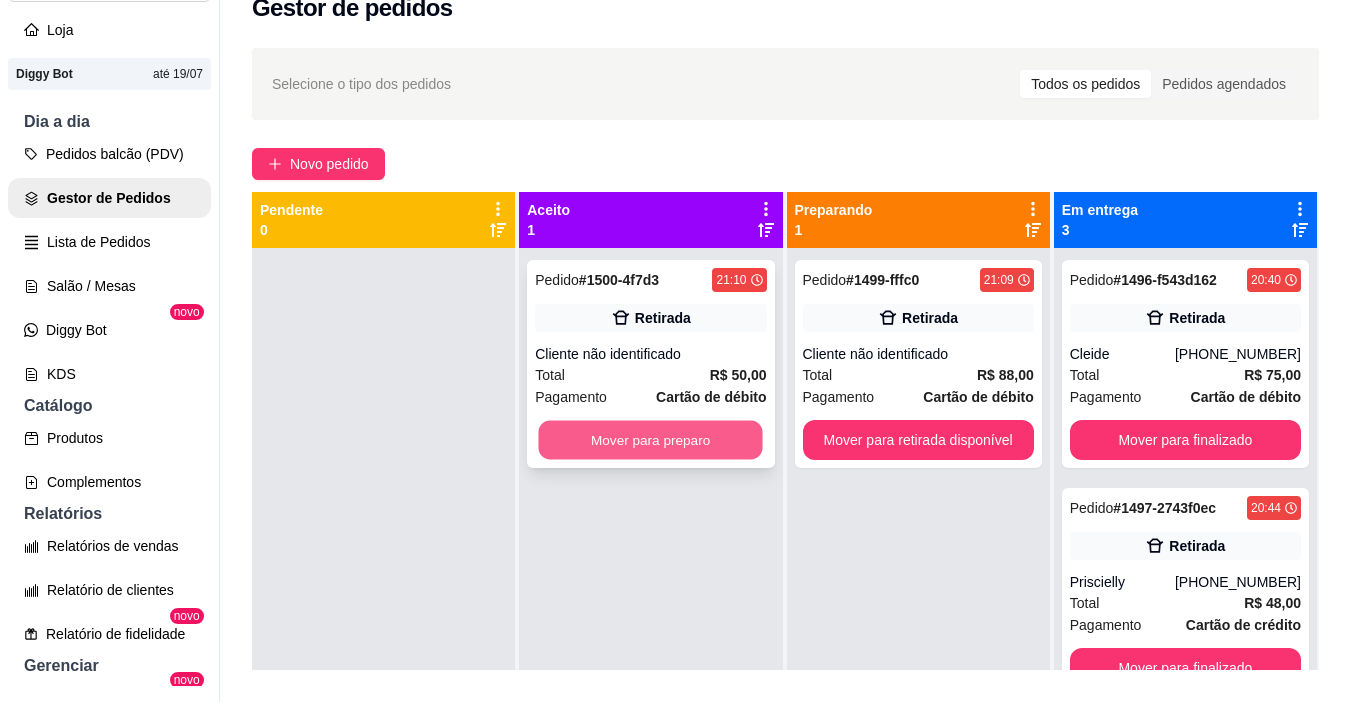 click on "Mover para preparo" at bounding box center [651, 440] 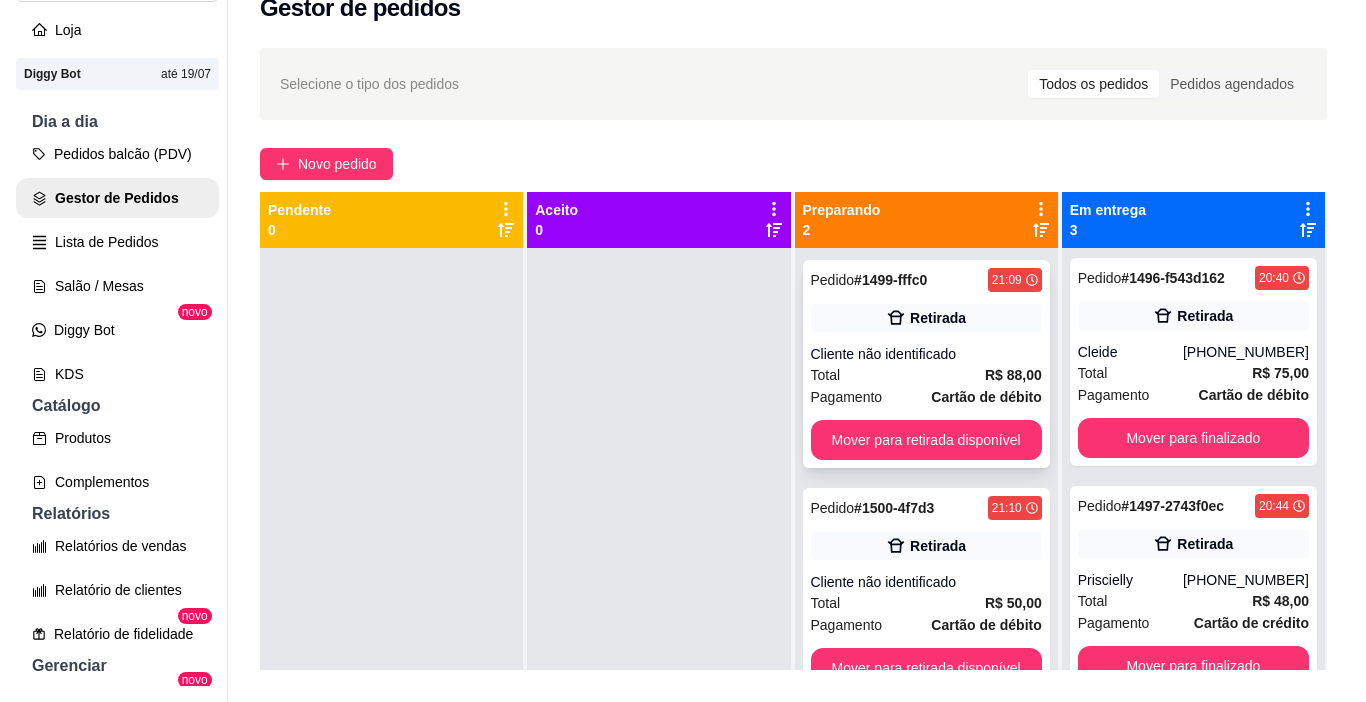 scroll, scrollTop: 0, scrollLeft: 0, axis: both 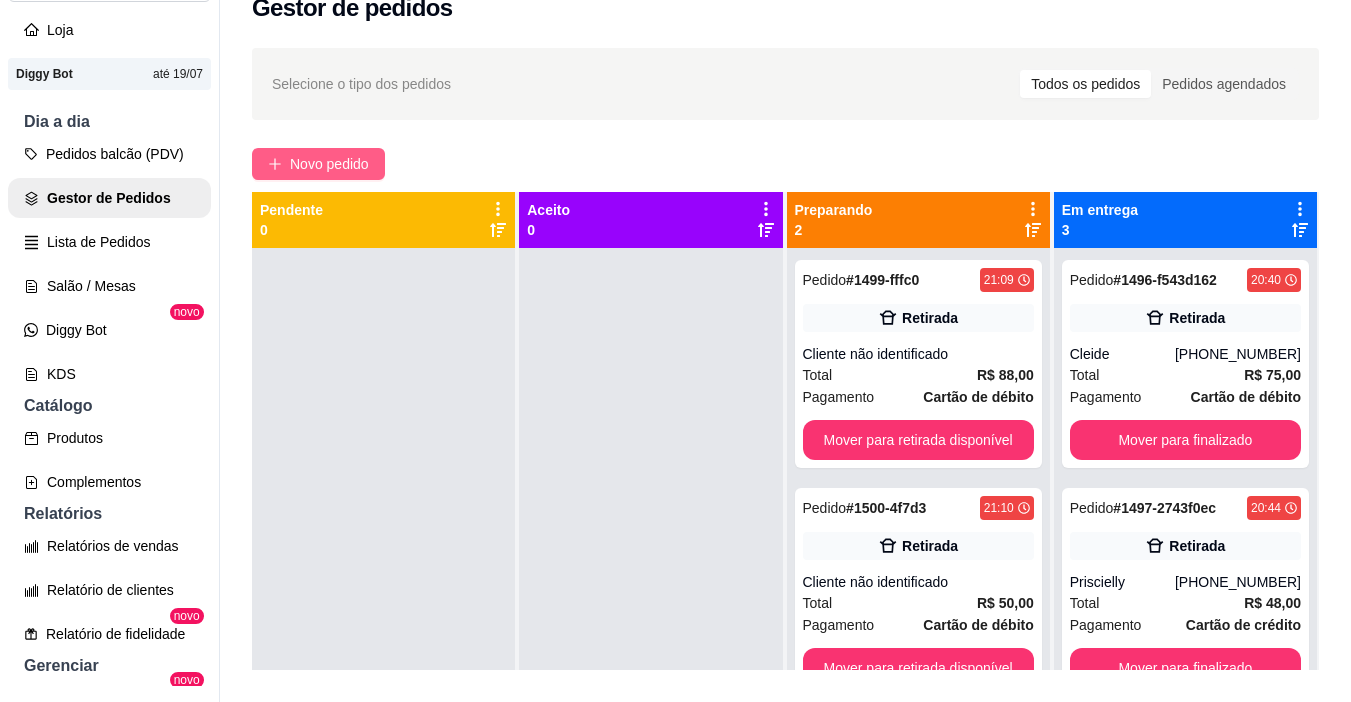 click on "Novo pedido" at bounding box center [329, 164] 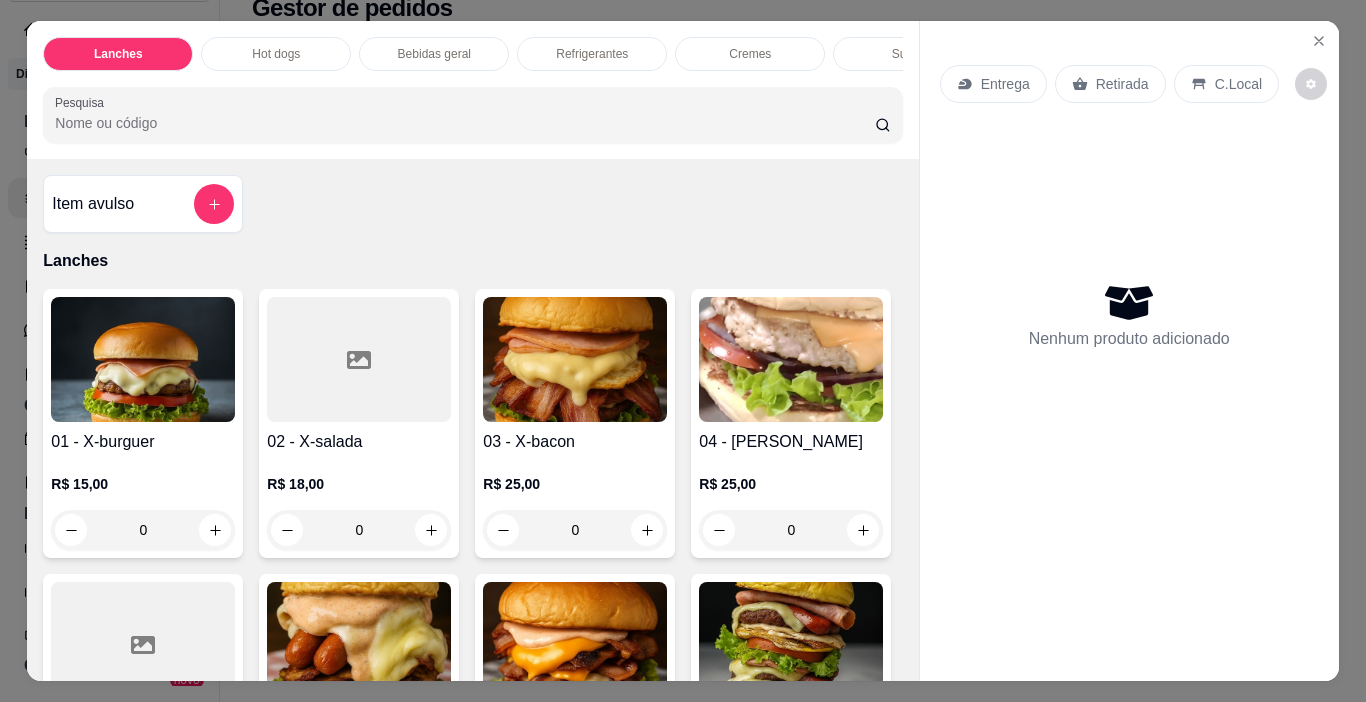 click on "Hot dogs" at bounding box center [276, 54] 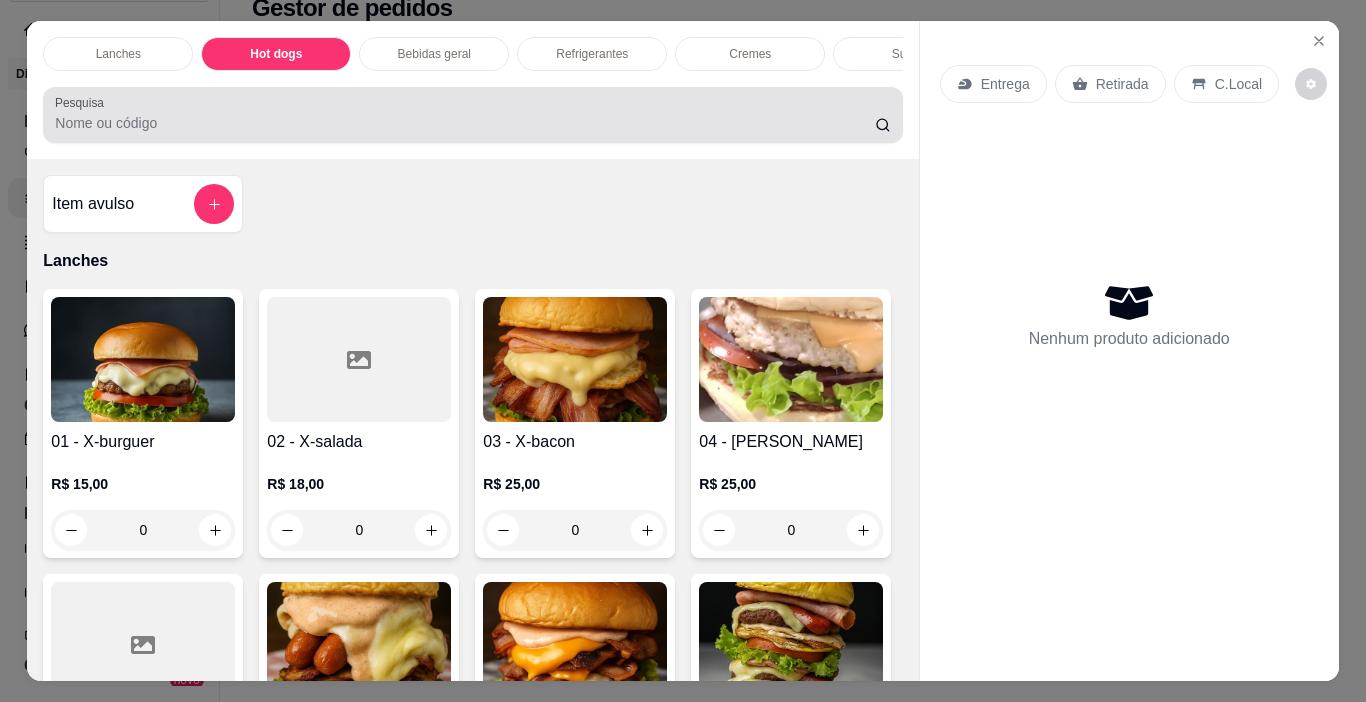 scroll, scrollTop: 1009, scrollLeft: 0, axis: vertical 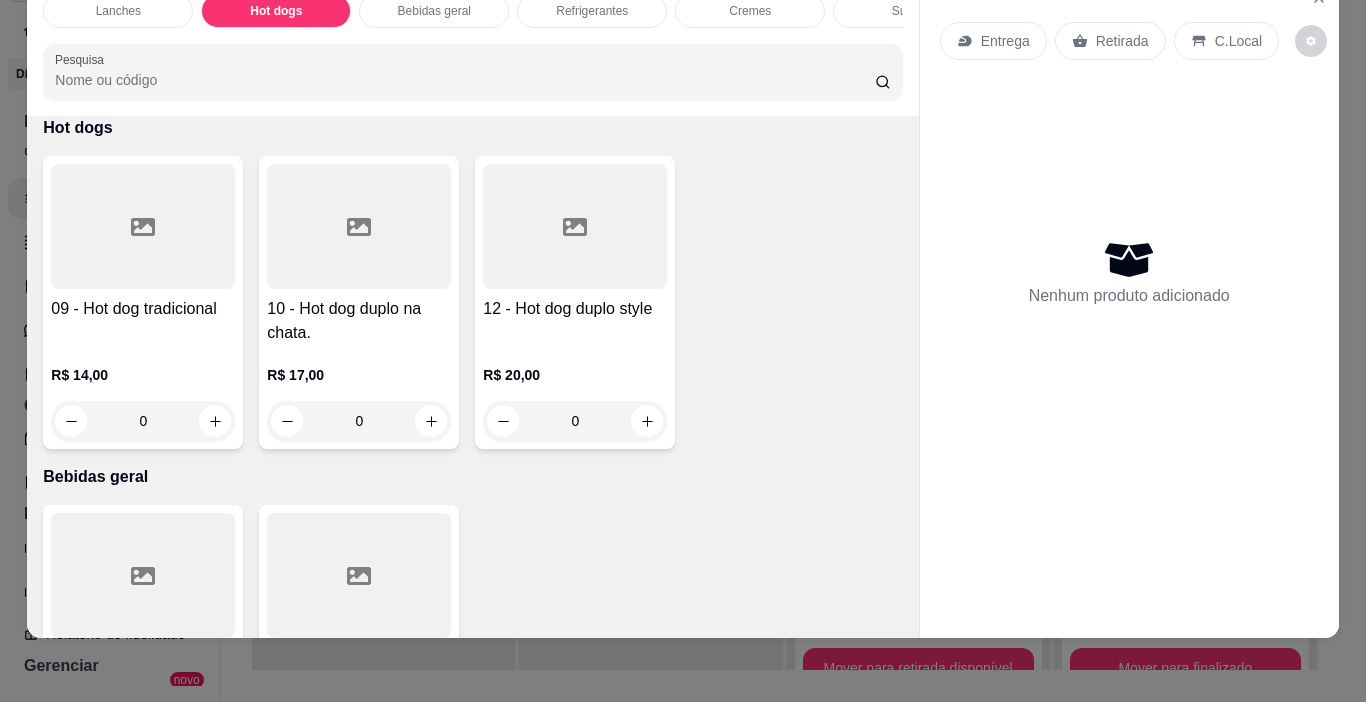 click on "0" at bounding box center [359, 421] 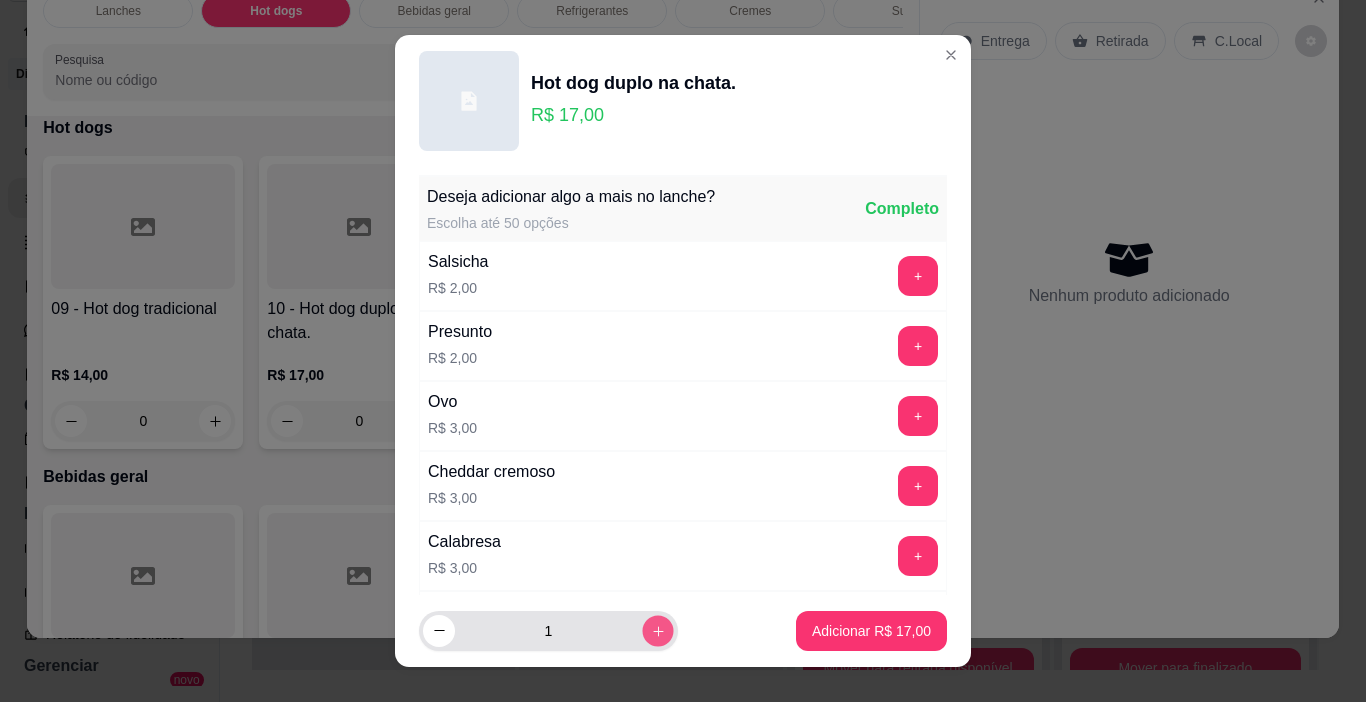 click 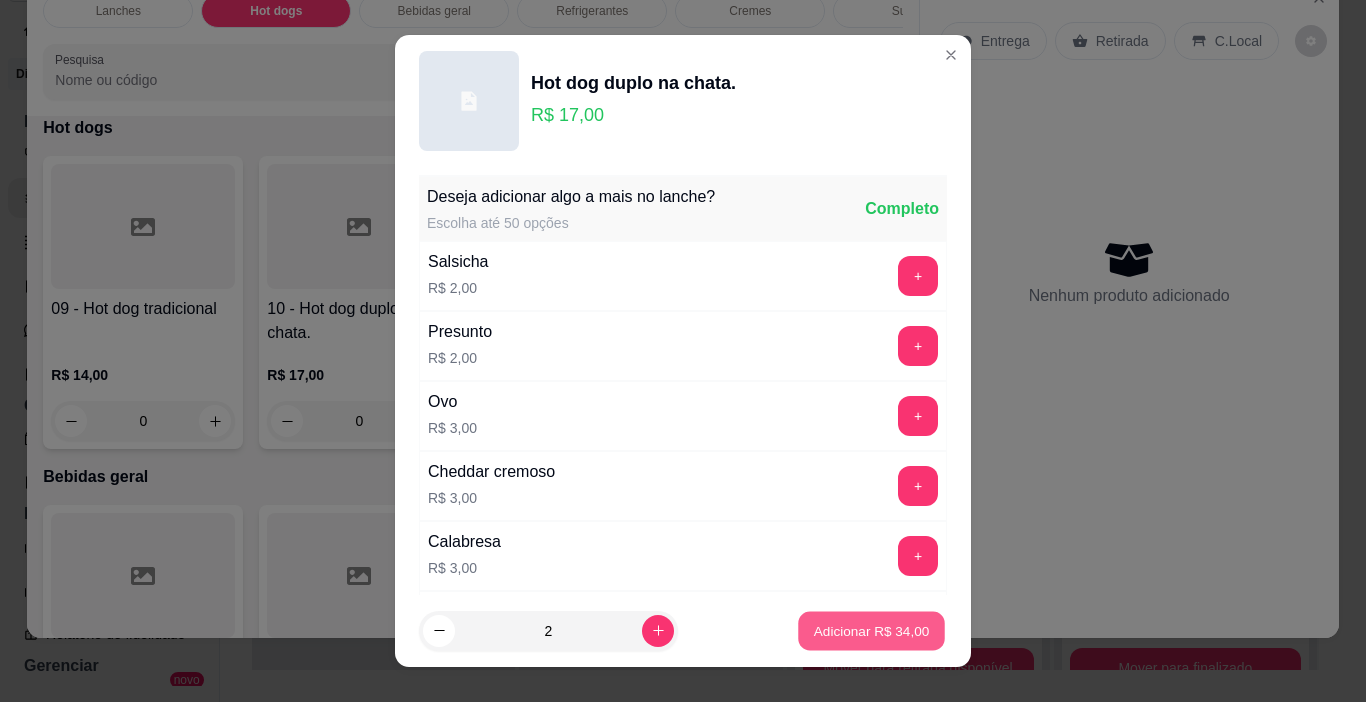 click on "Adicionar   R$ 34,00" at bounding box center (872, 630) 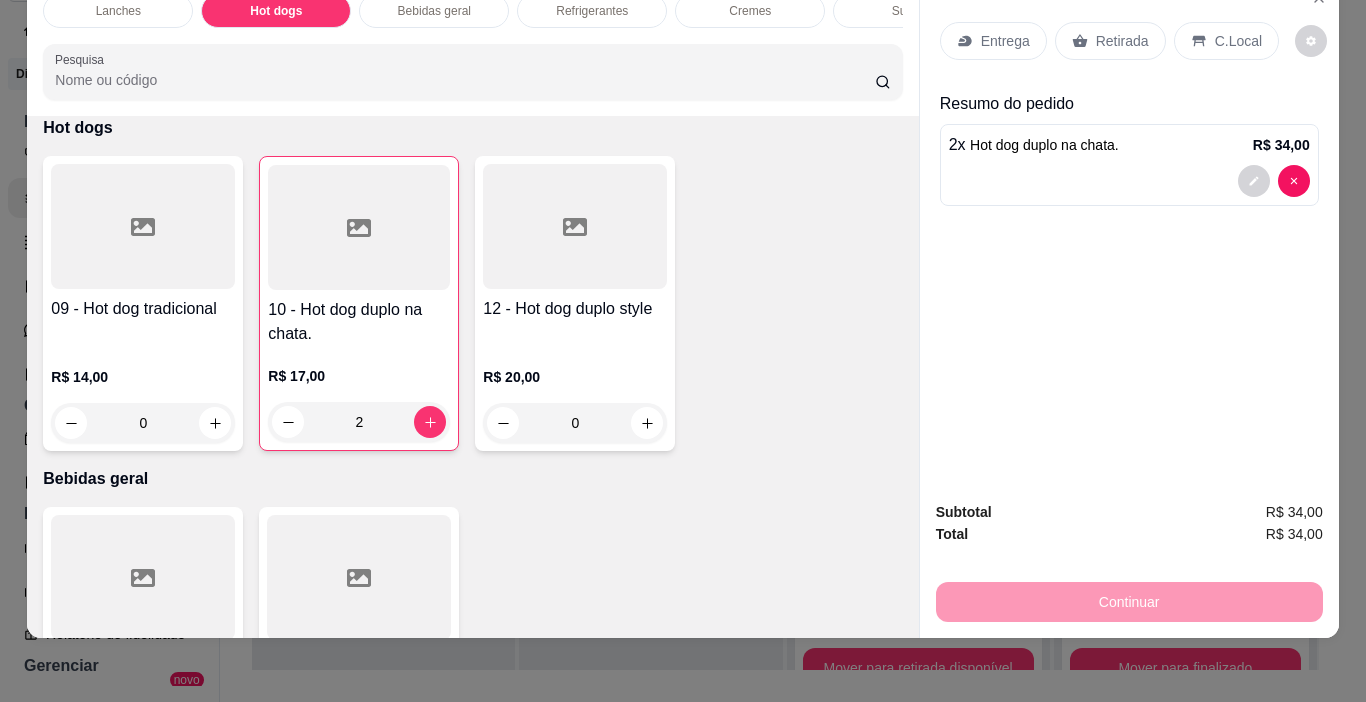 click on "Retirada" at bounding box center (1110, 41) 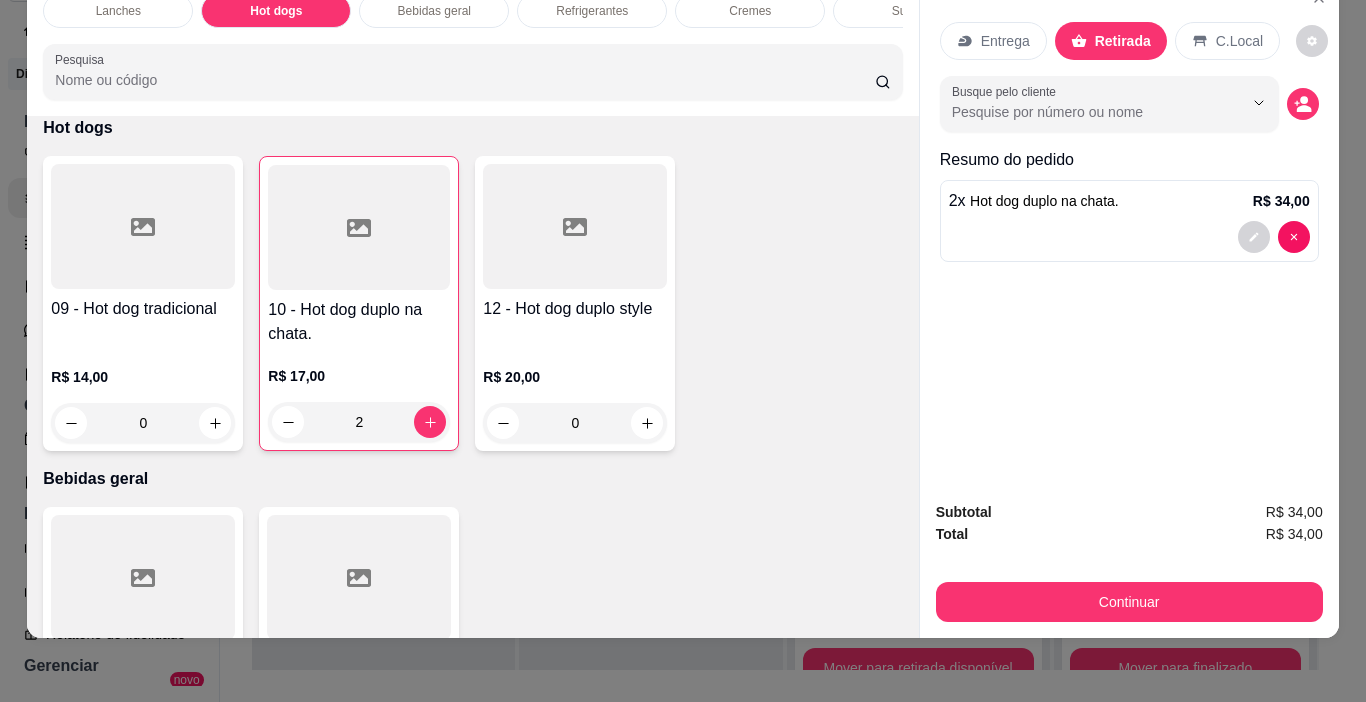 click on "C.Local" at bounding box center [1227, 41] 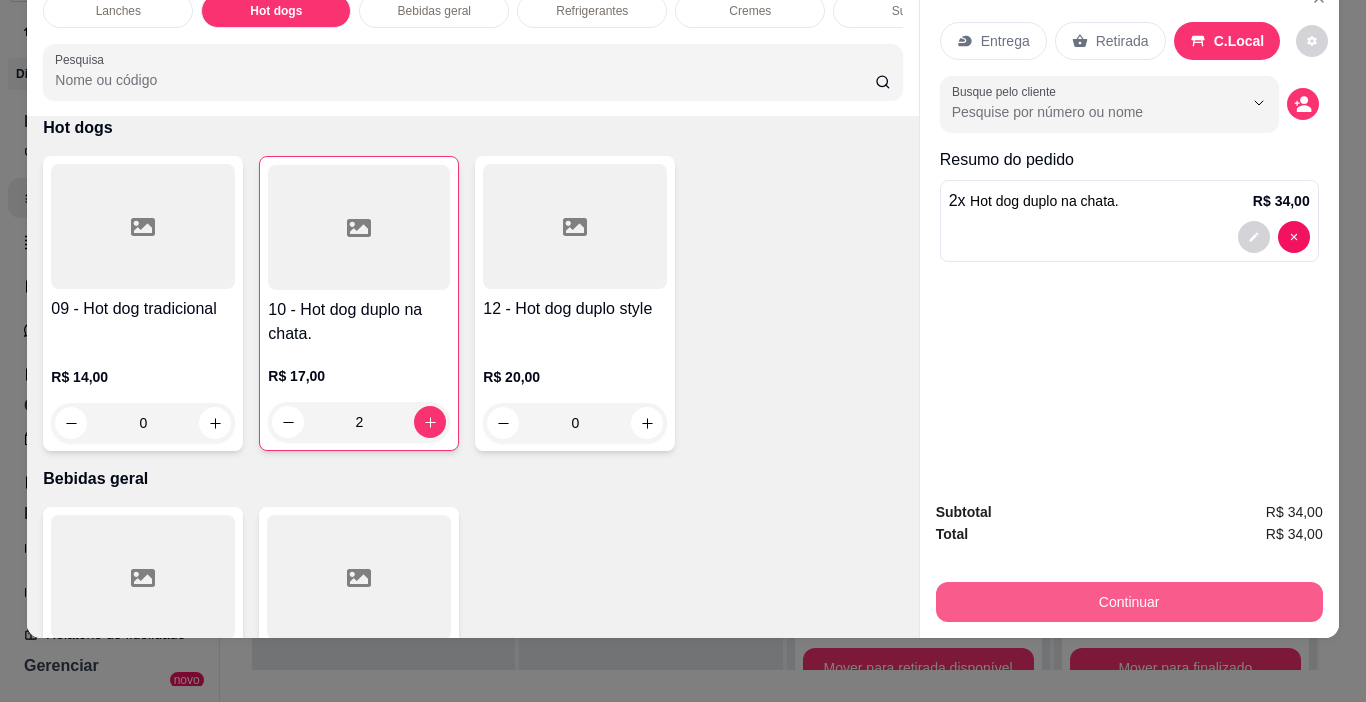 click on "Continuar" at bounding box center [1129, 602] 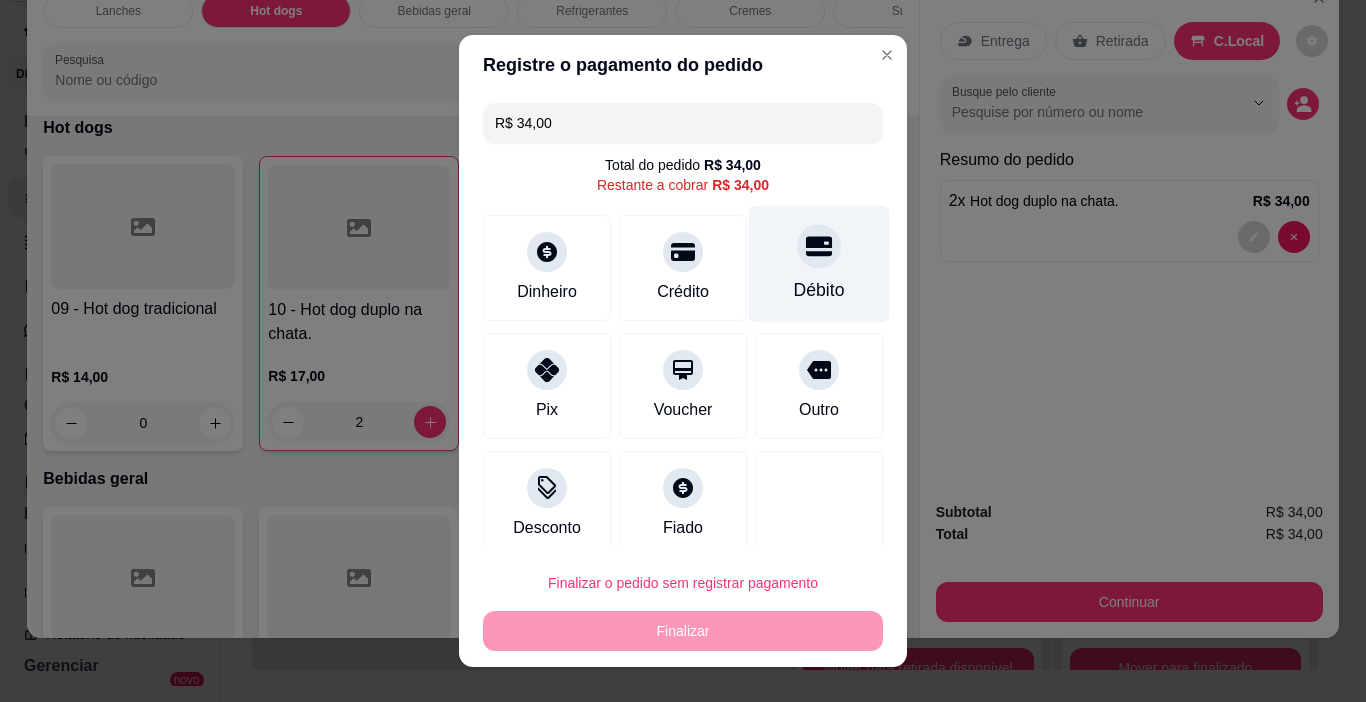 click on "Débito" at bounding box center [819, 290] 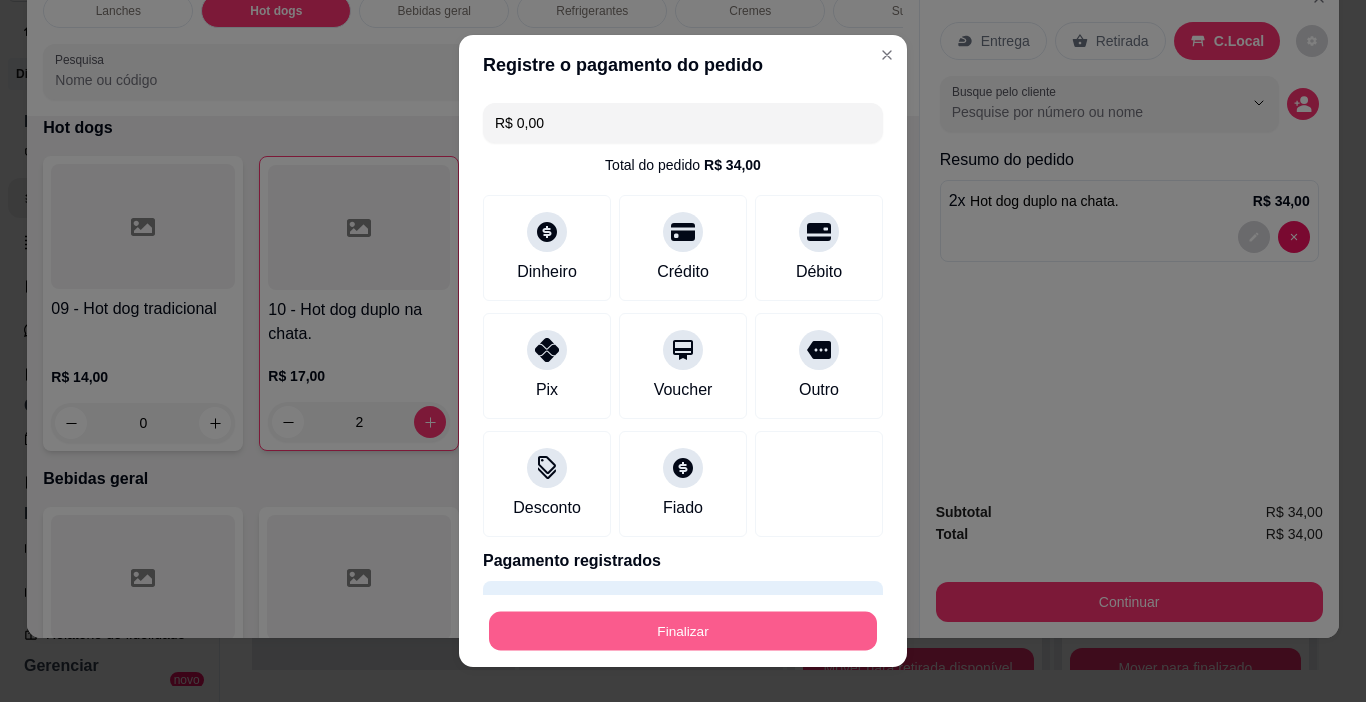 click on "Finalizar" at bounding box center [683, 631] 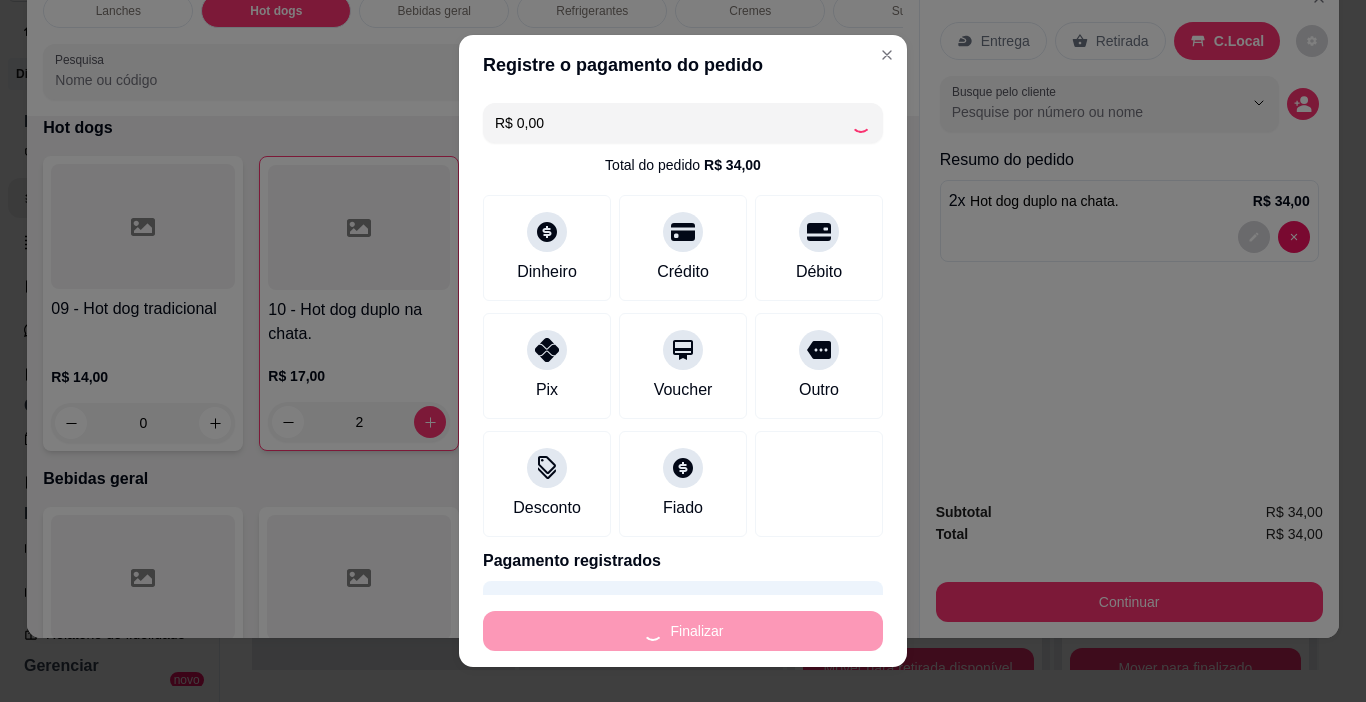 type on "0" 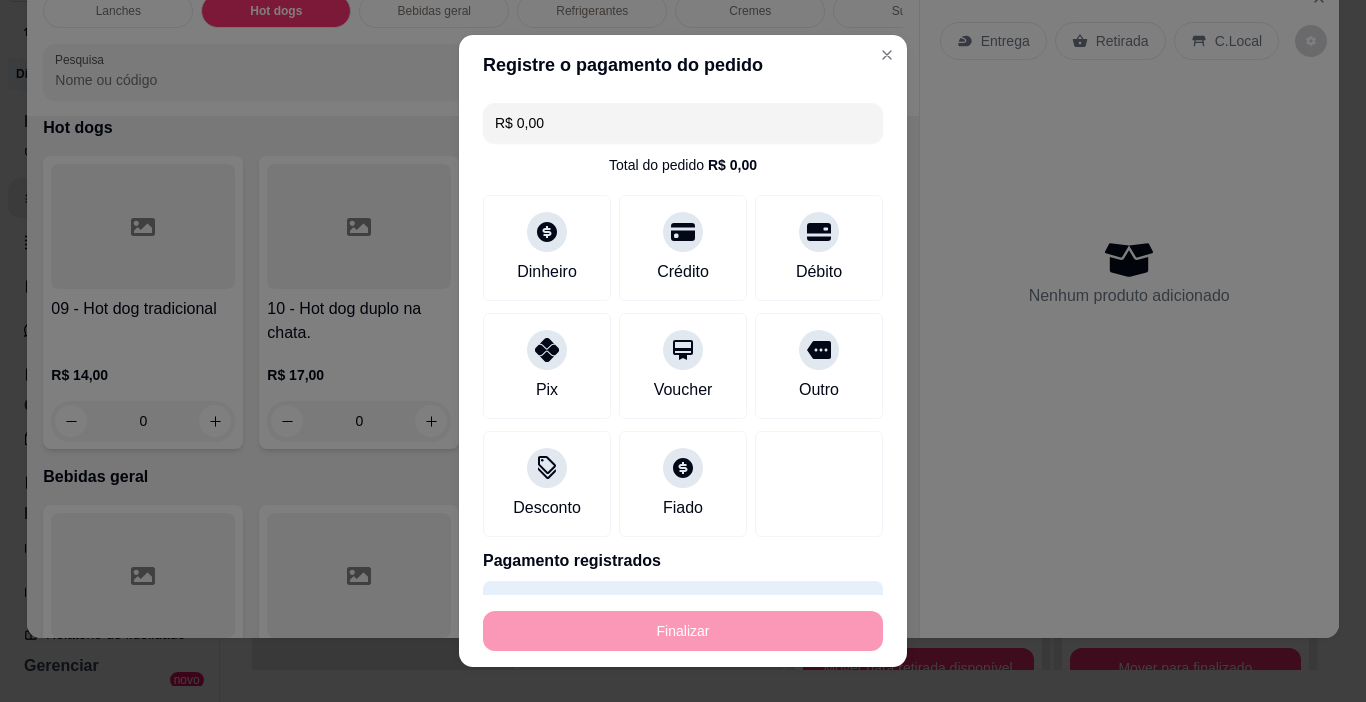type on "-R$ 34,00" 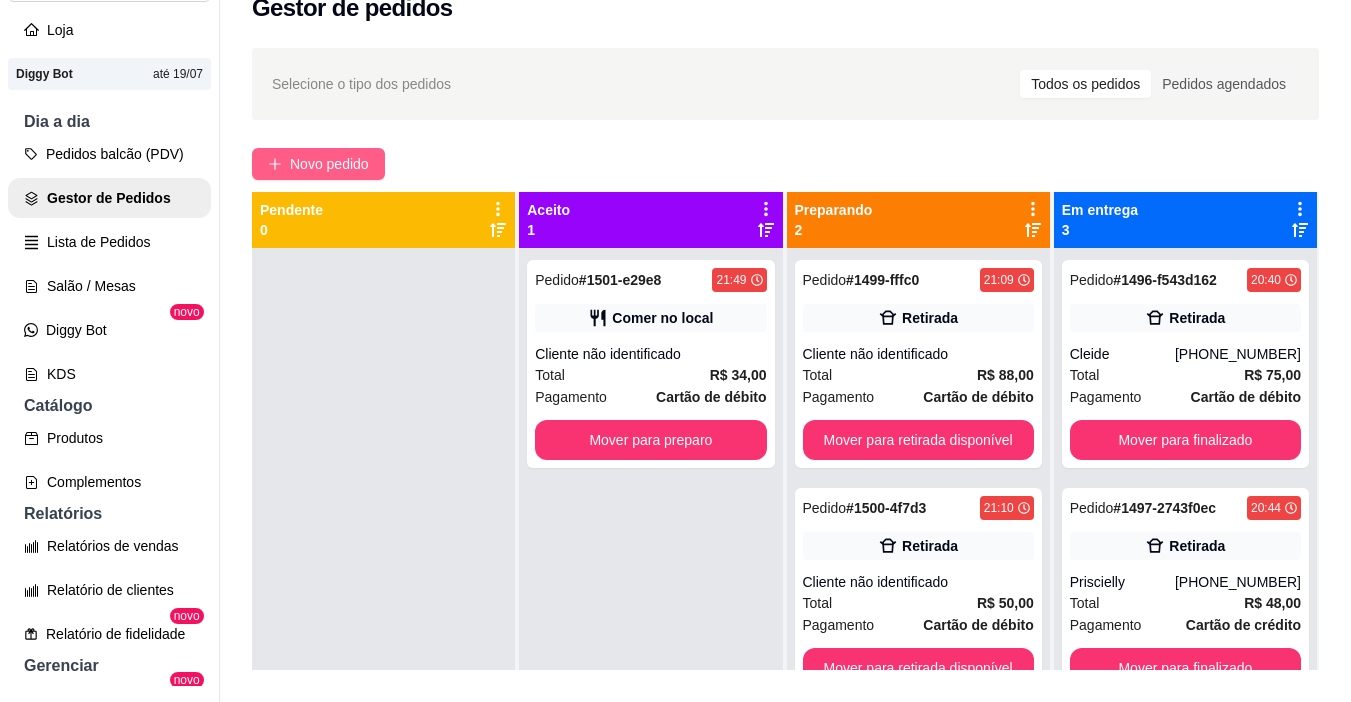 click on "Novo pedido" at bounding box center (329, 164) 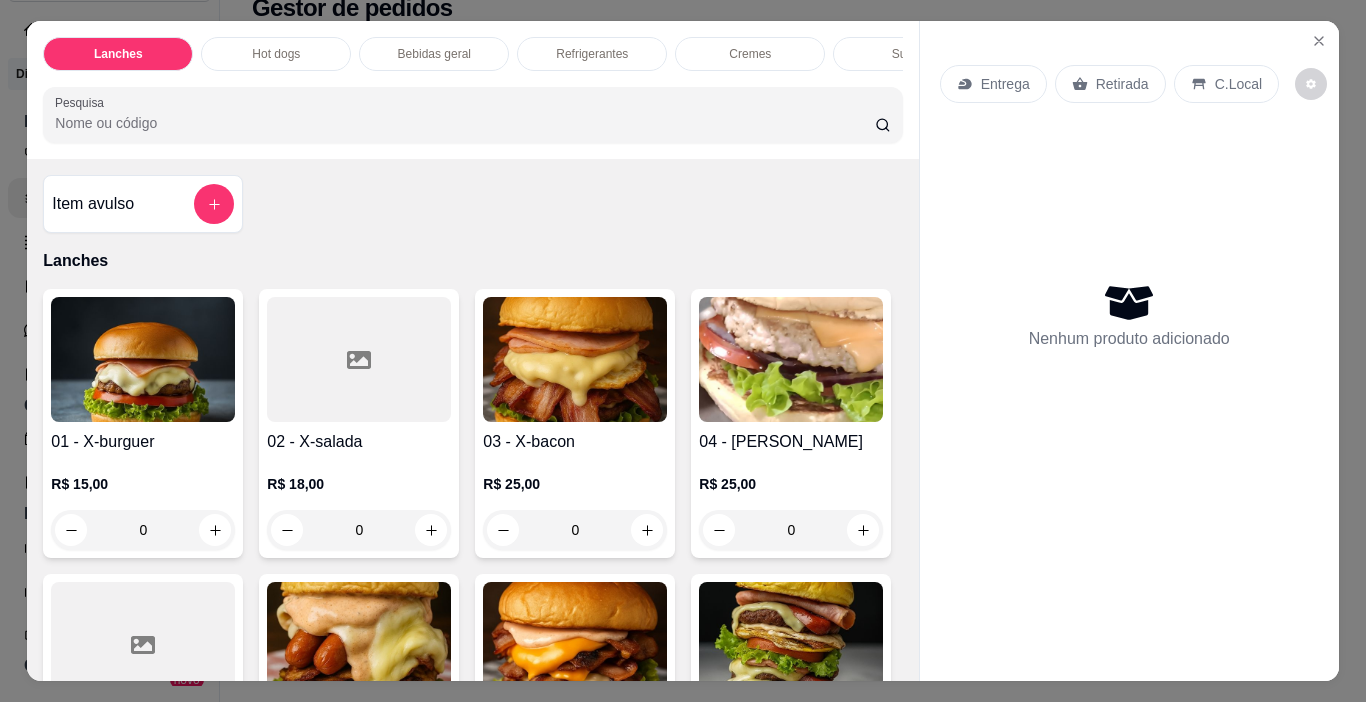 click on "0" at bounding box center [575, 530] 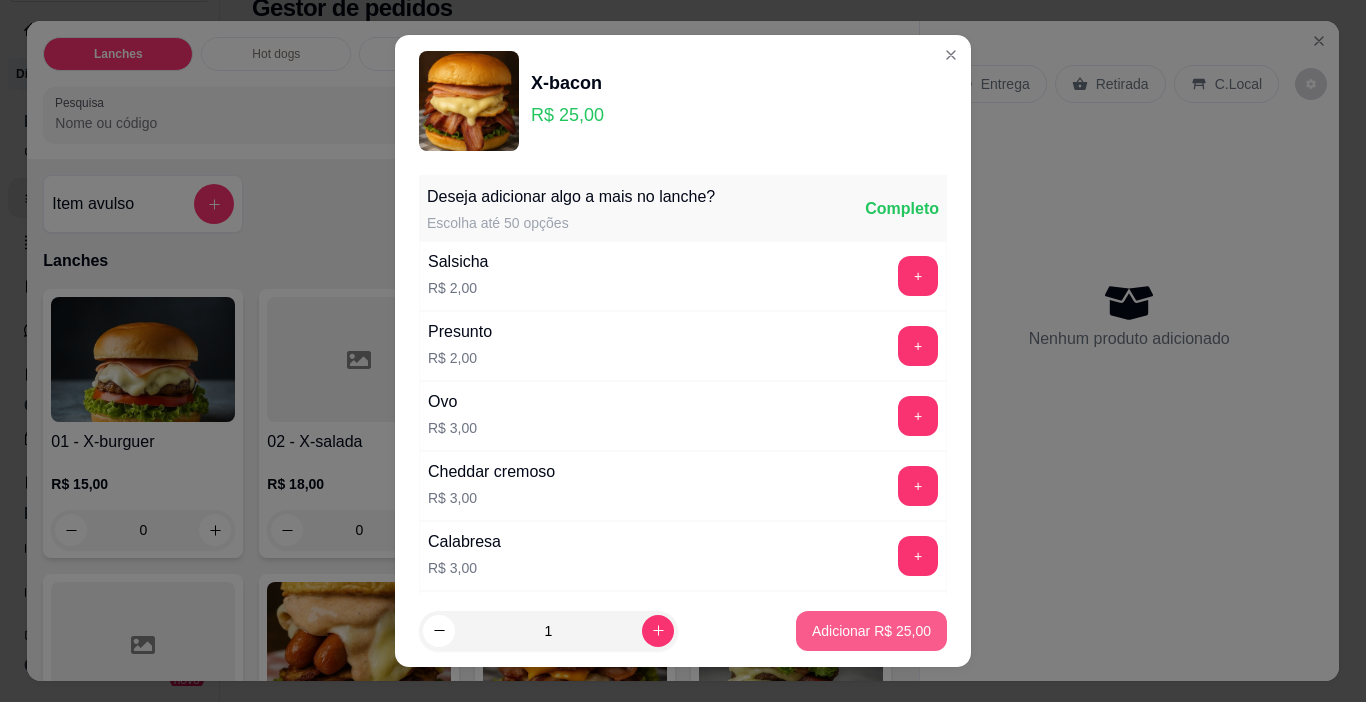 click on "Adicionar   R$ 25,00" at bounding box center (871, 631) 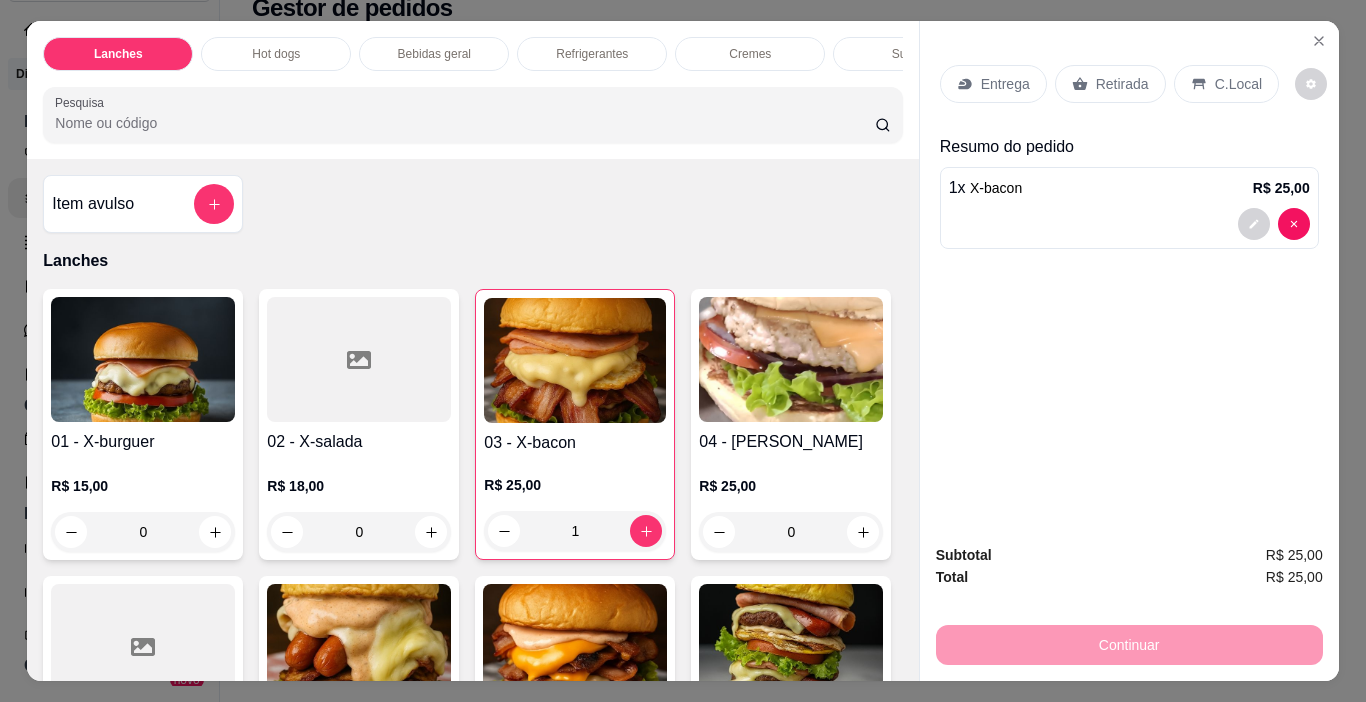 click on "C.Local" at bounding box center [1226, 84] 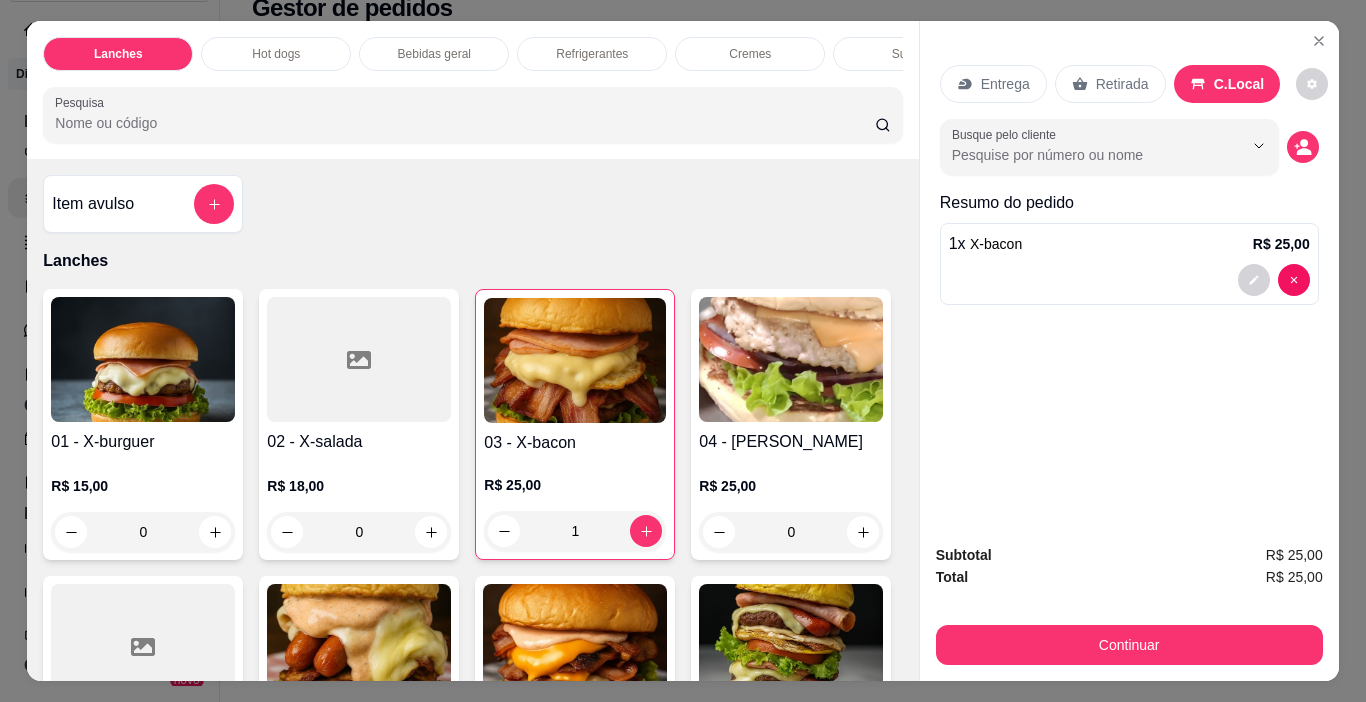 click on "Retirada" at bounding box center (1110, 84) 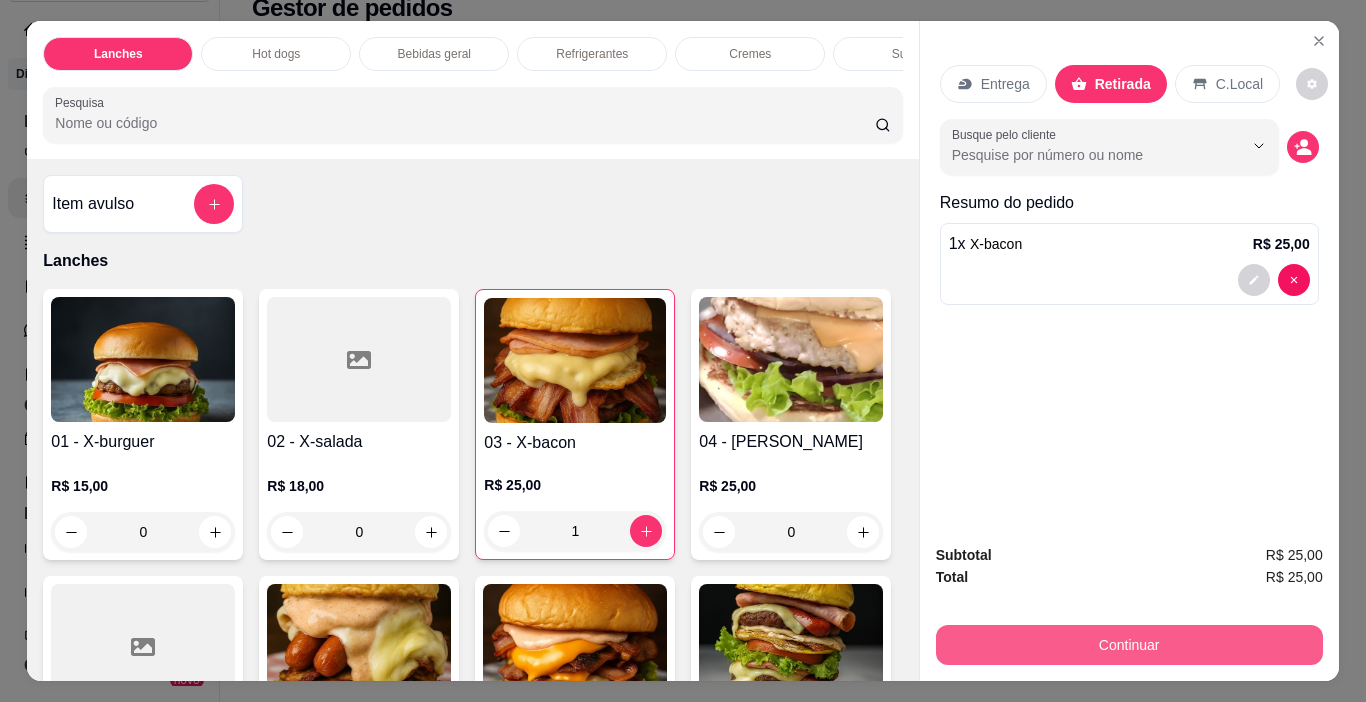 click on "Continuar" at bounding box center [1129, 645] 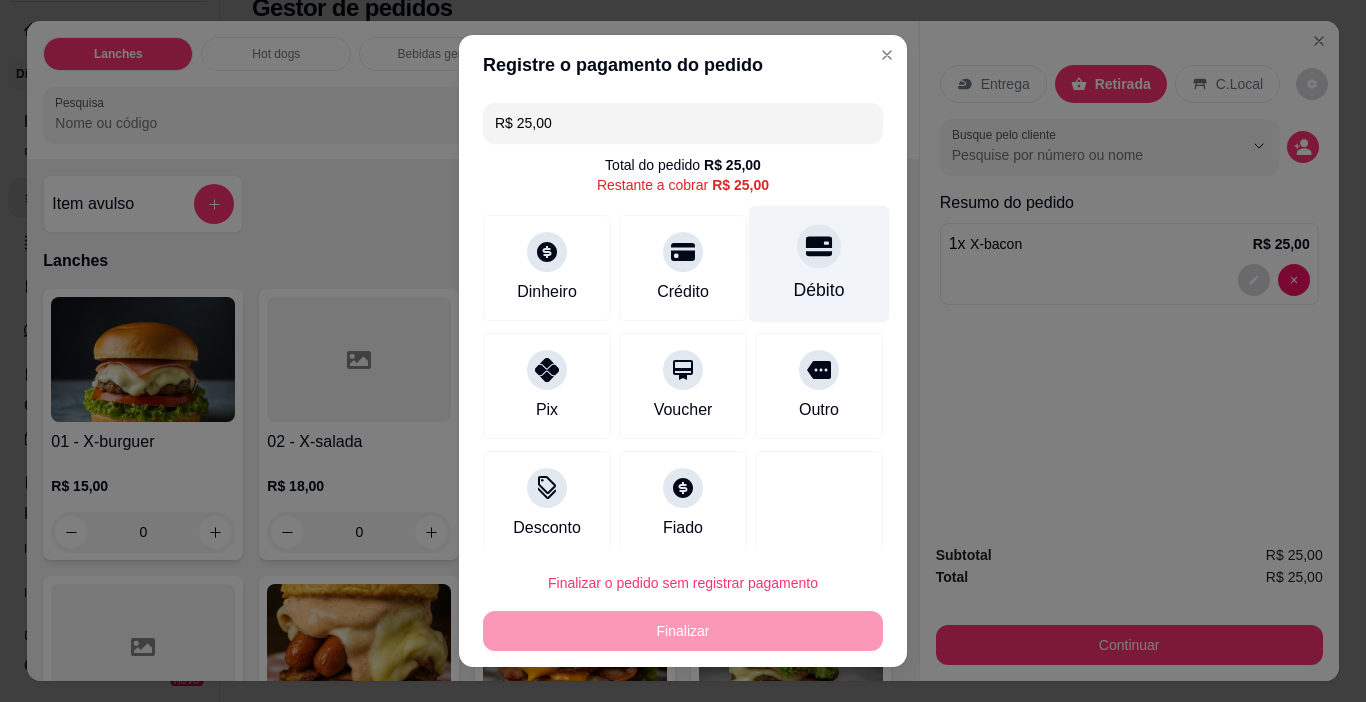 click on "Débito" at bounding box center (819, 264) 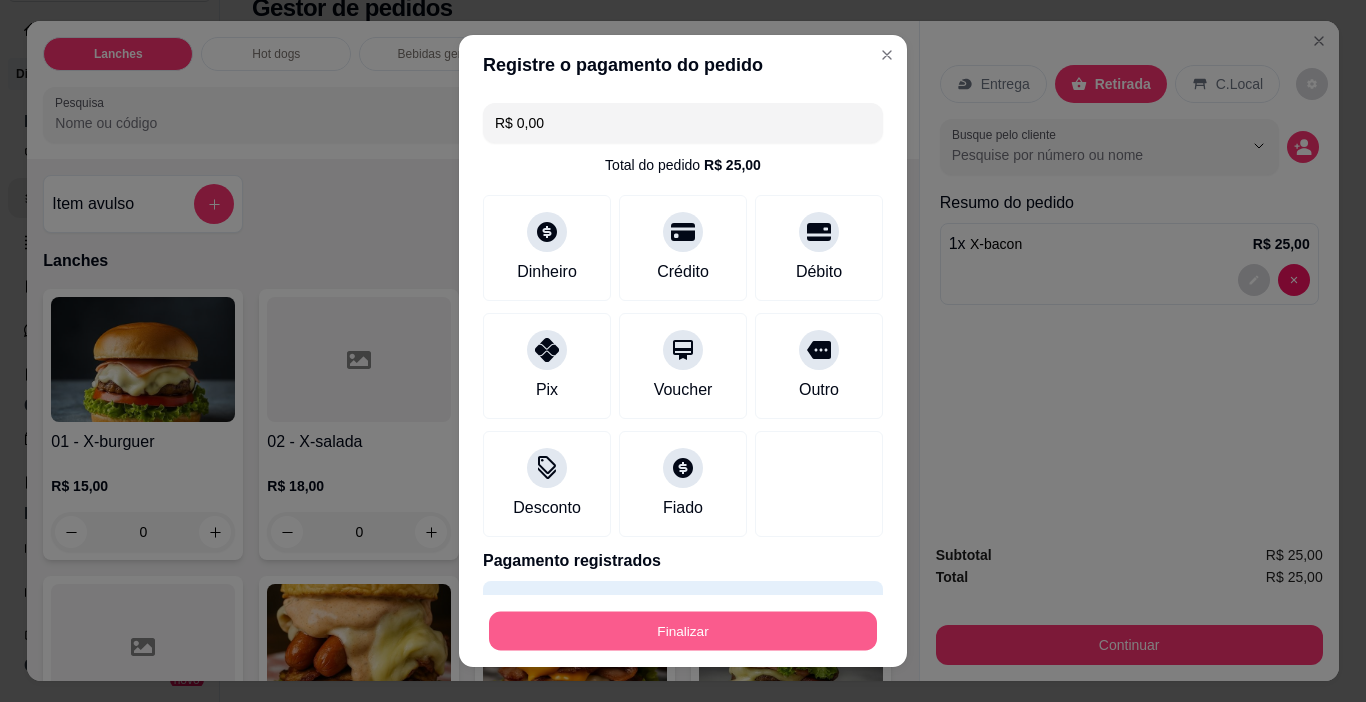 click on "Finalizar" at bounding box center [683, 631] 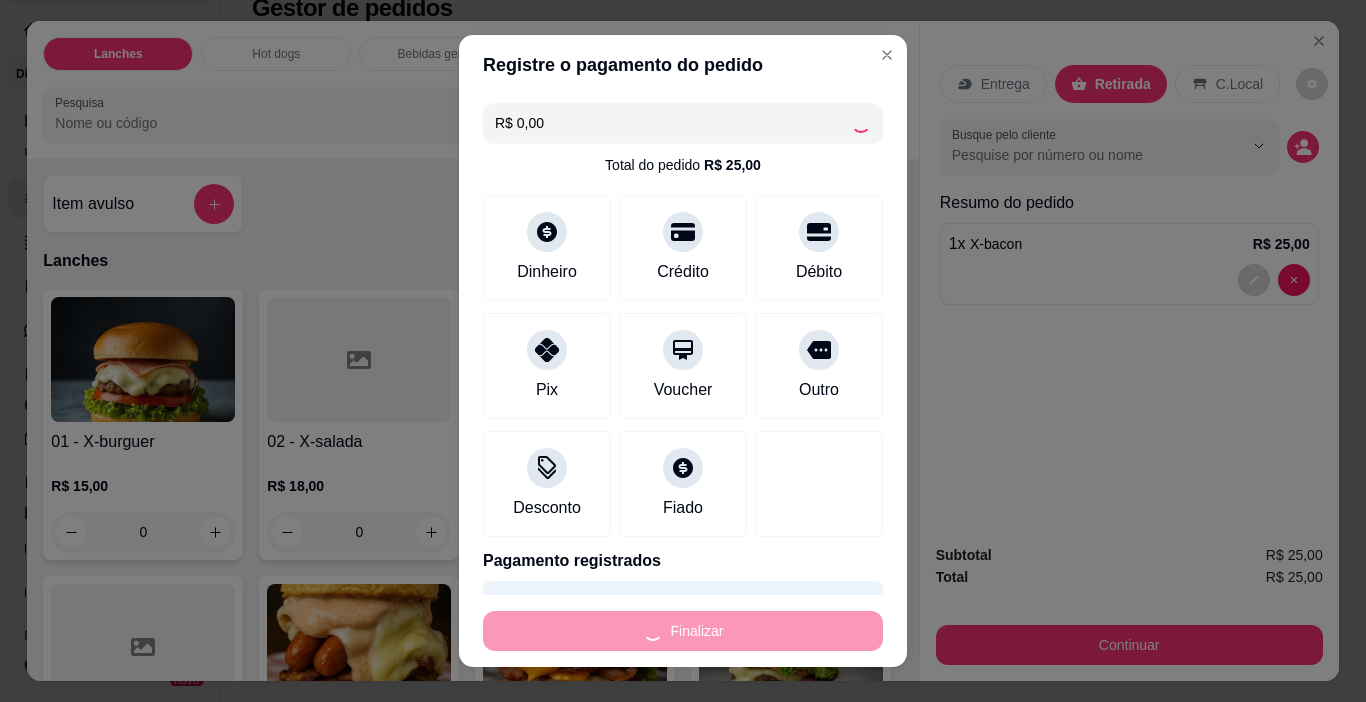 type on "0" 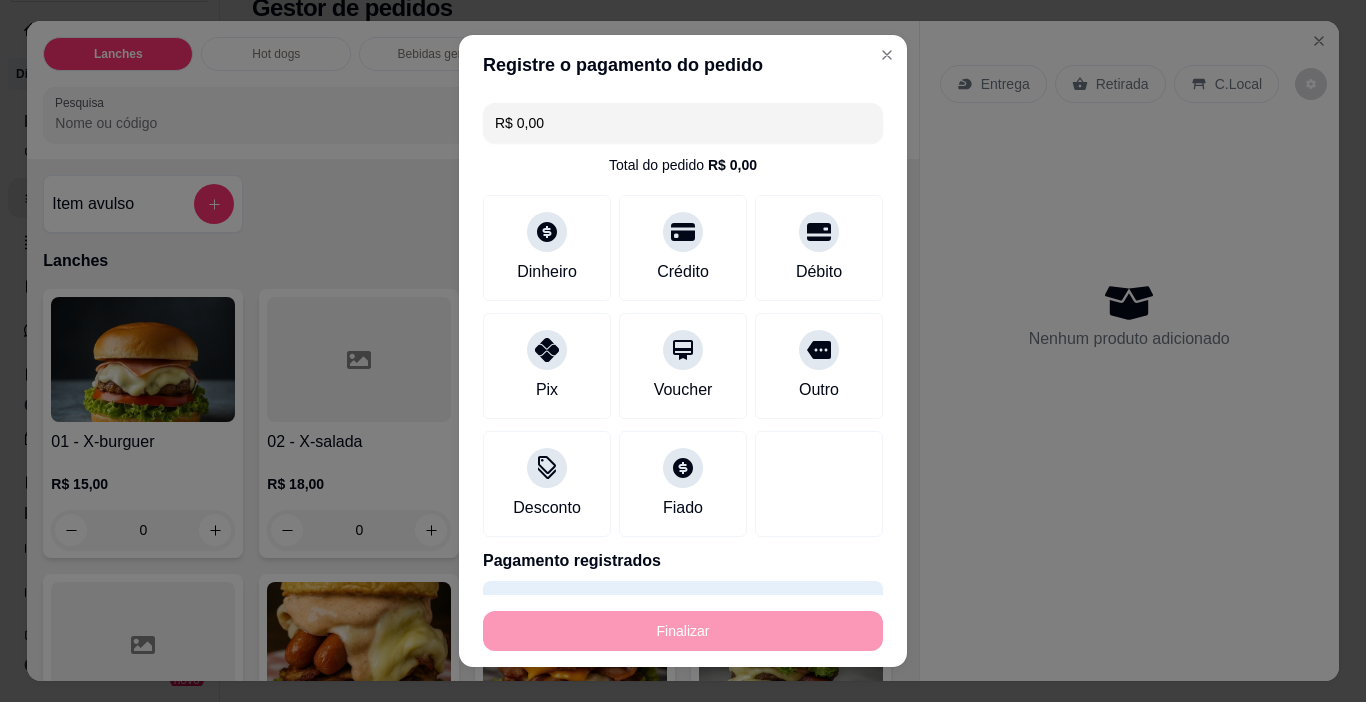 type on "-R$ 25,00" 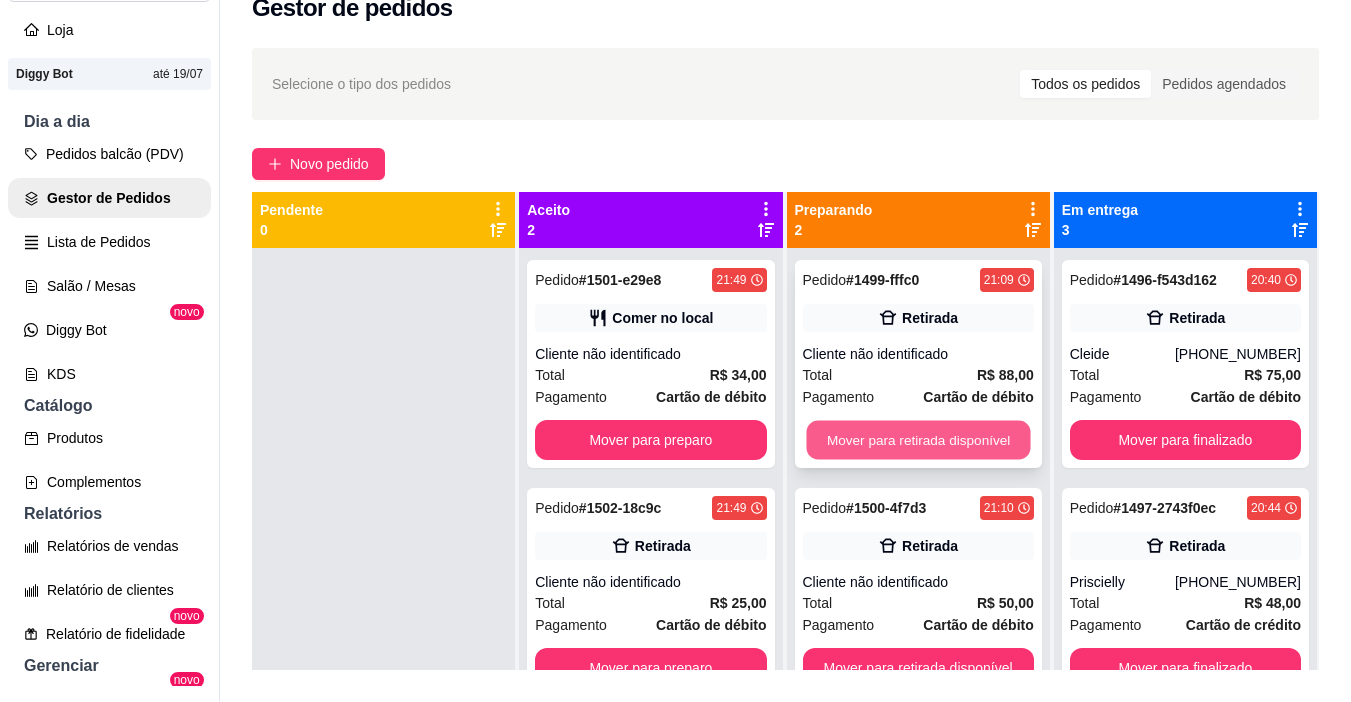 click on "Mover para retirada disponível" at bounding box center (918, 440) 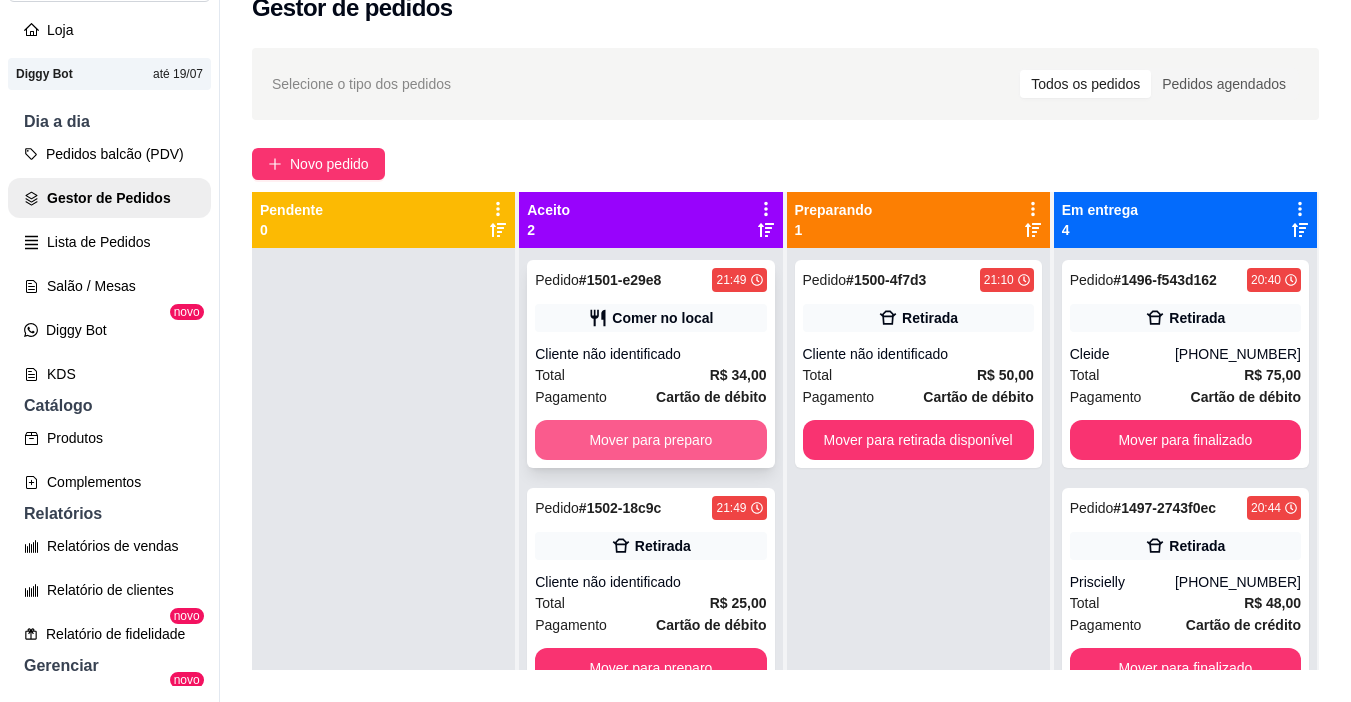 click on "Mover para preparo" at bounding box center [650, 440] 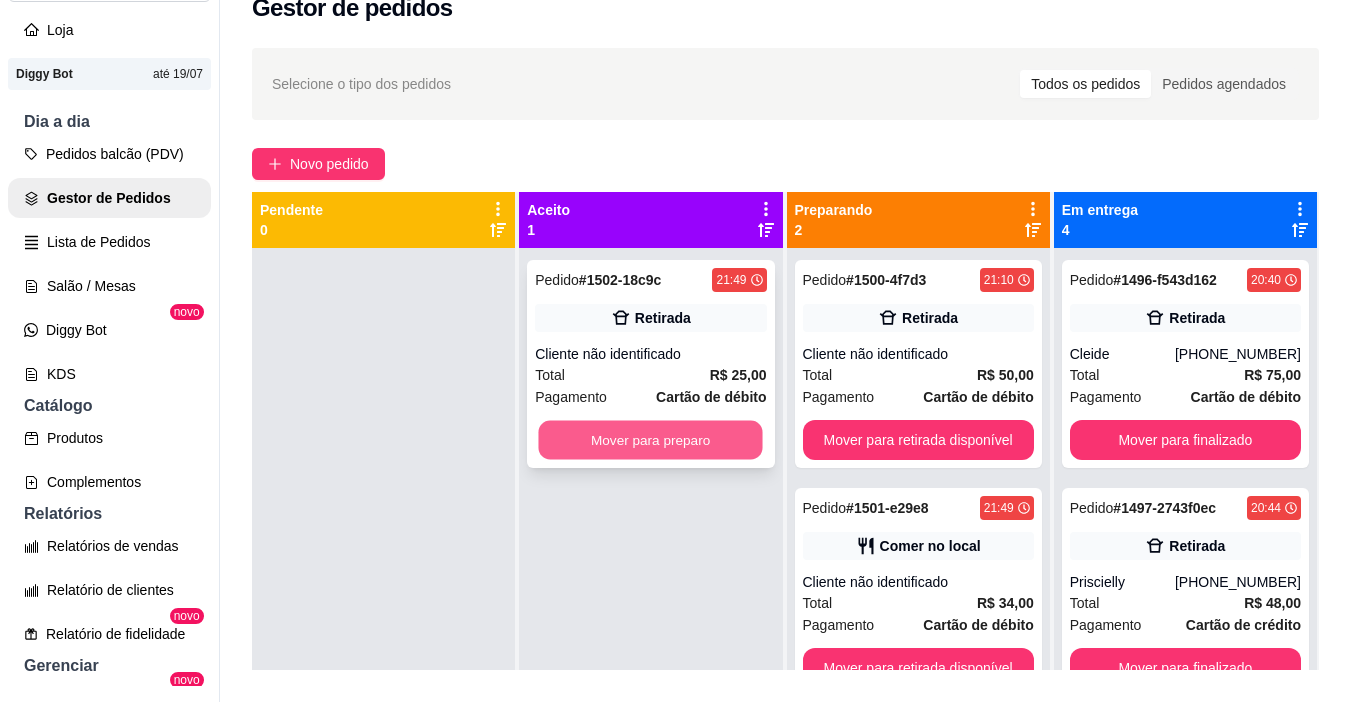 click on "Mover para preparo" at bounding box center (651, 440) 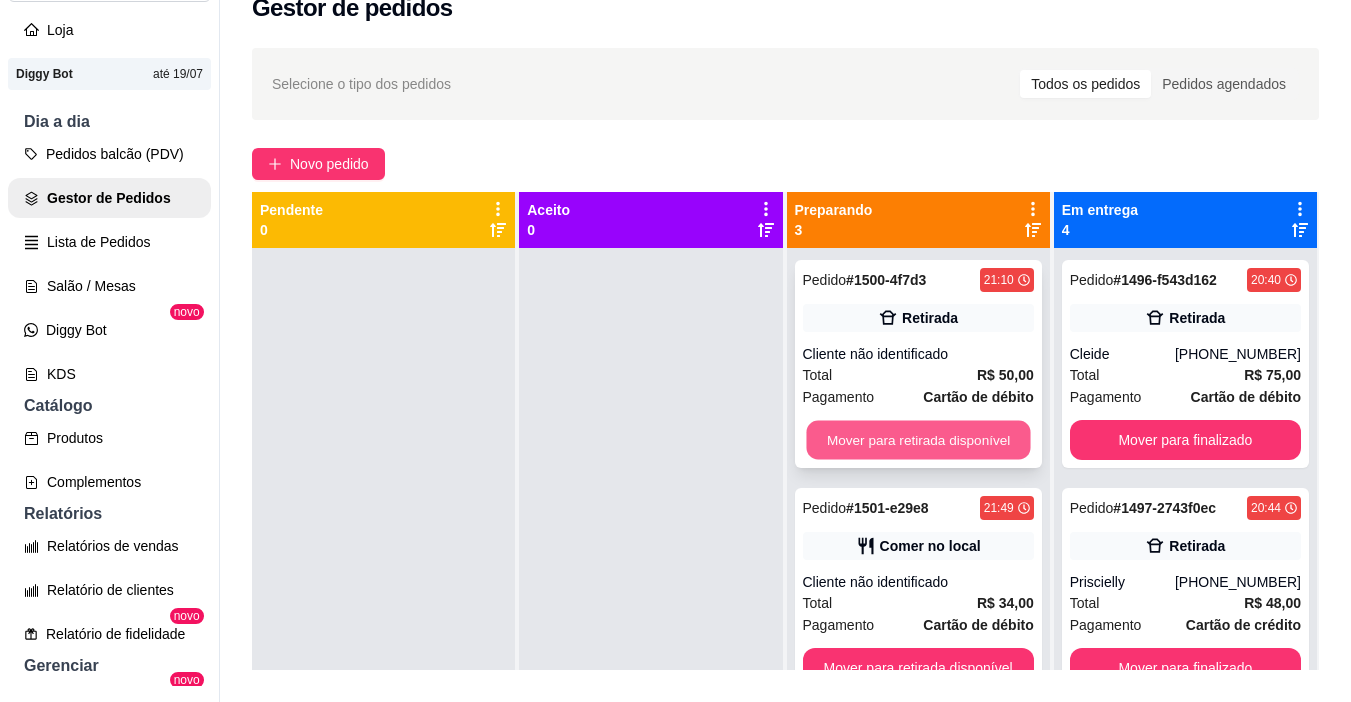 click on "Mover para retirada disponível" at bounding box center [918, 440] 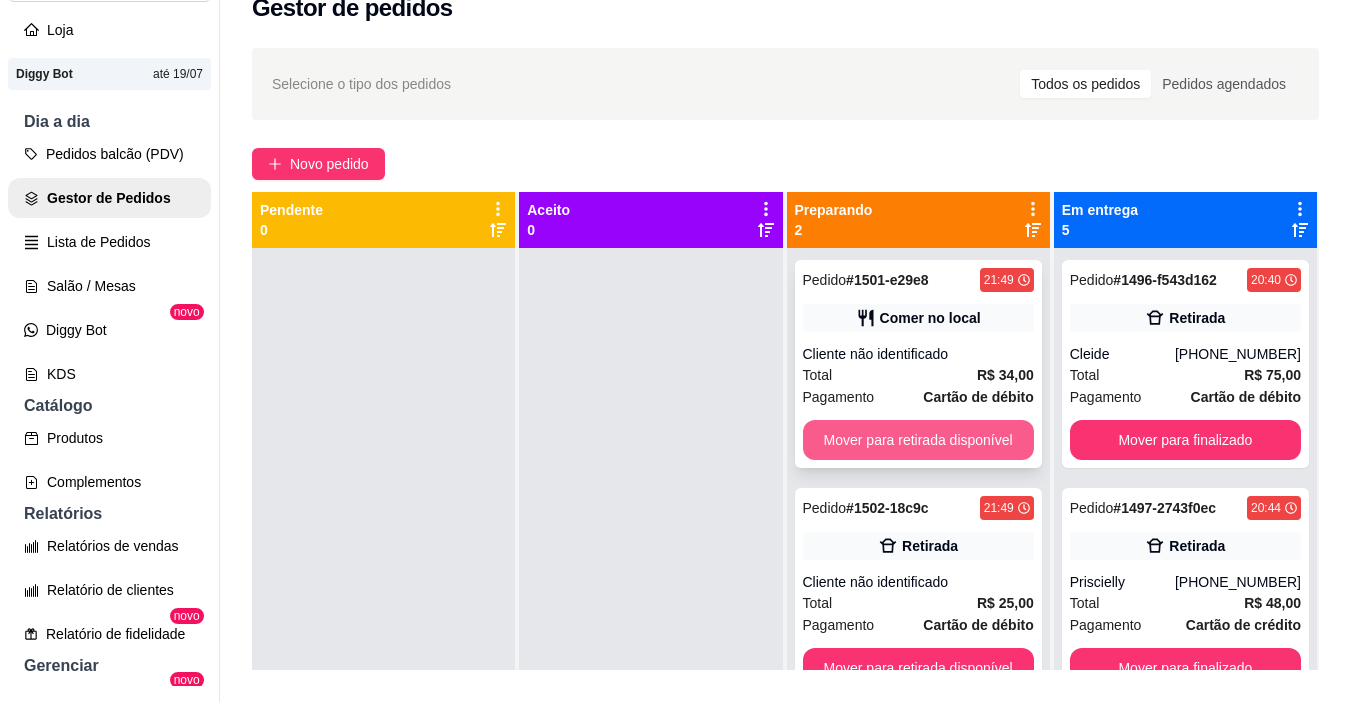 click on "Mover para retirada disponível" at bounding box center (918, 440) 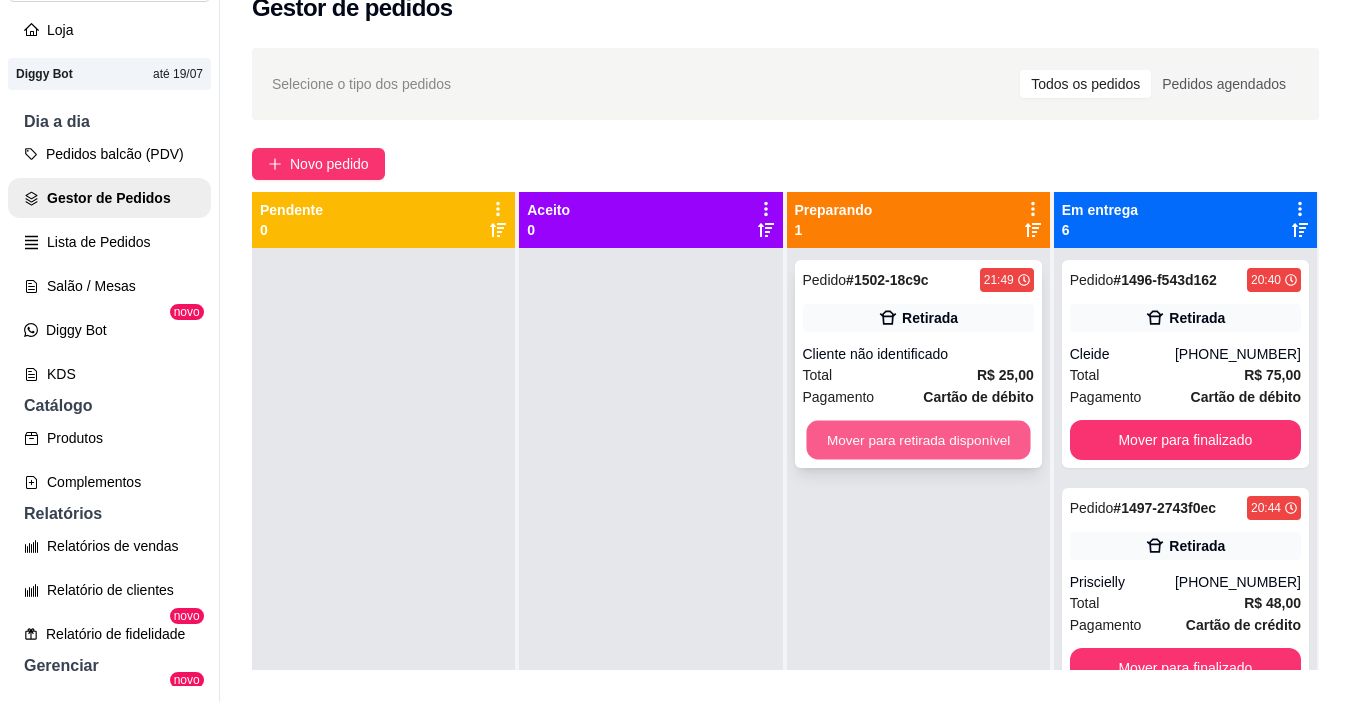click on "Mover para retirada disponível" at bounding box center (918, 440) 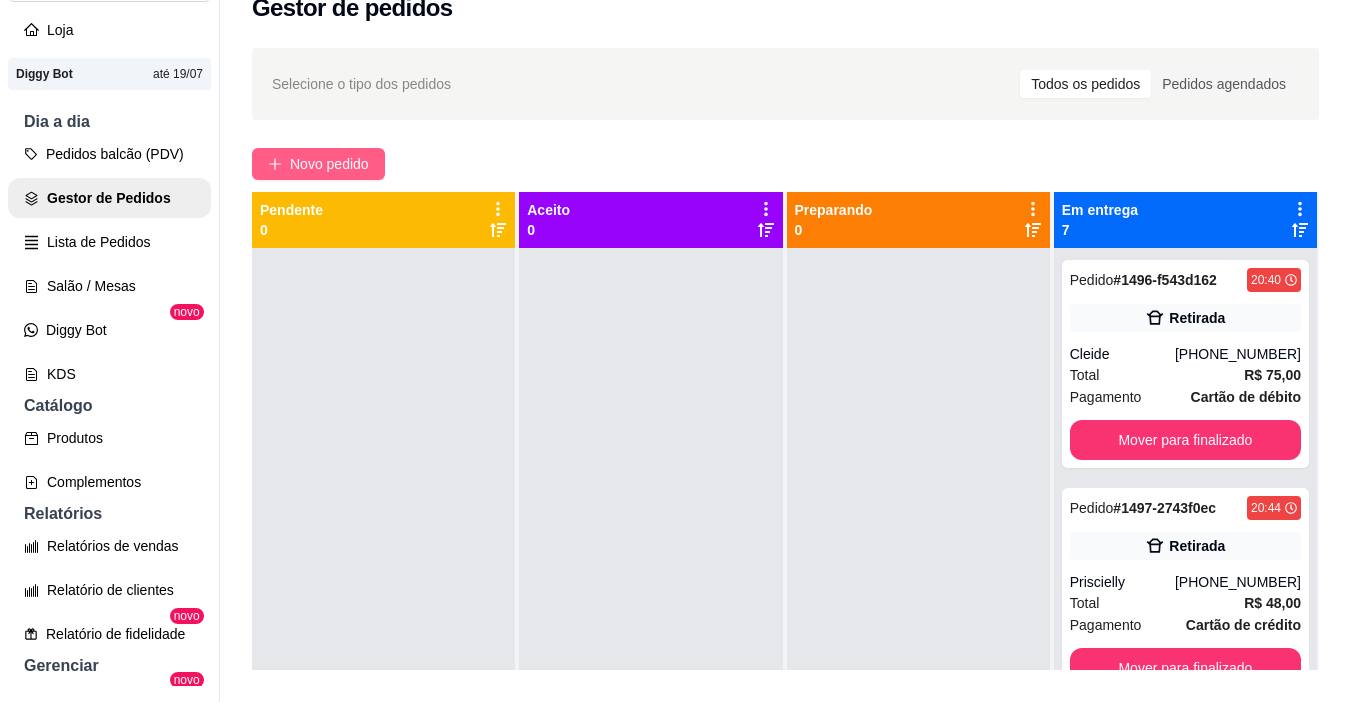 click 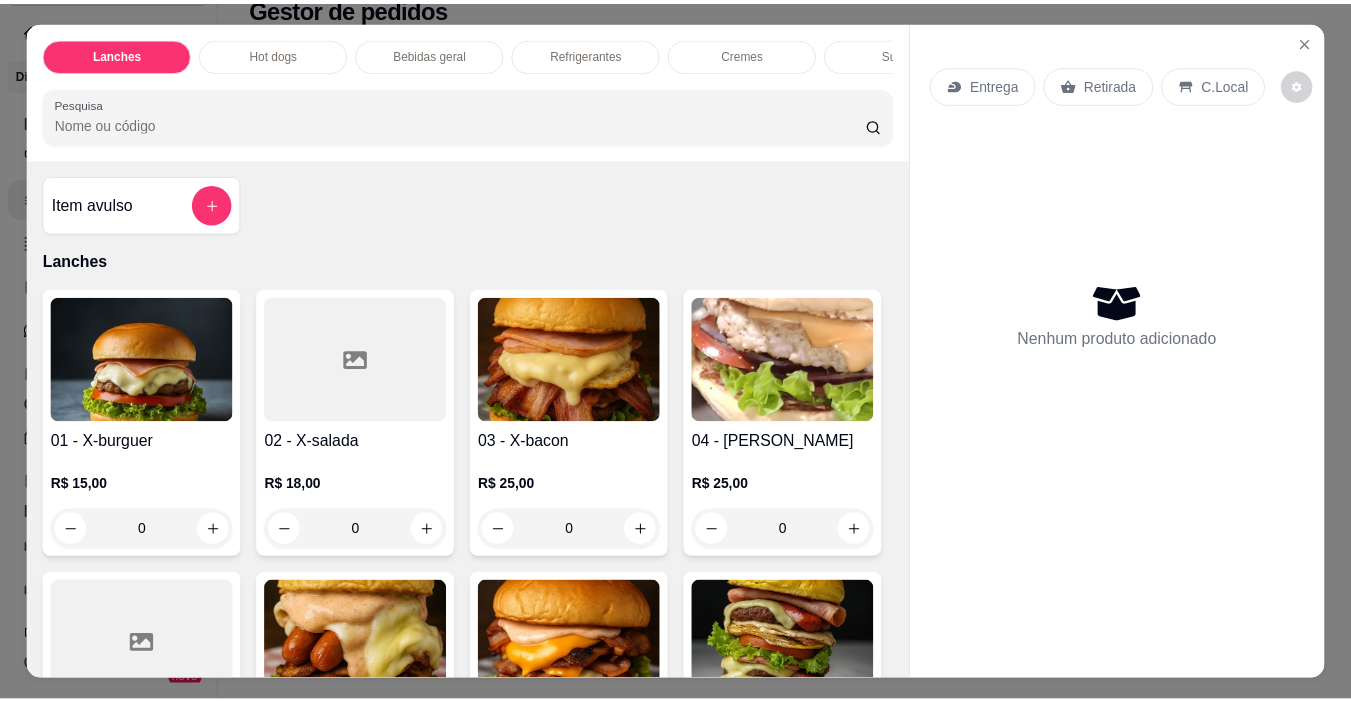scroll, scrollTop: 200, scrollLeft: 0, axis: vertical 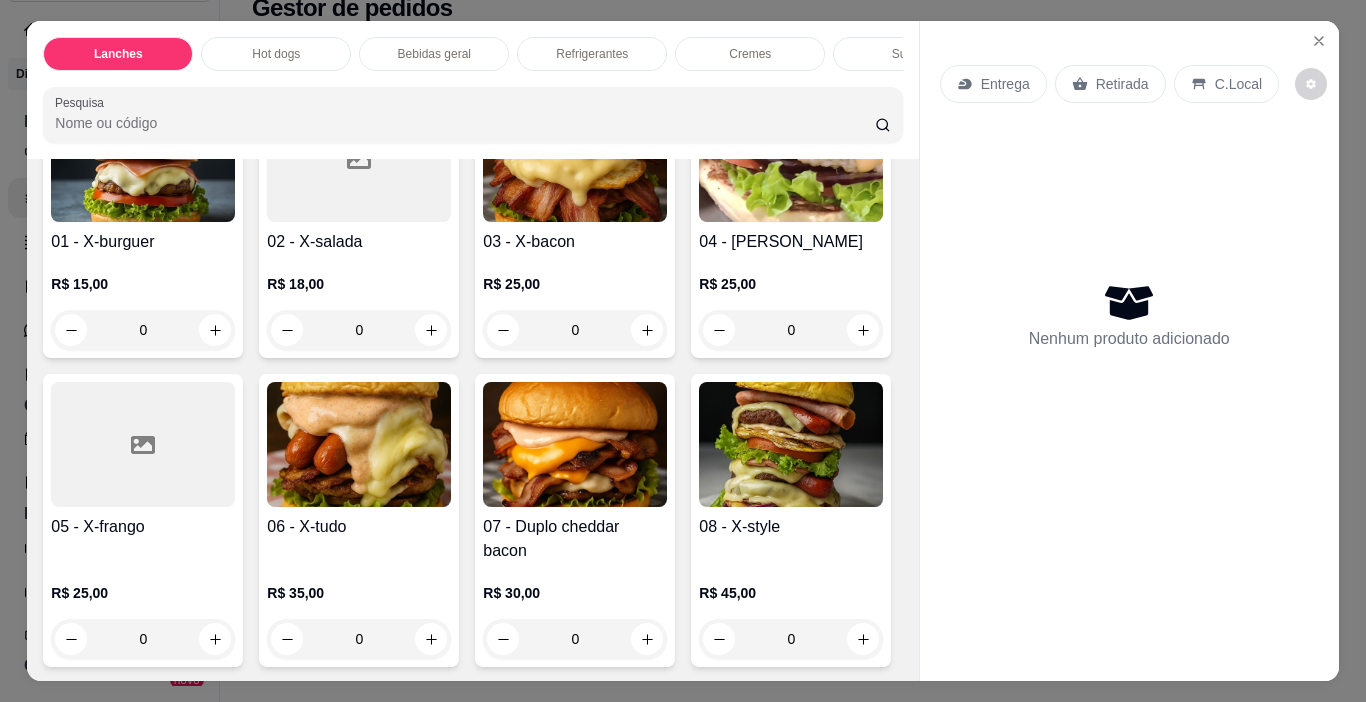 click on "0" at bounding box center [575, 330] 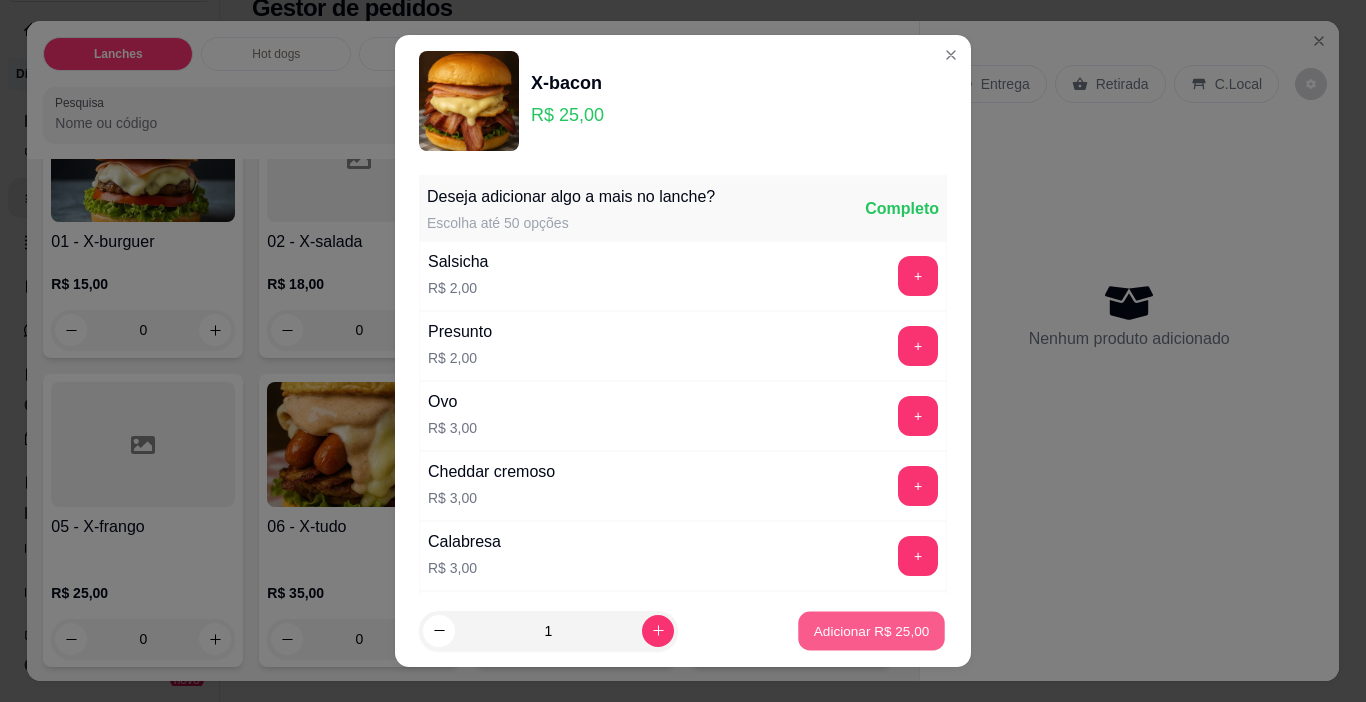click on "Adicionar   R$ 25,00" at bounding box center [872, 630] 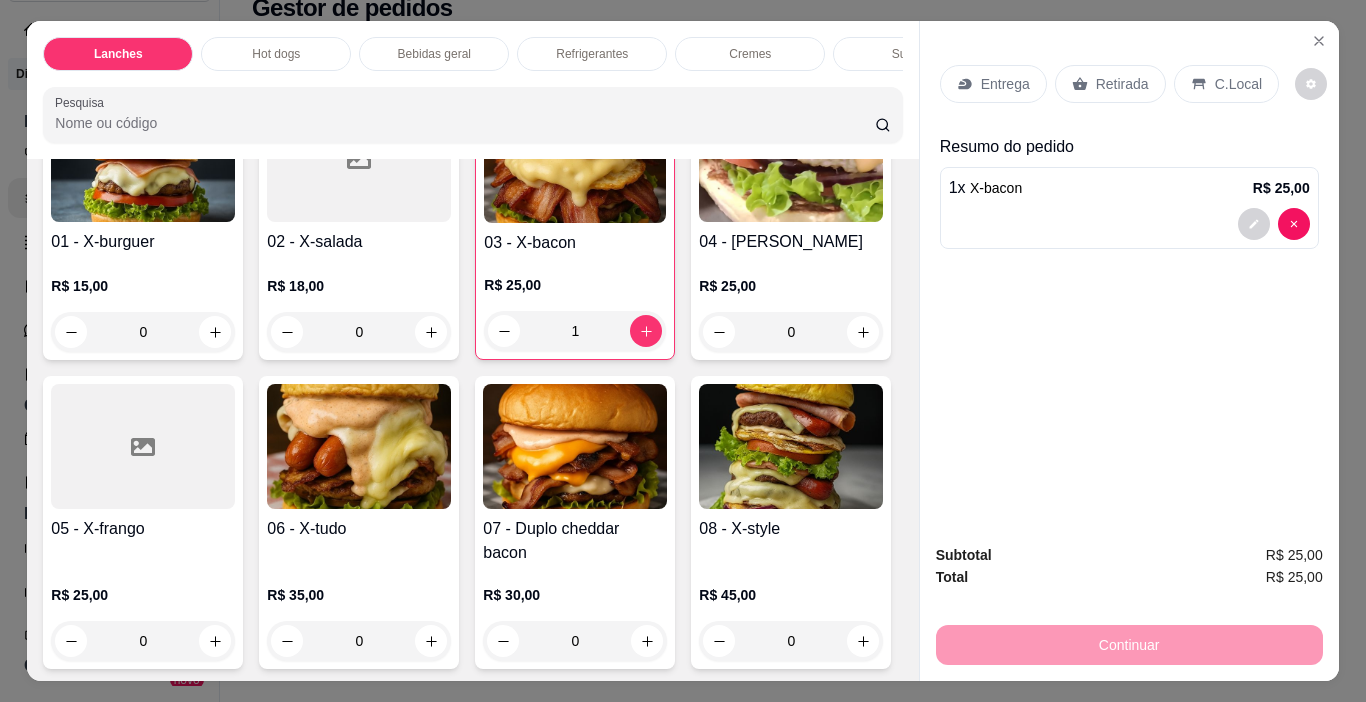 click on "Retirada" at bounding box center (1122, 84) 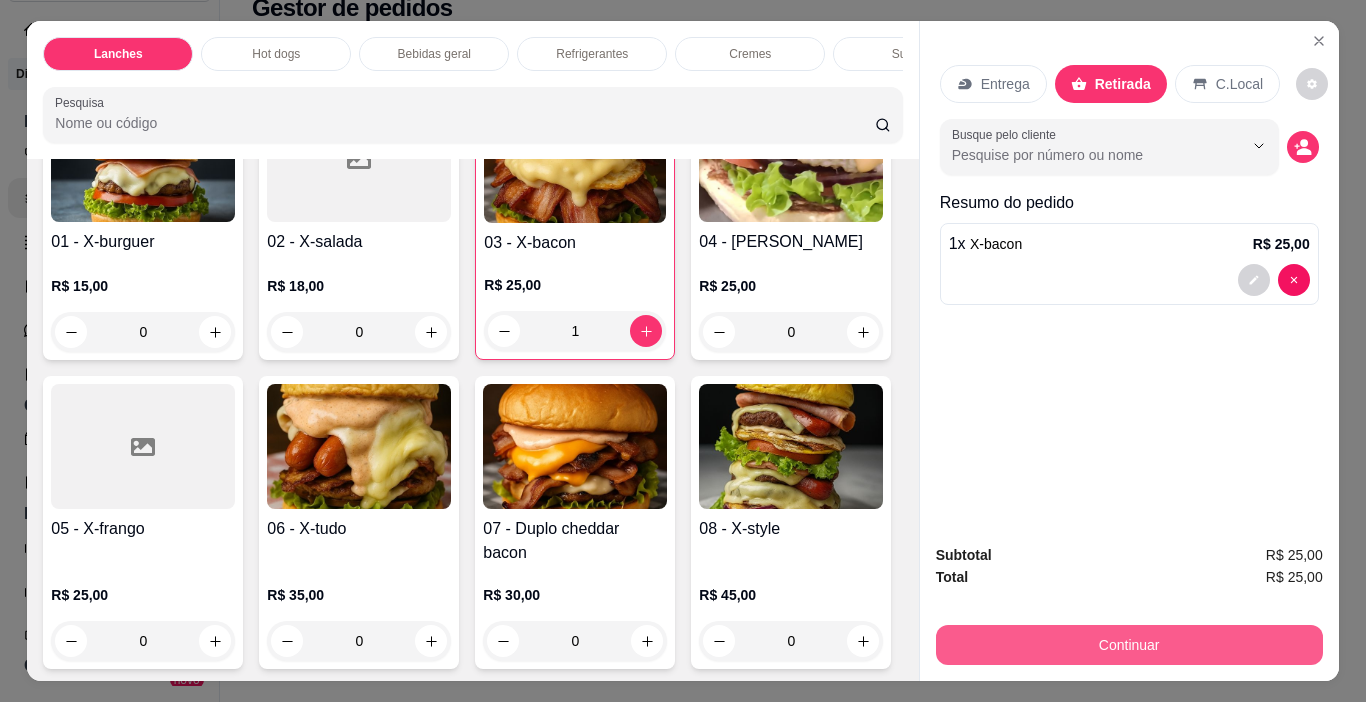 click on "Continuar" at bounding box center [1129, 645] 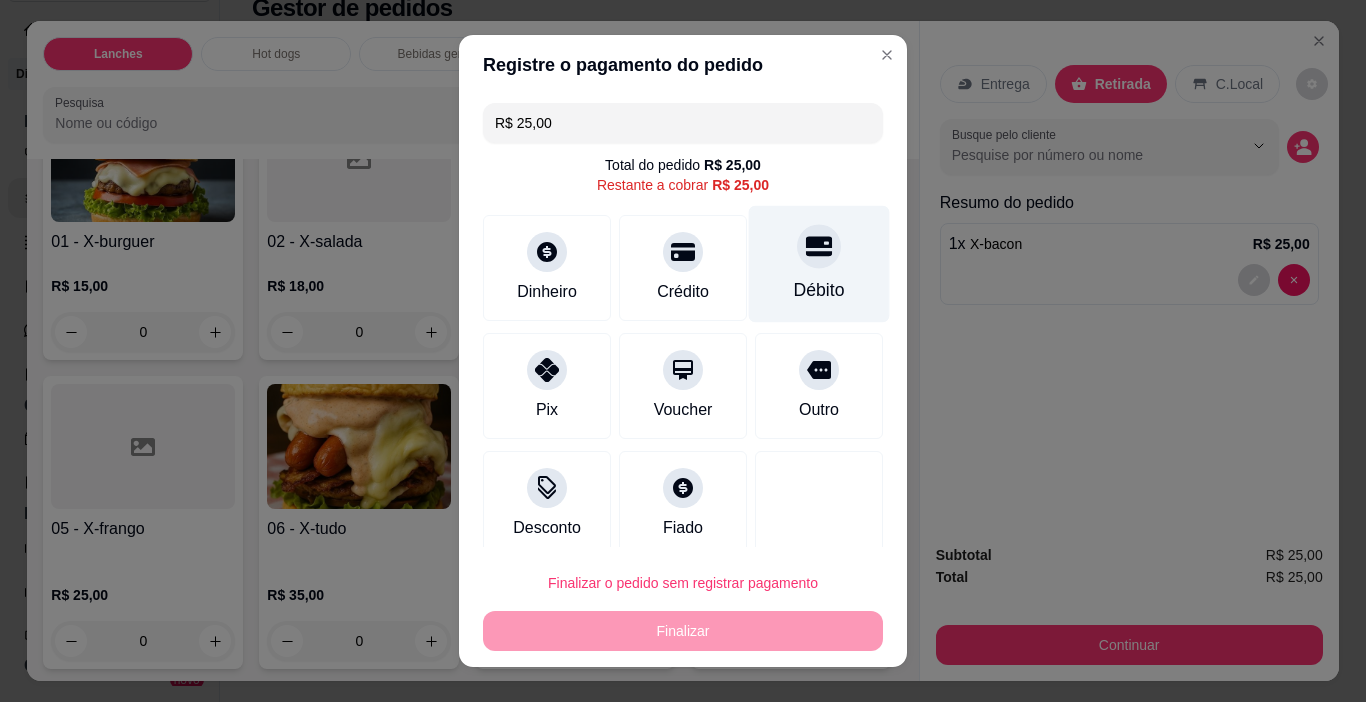 click on "Débito" at bounding box center [819, 290] 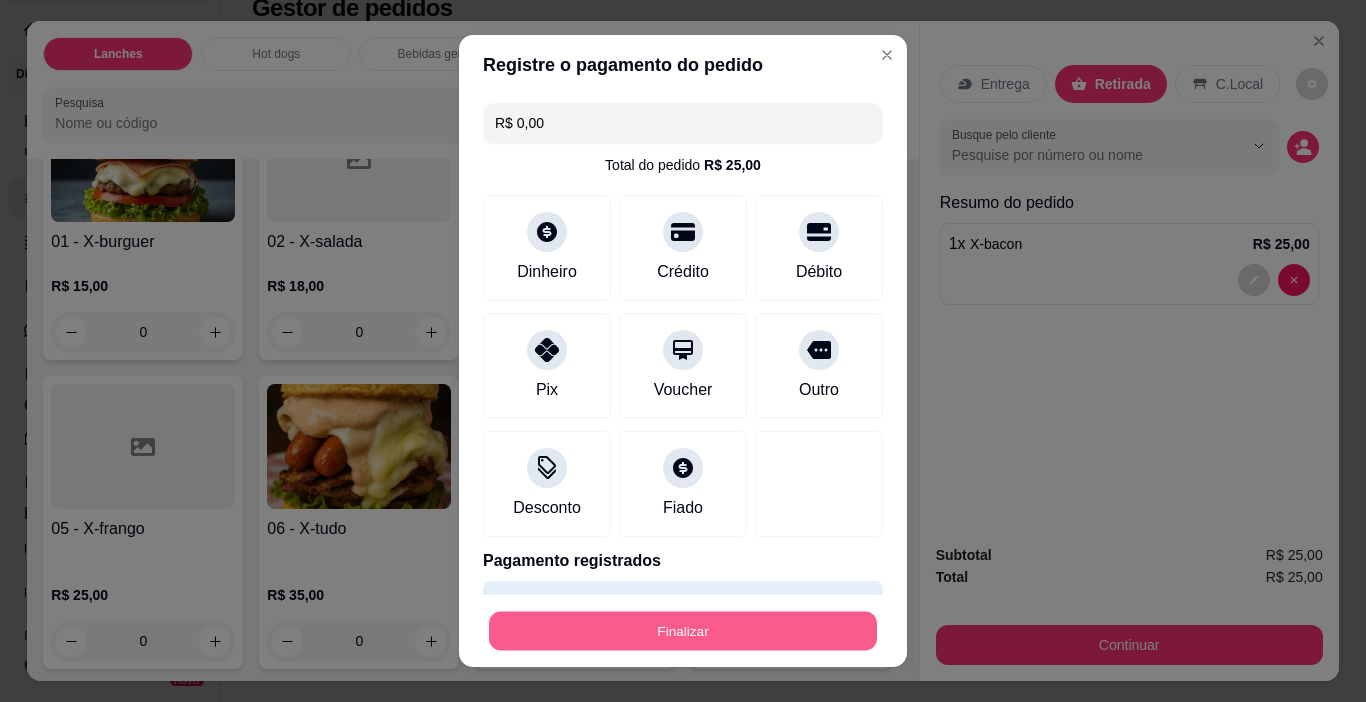 click on "Finalizar" at bounding box center [683, 631] 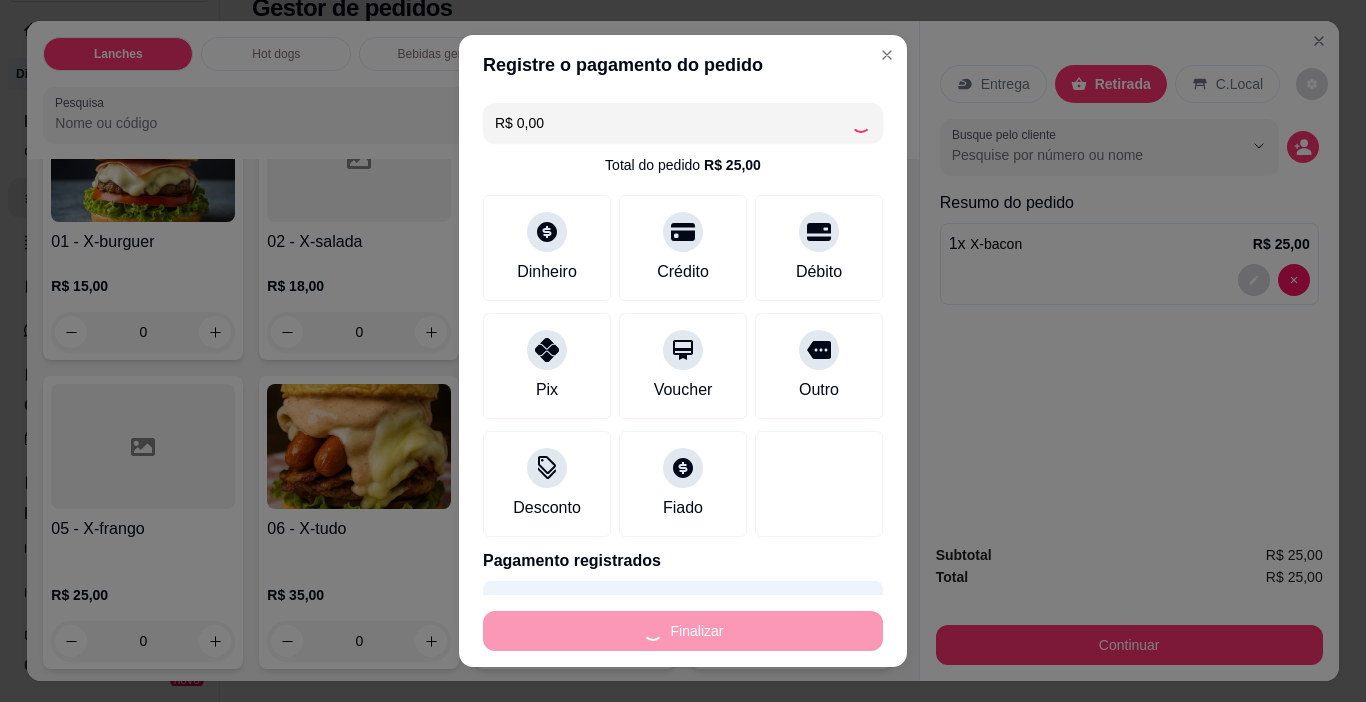 type on "0" 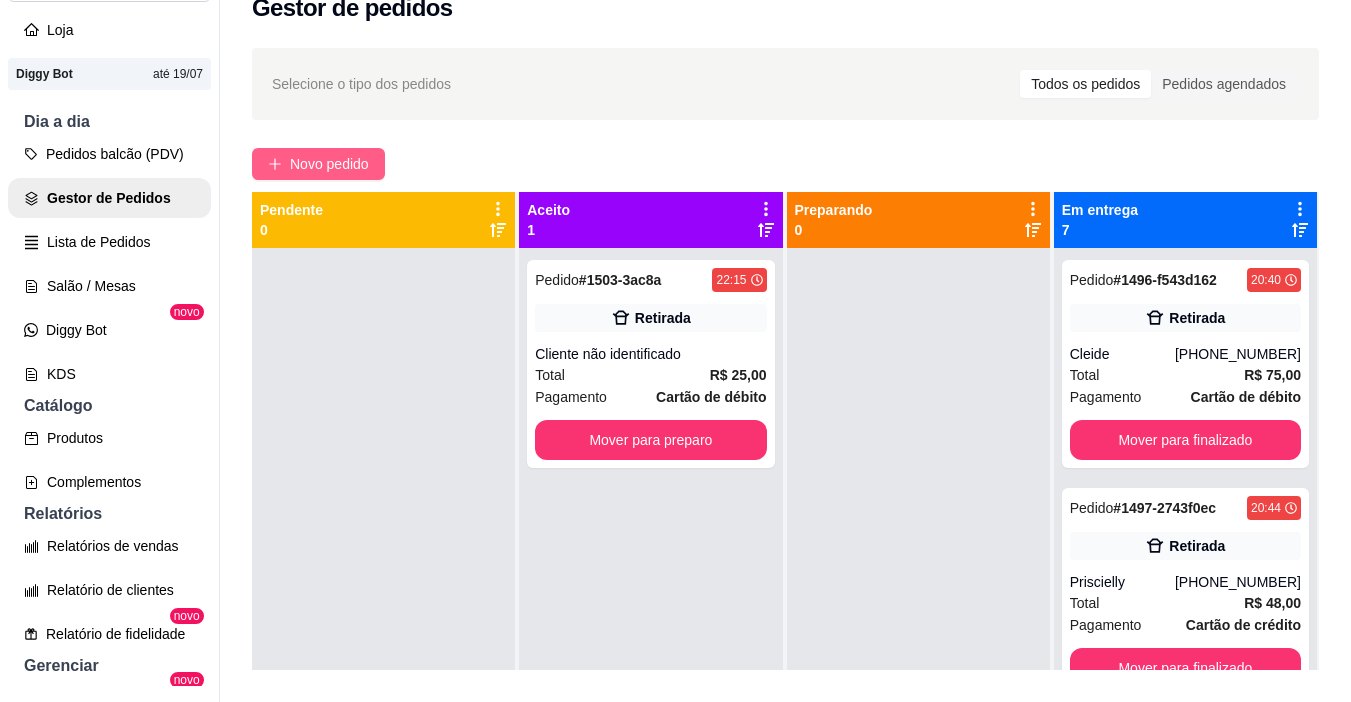 click on "Novo pedido" at bounding box center (329, 164) 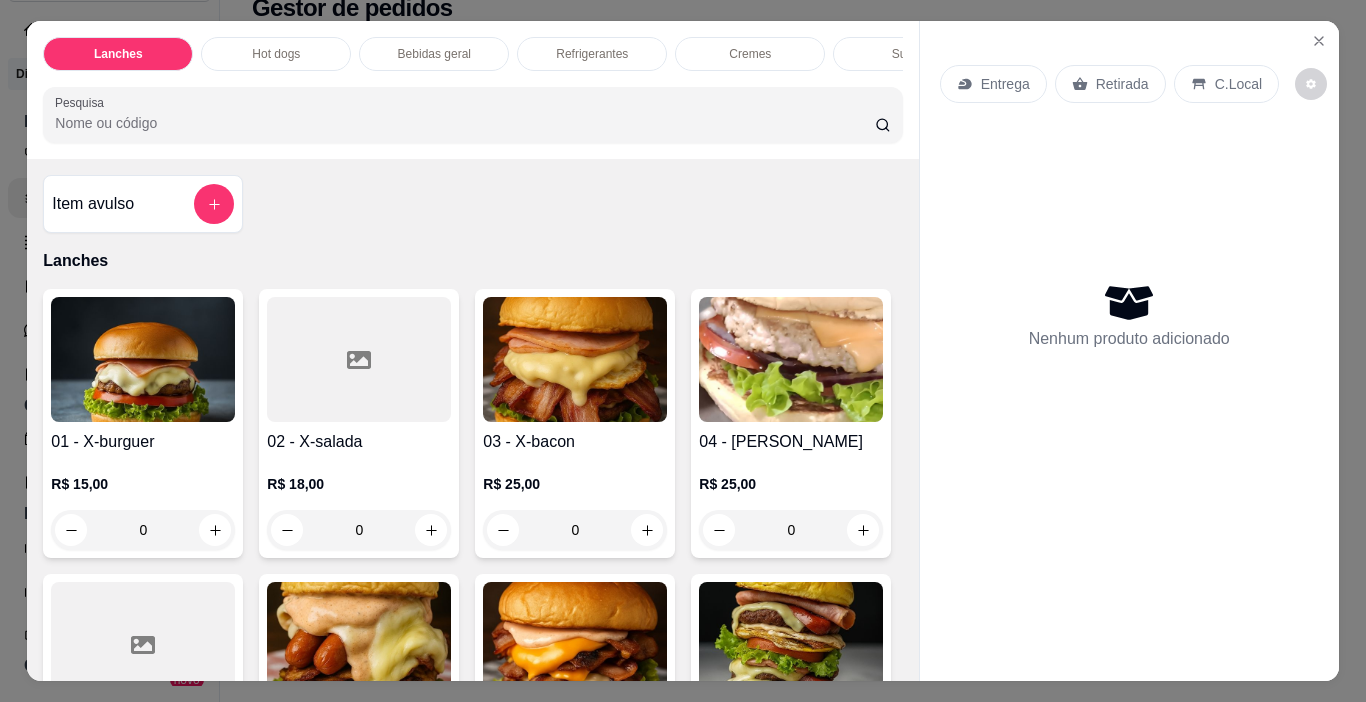 click on "0" at bounding box center [359, 530] 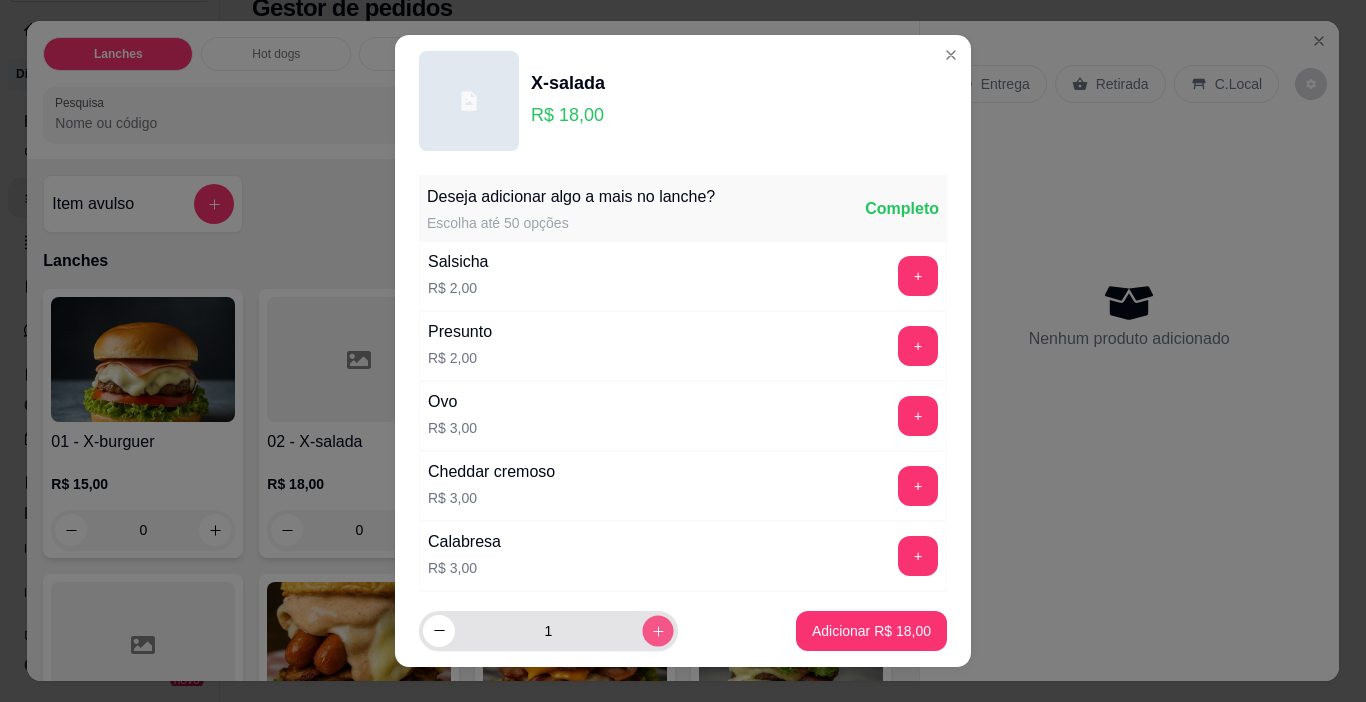 click at bounding box center [657, 630] 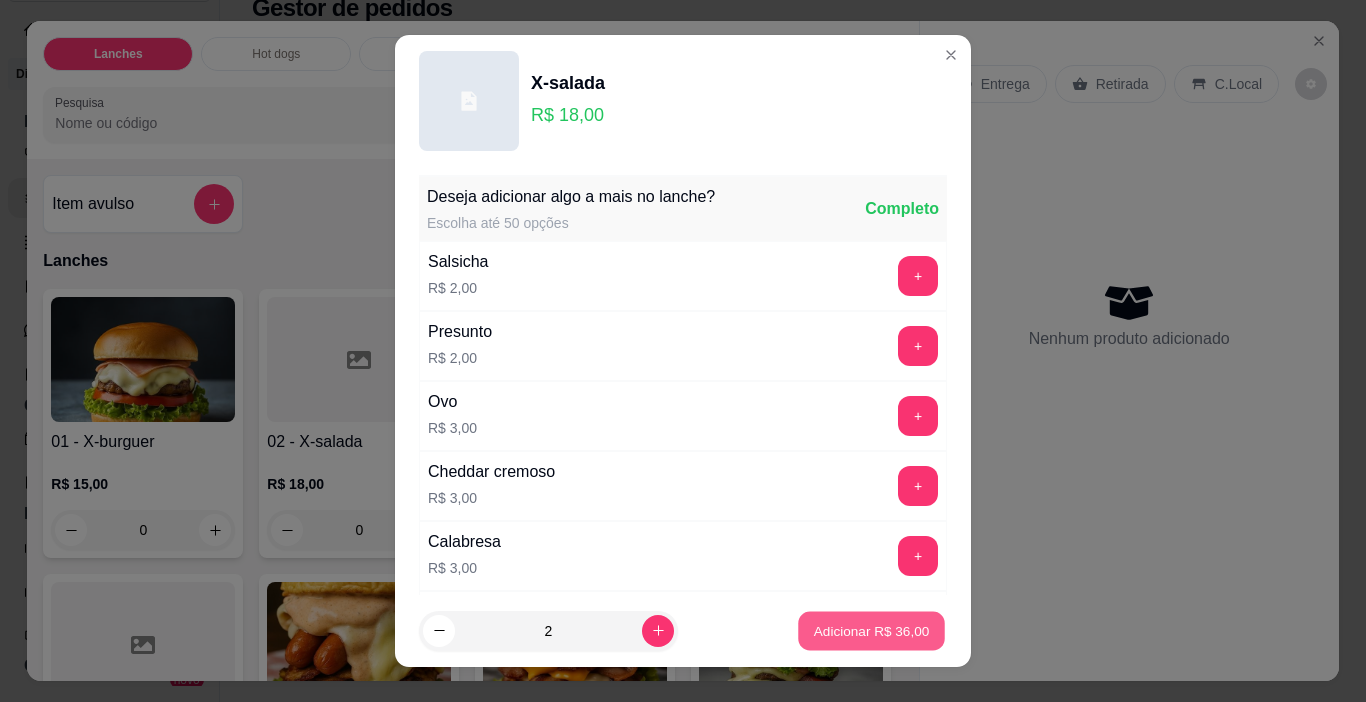 click on "Adicionar   R$ 36,00" at bounding box center [872, 630] 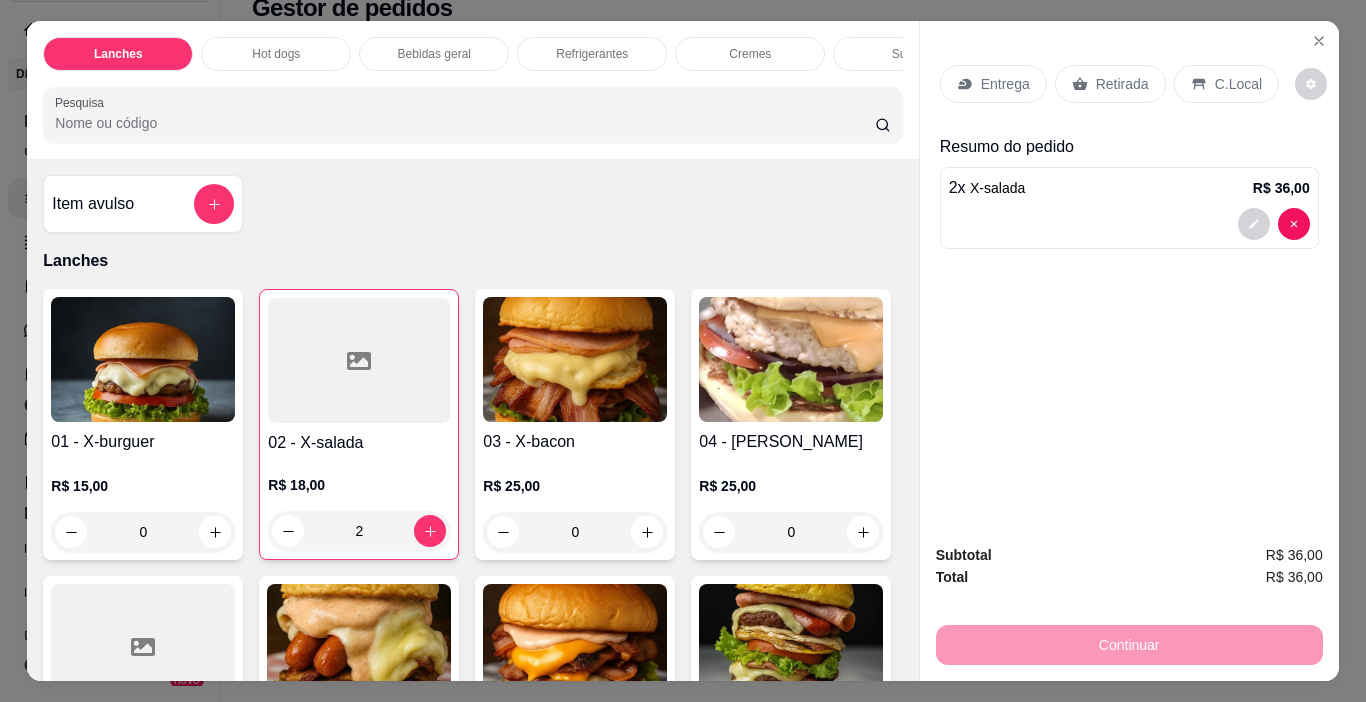 click on "Retirada" at bounding box center [1122, 84] 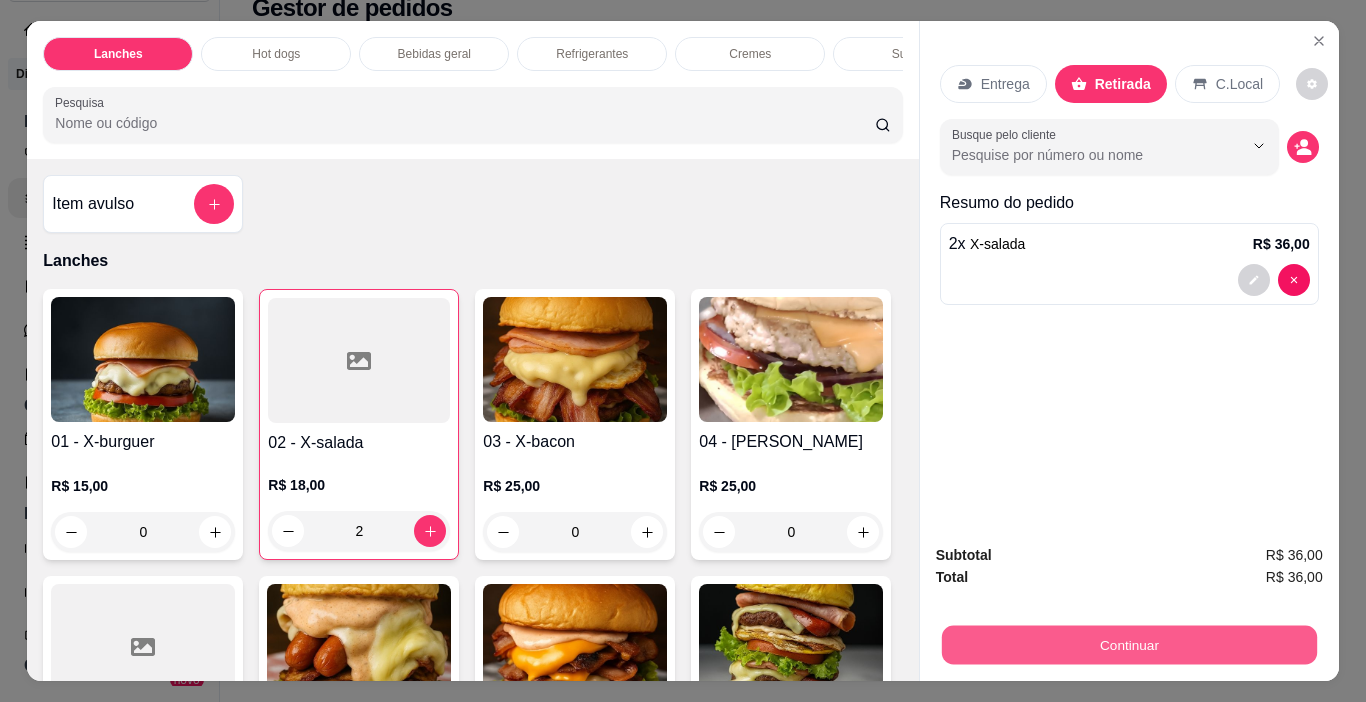 click on "Continuar" at bounding box center (1128, 645) 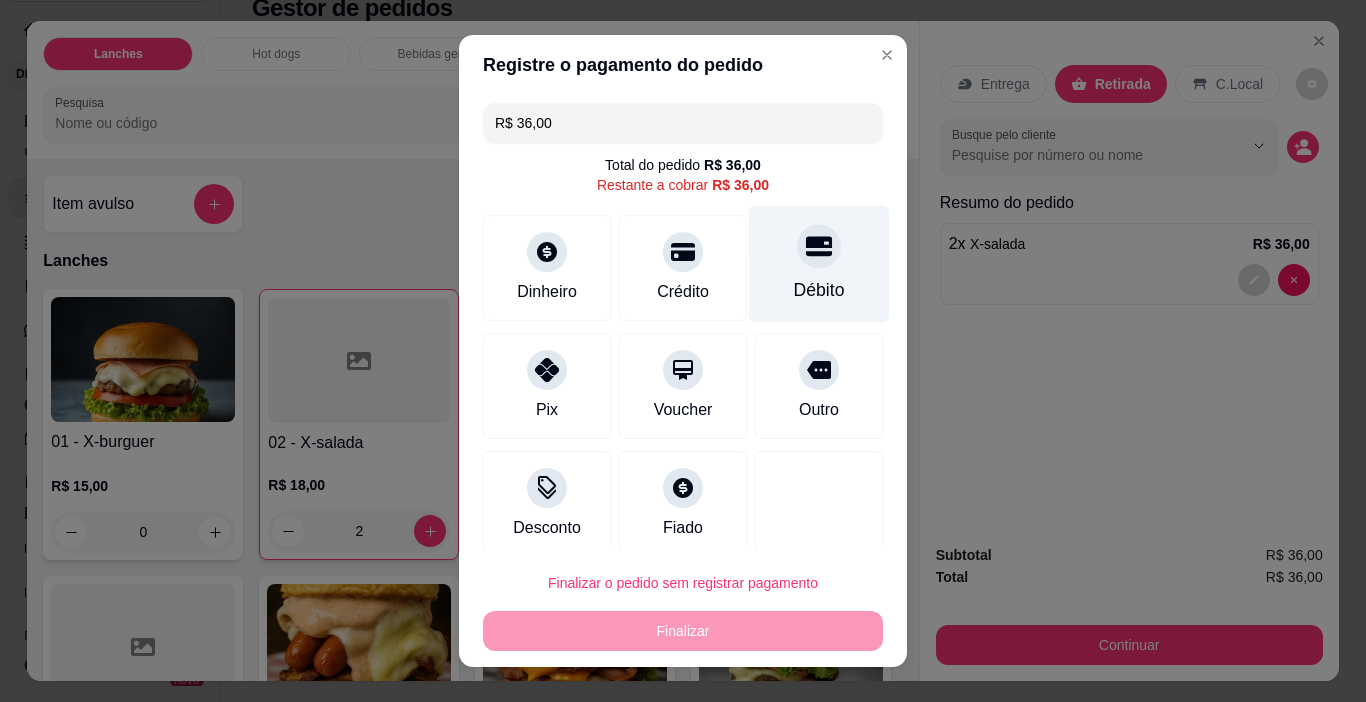 click at bounding box center (819, 247) 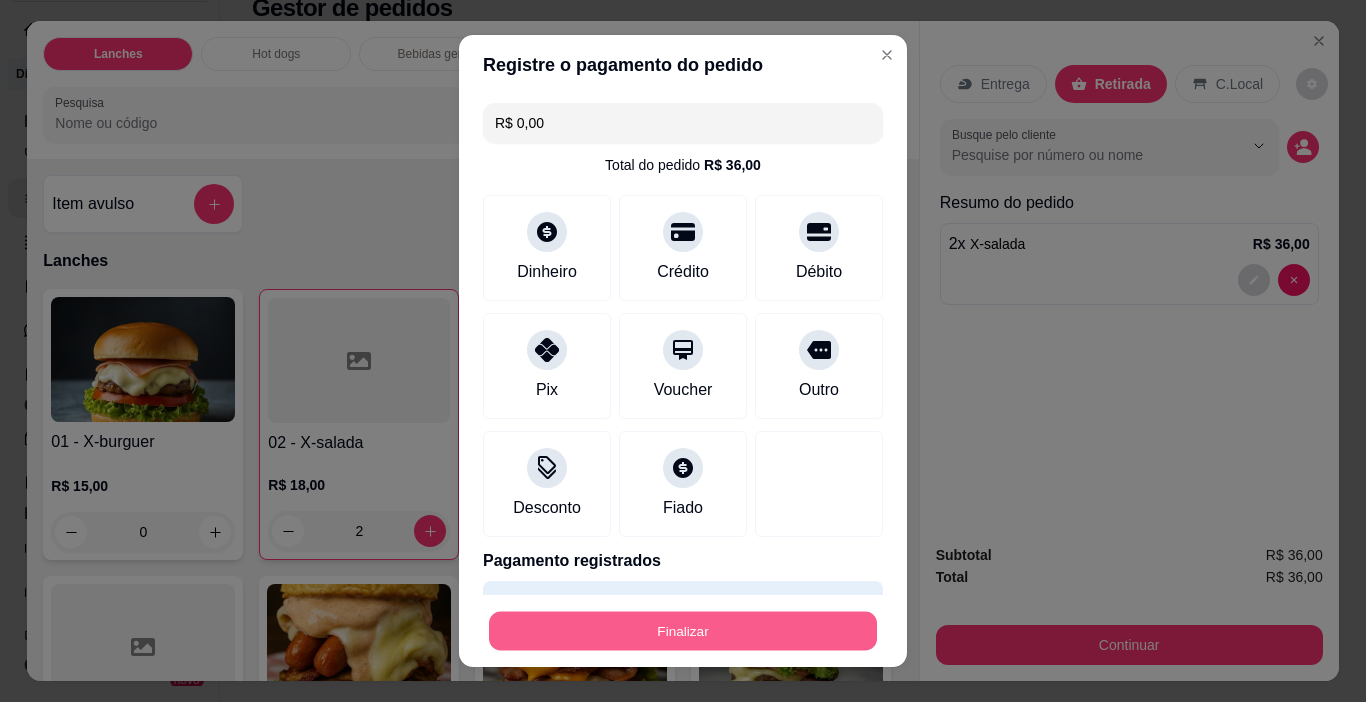 click on "Finalizar" at bounding box center (683, 631) 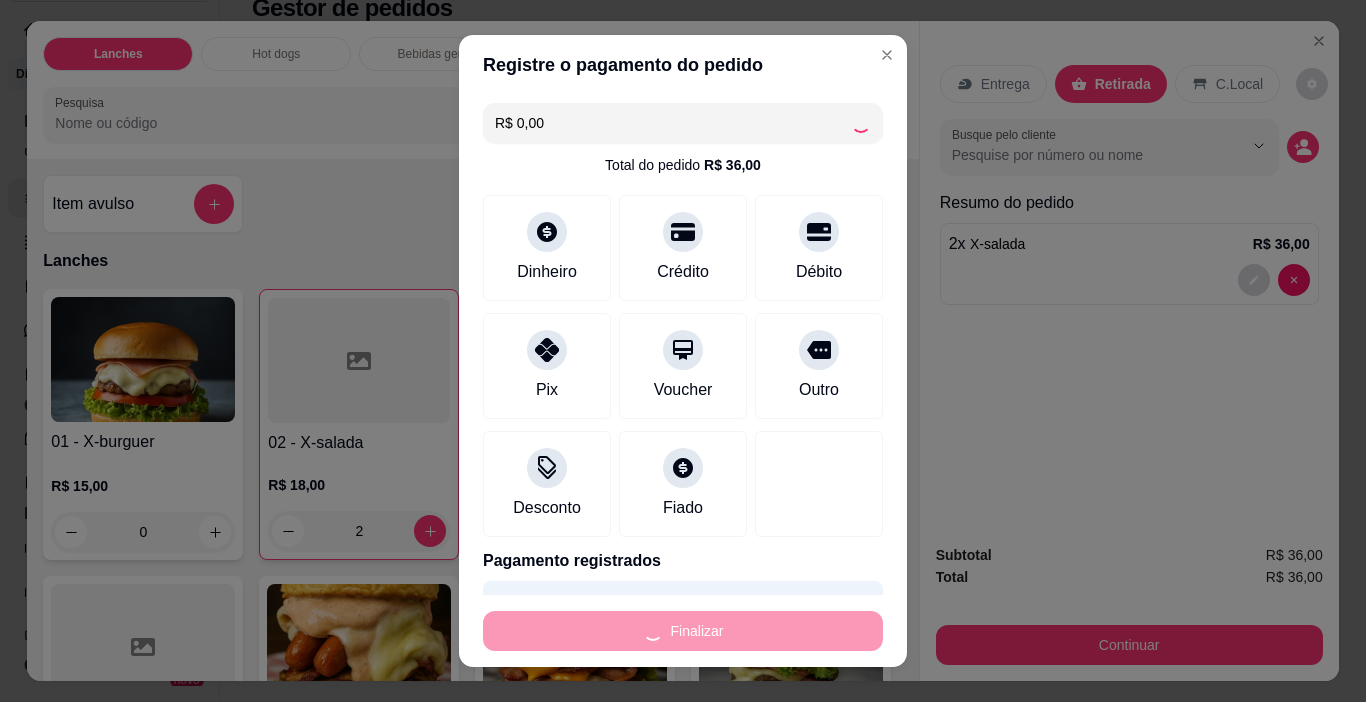 type on "0" 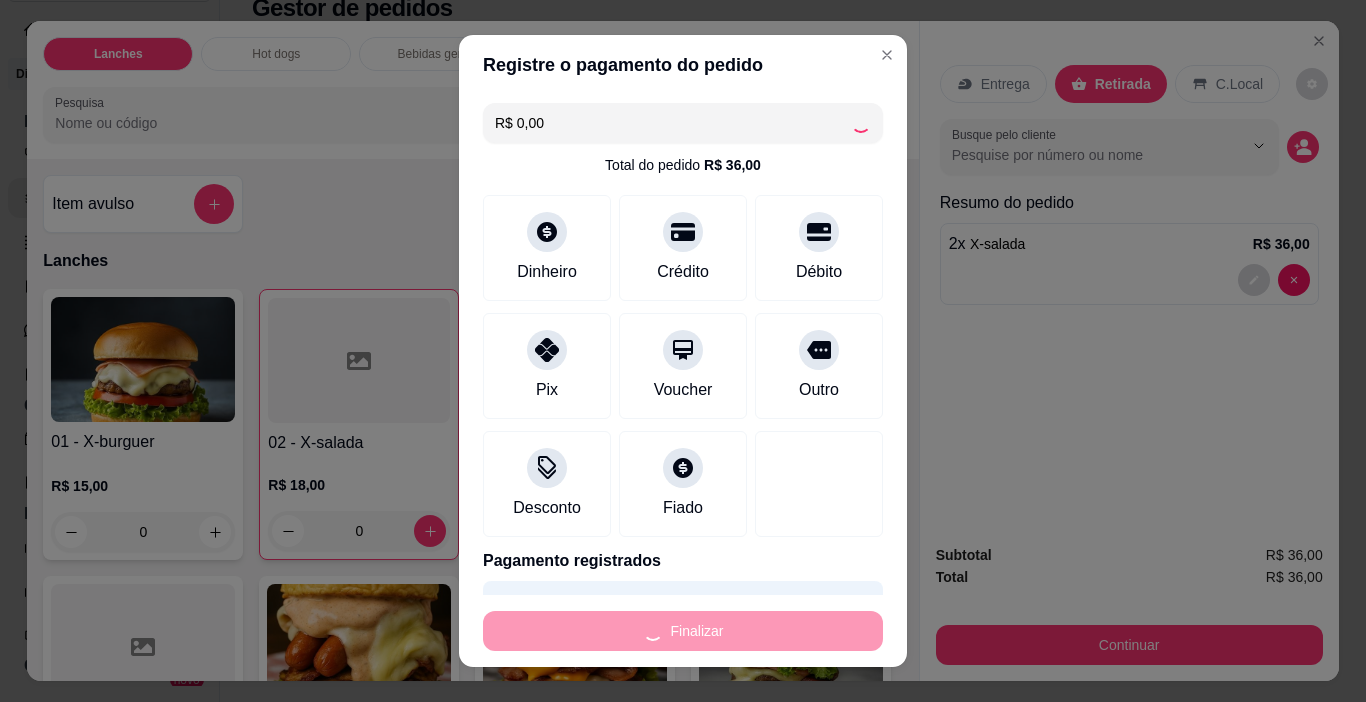 type on "-R$ 36,00" 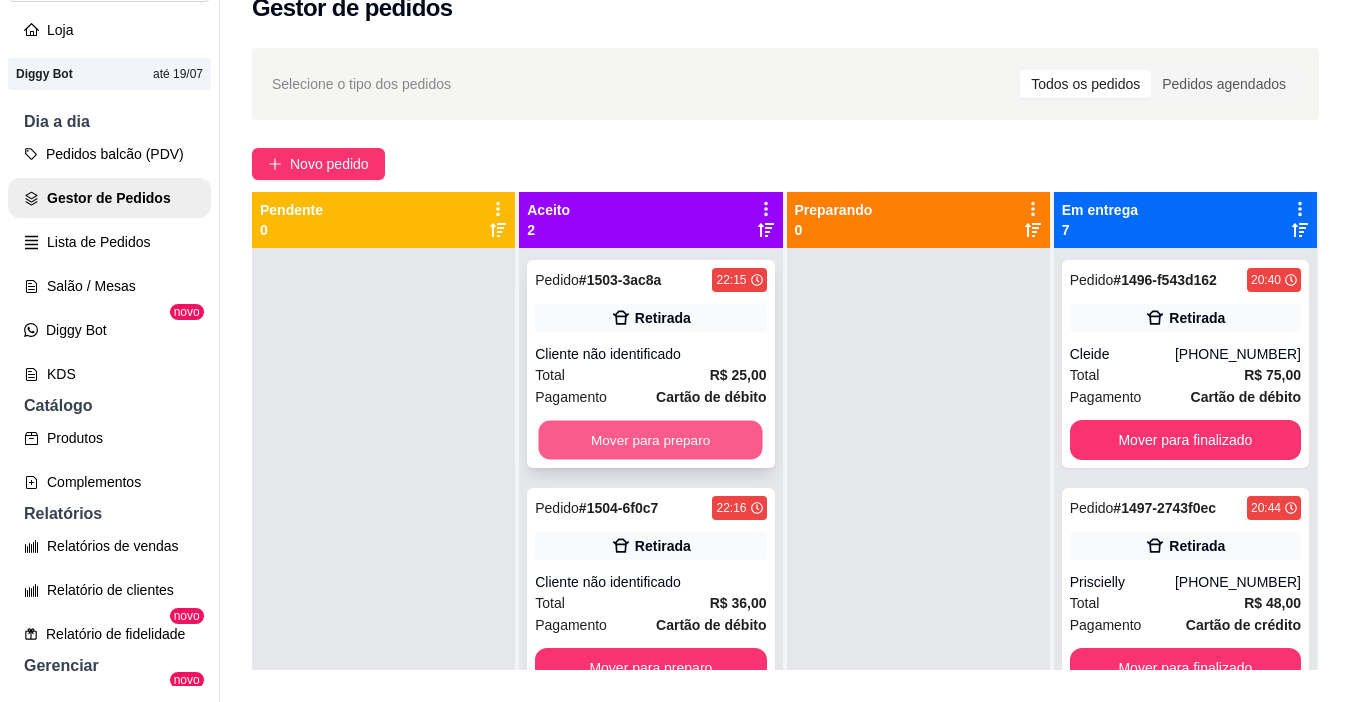 click on "Mover para preparo" at bounding box center (651, 440) 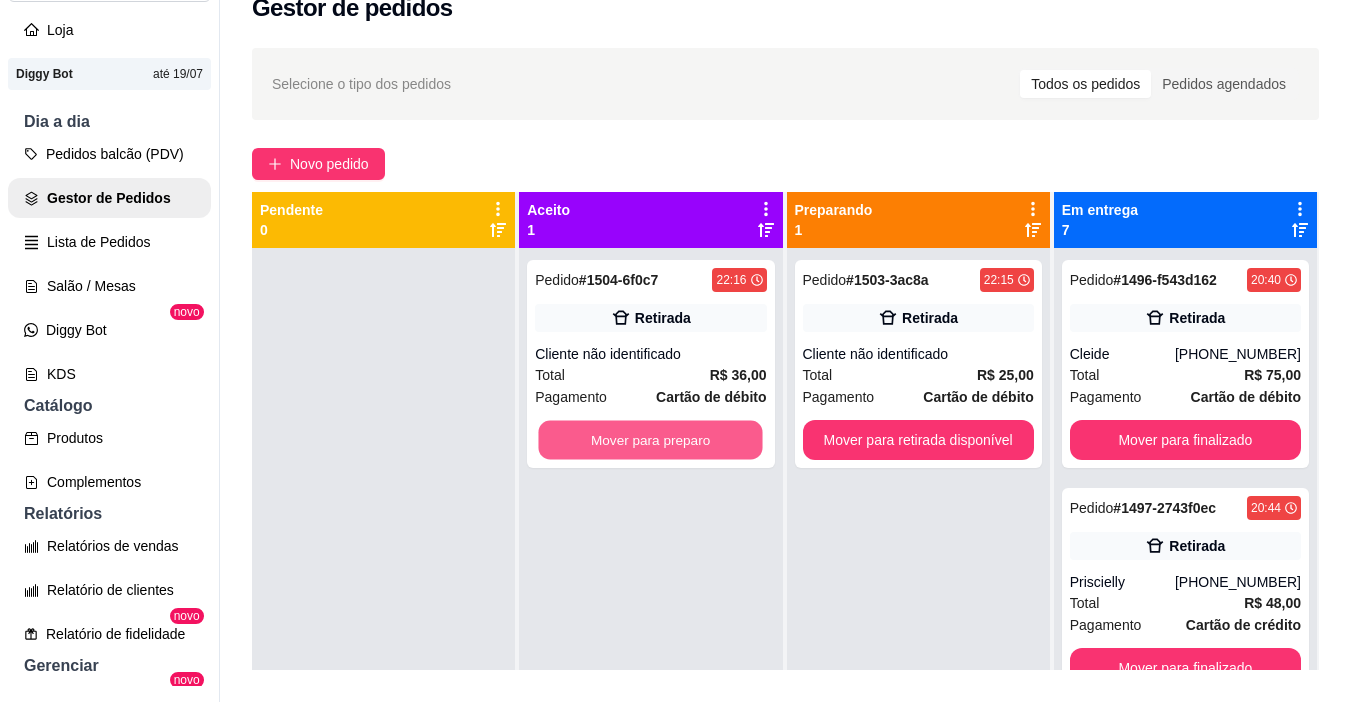 click on "Mover para preparo" at bounding box center (651, 440) 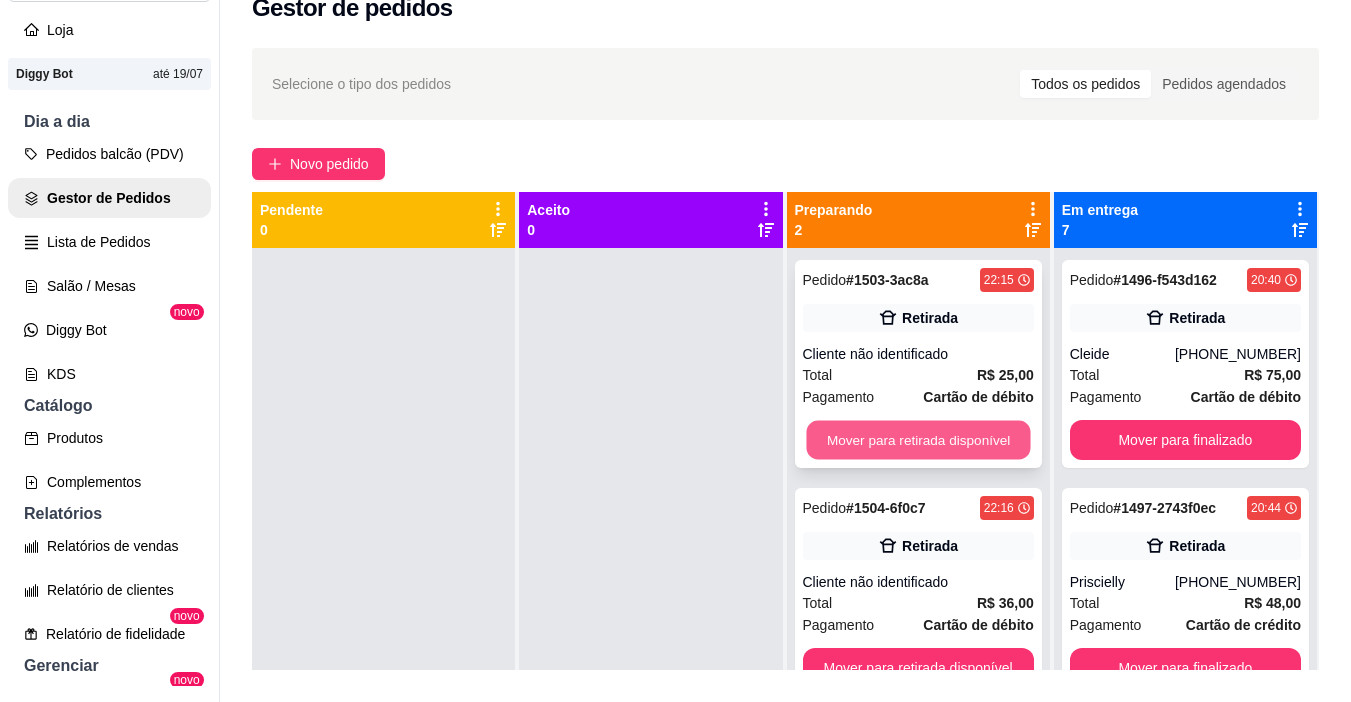 click on "Mover para retirada disponível" at bounding box center (918, 440) 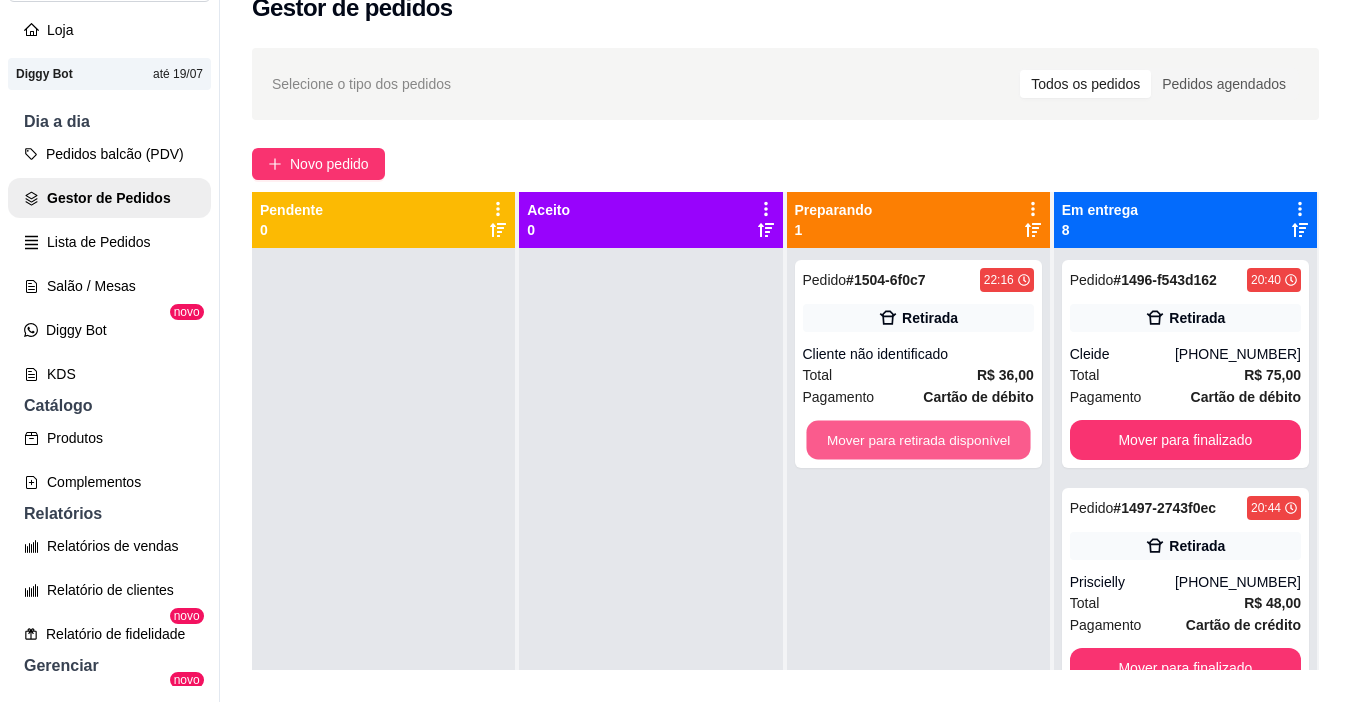 click on "Mover para retirada disponível" at bounding box center [918, 440] 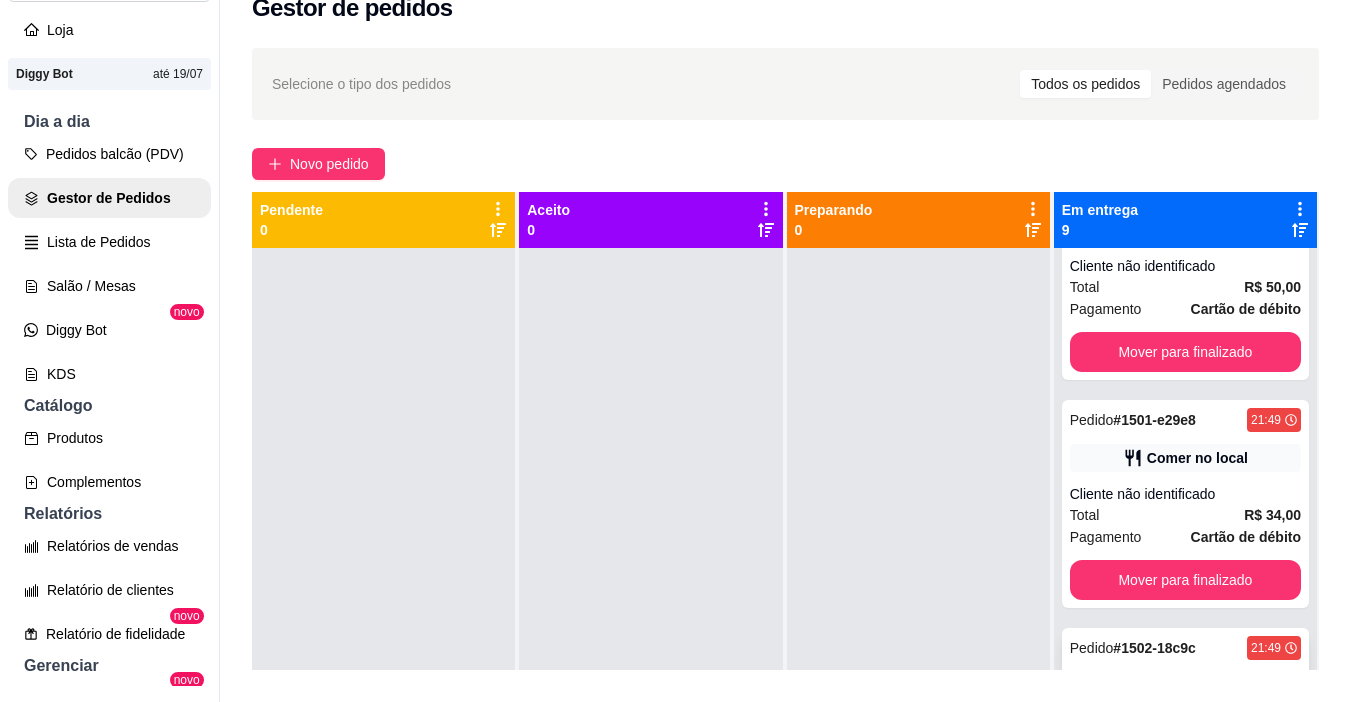 scroll, scrollTop: 1370, scrollLeft: 0, axis: vertical 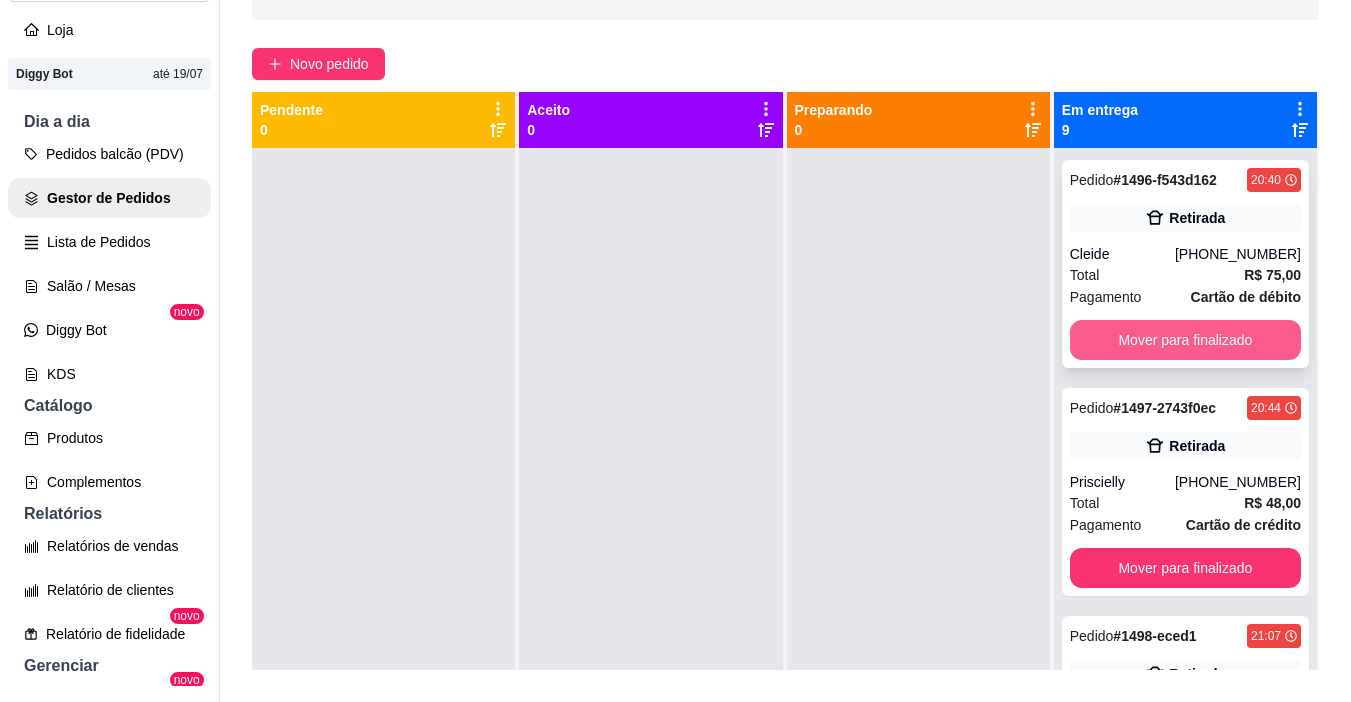 click on "Mover para finalizado" at bounding box center [1185, 340] 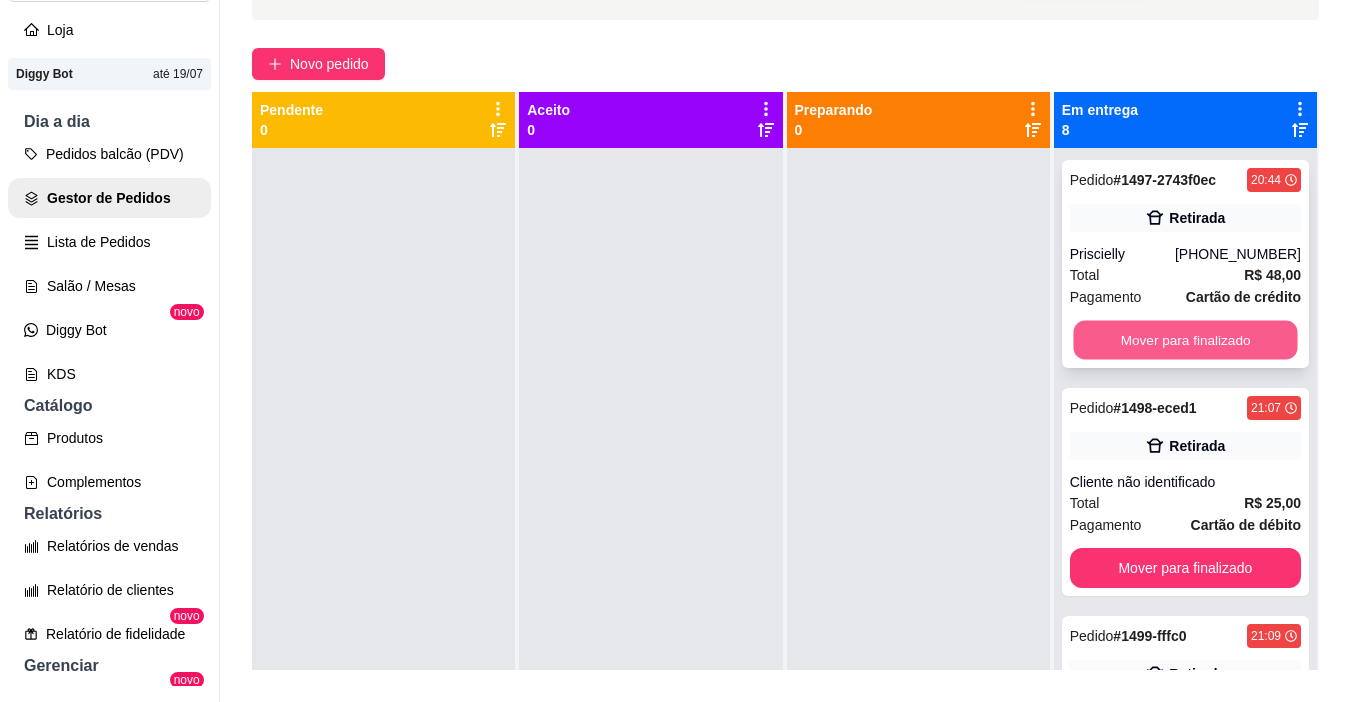 click on "Mover para finalizado" at bounding box center [1185, 340] 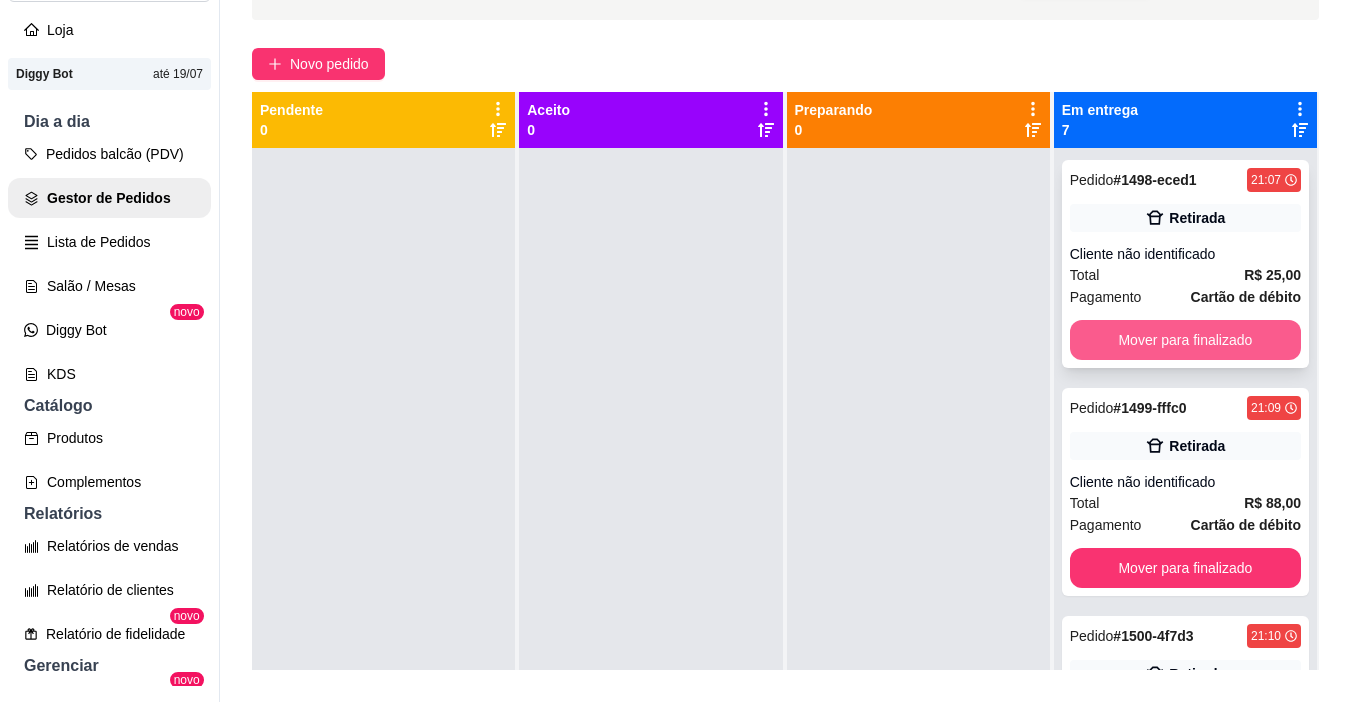 click on "Mover para finalizado" at bounding box center (1185, 340) 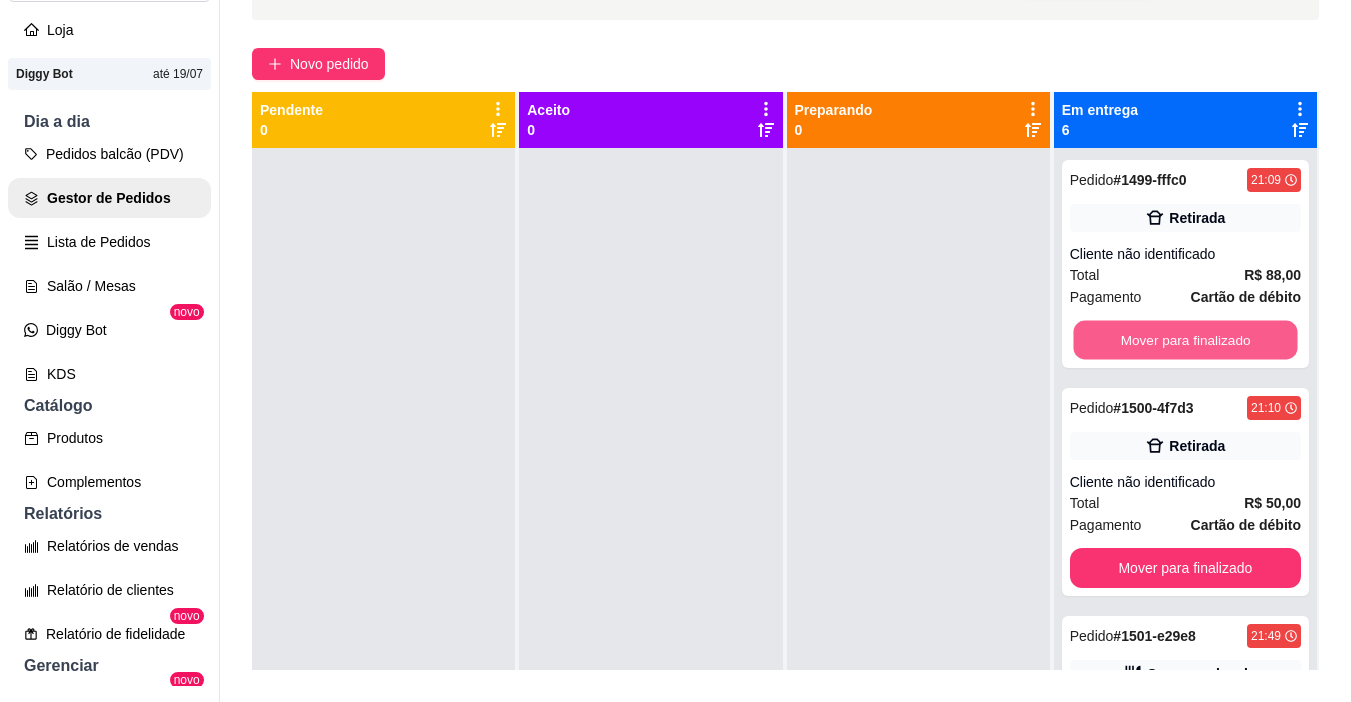 click on "Mover para finalizado" at bounding box center [1185, 340] 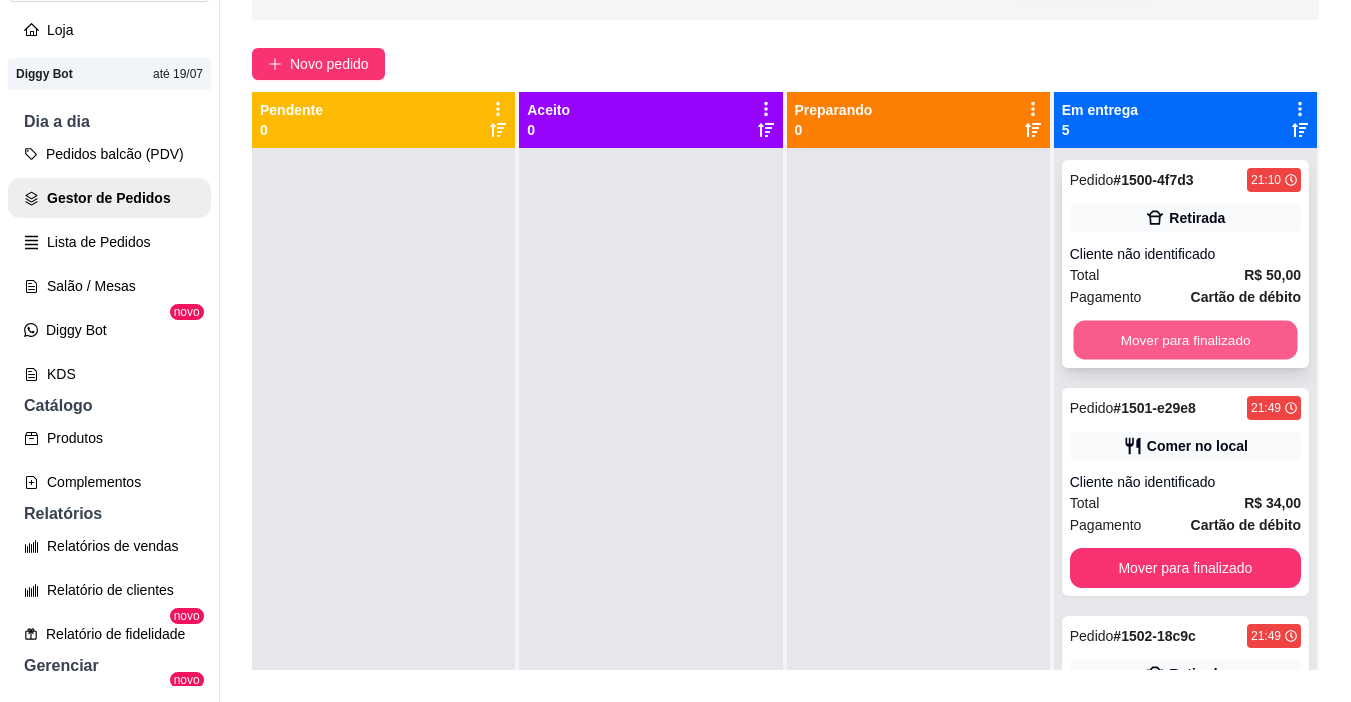 click on "Mover para finalizado" at bounding box center [1185, 340] 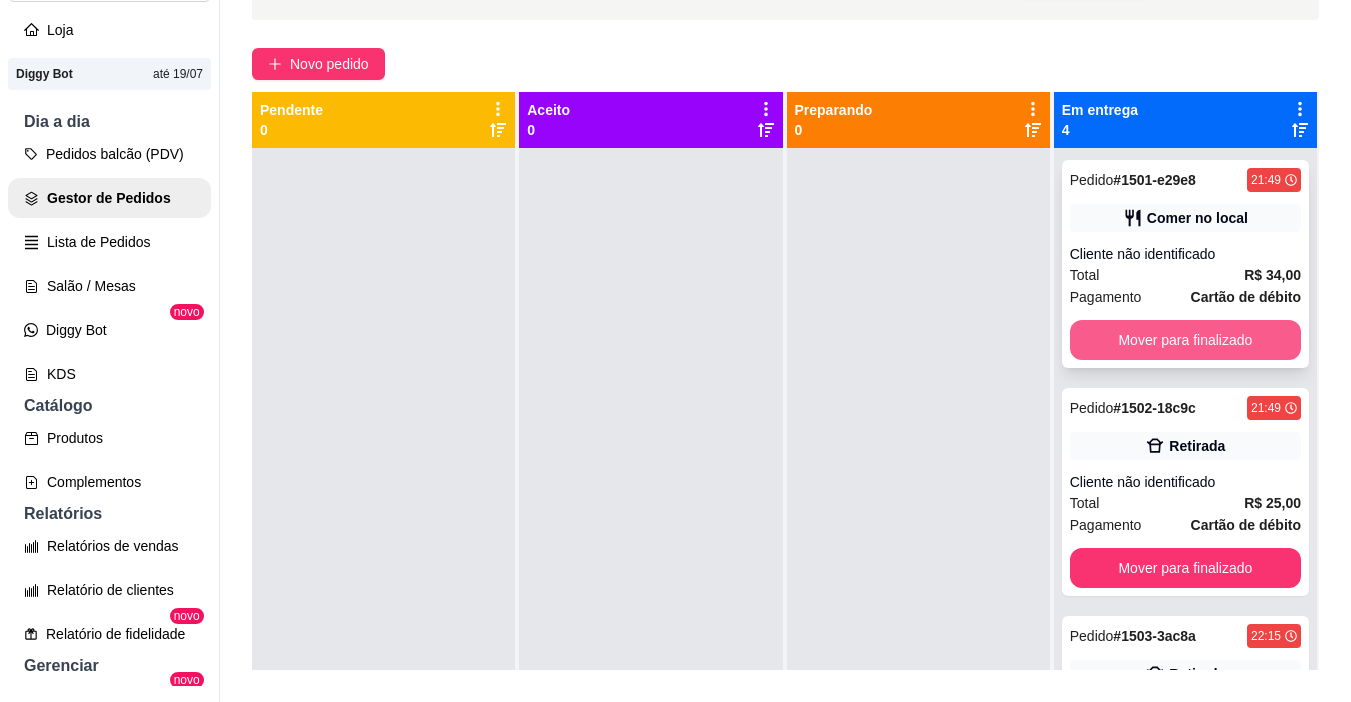 click on "Mover para finalizado" at bounding box center [1185, 340] 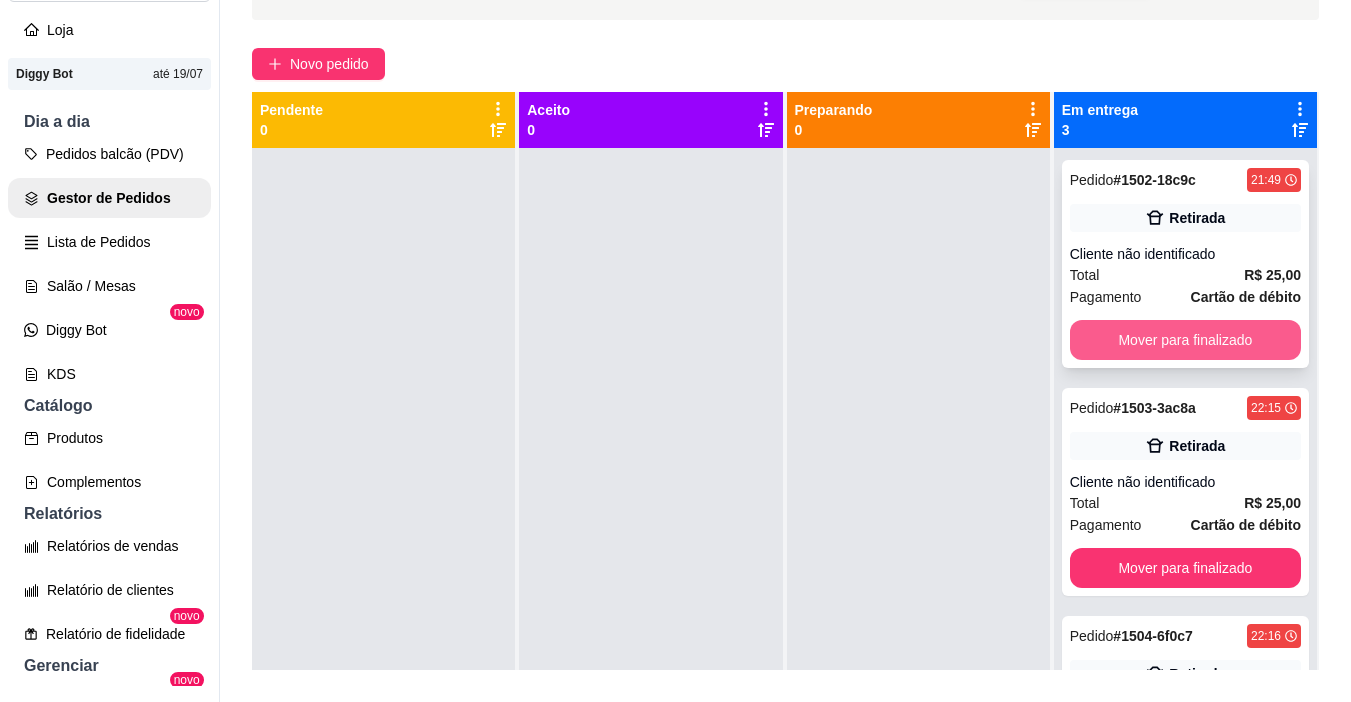 click on "Mover para finalizado" at bounding box center [1185, 340] 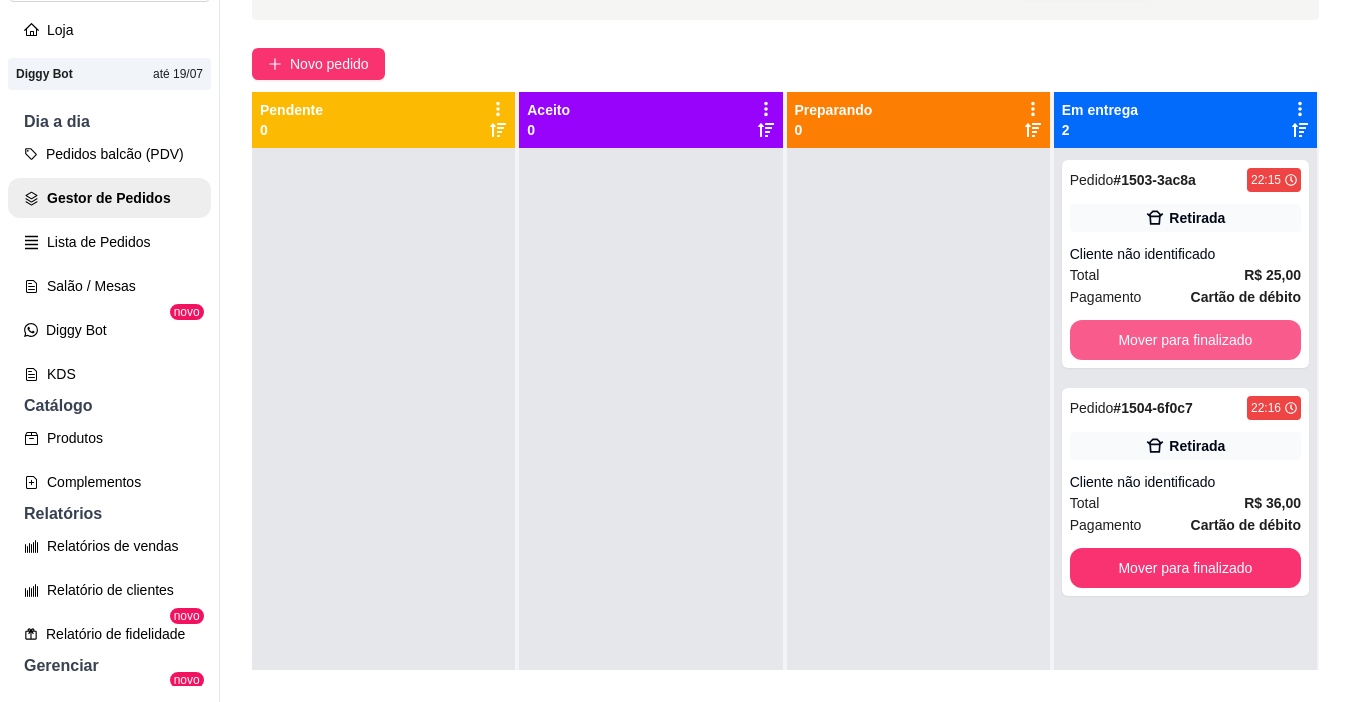 click on "Mover para finalizado" at bounding box center [1185, 340] 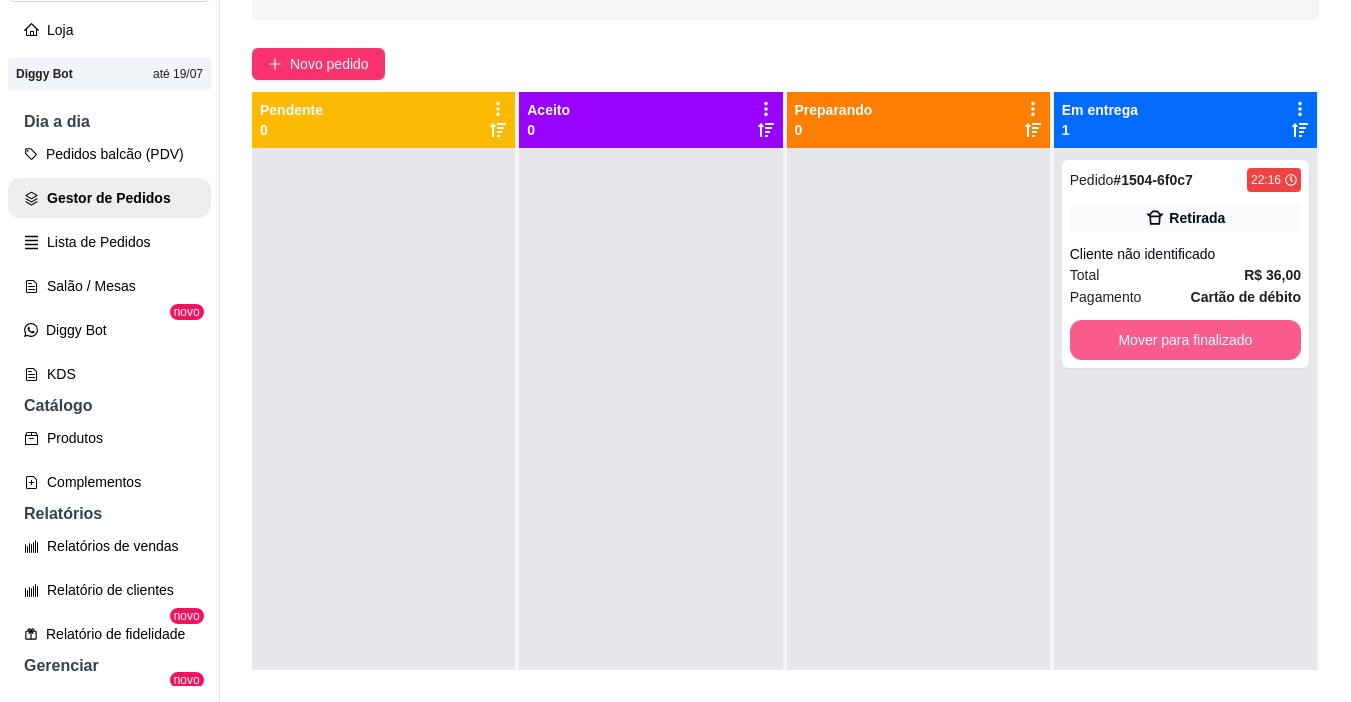 click on "Mover para finalizado" at bounding box center (1185, 340) 